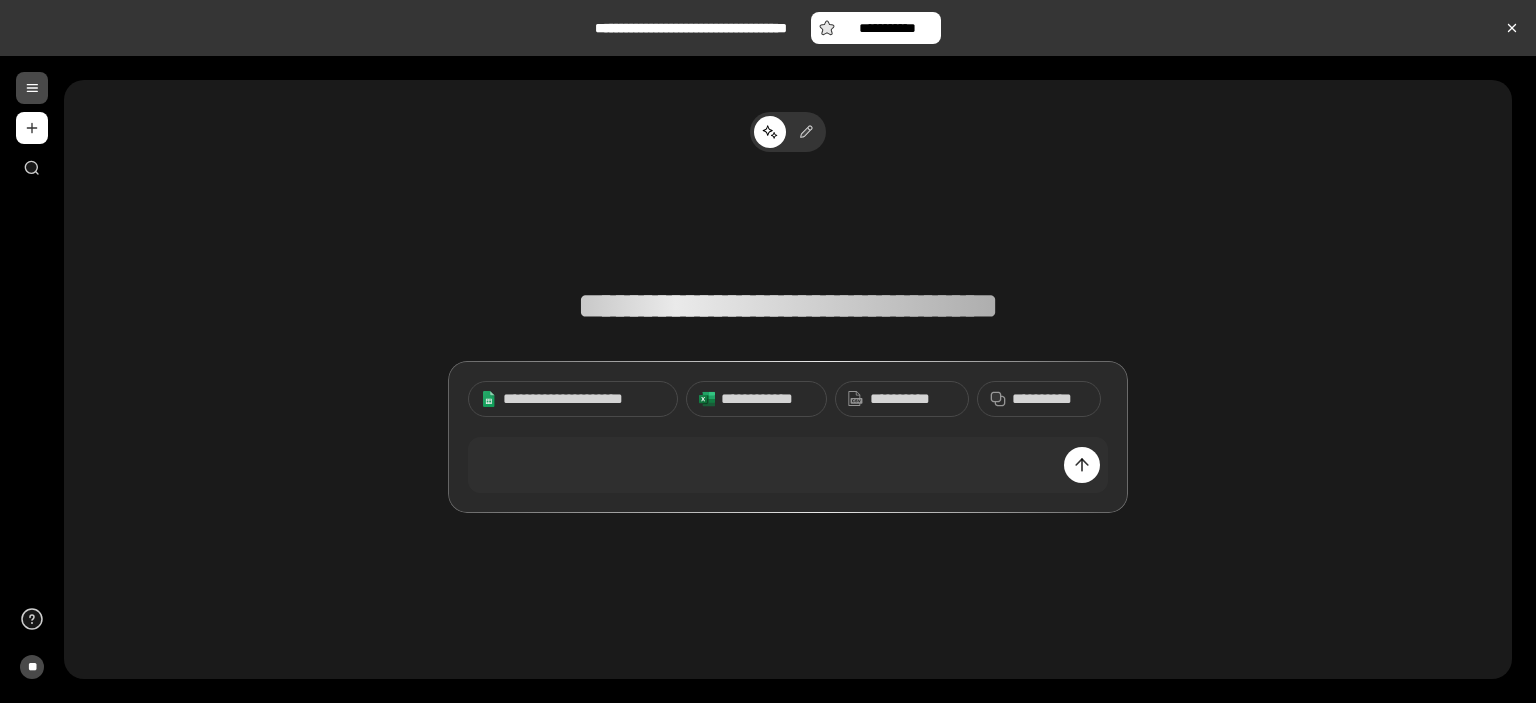 scroll, scrollTop: 0, scrollLeft: 0, axis: both 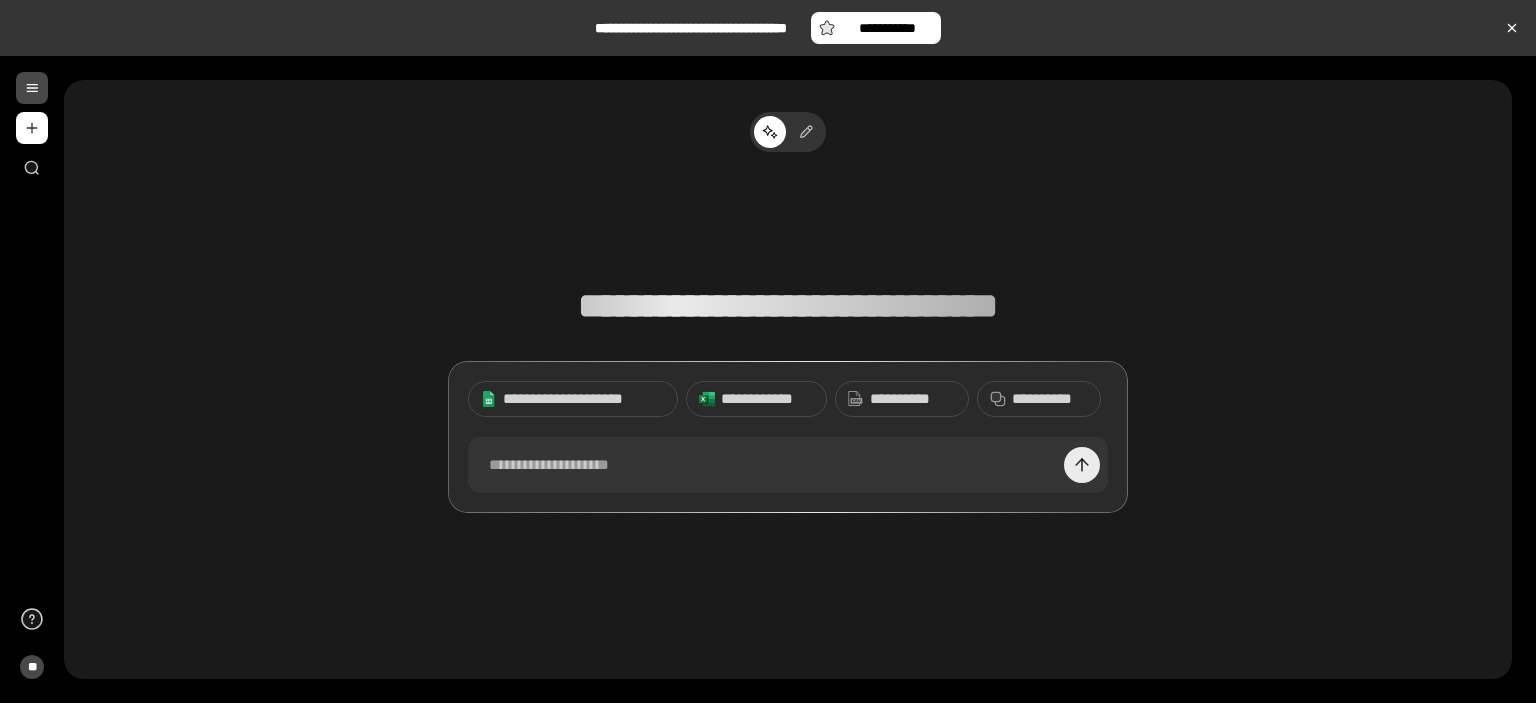 click at bounding box center (1082, 465) 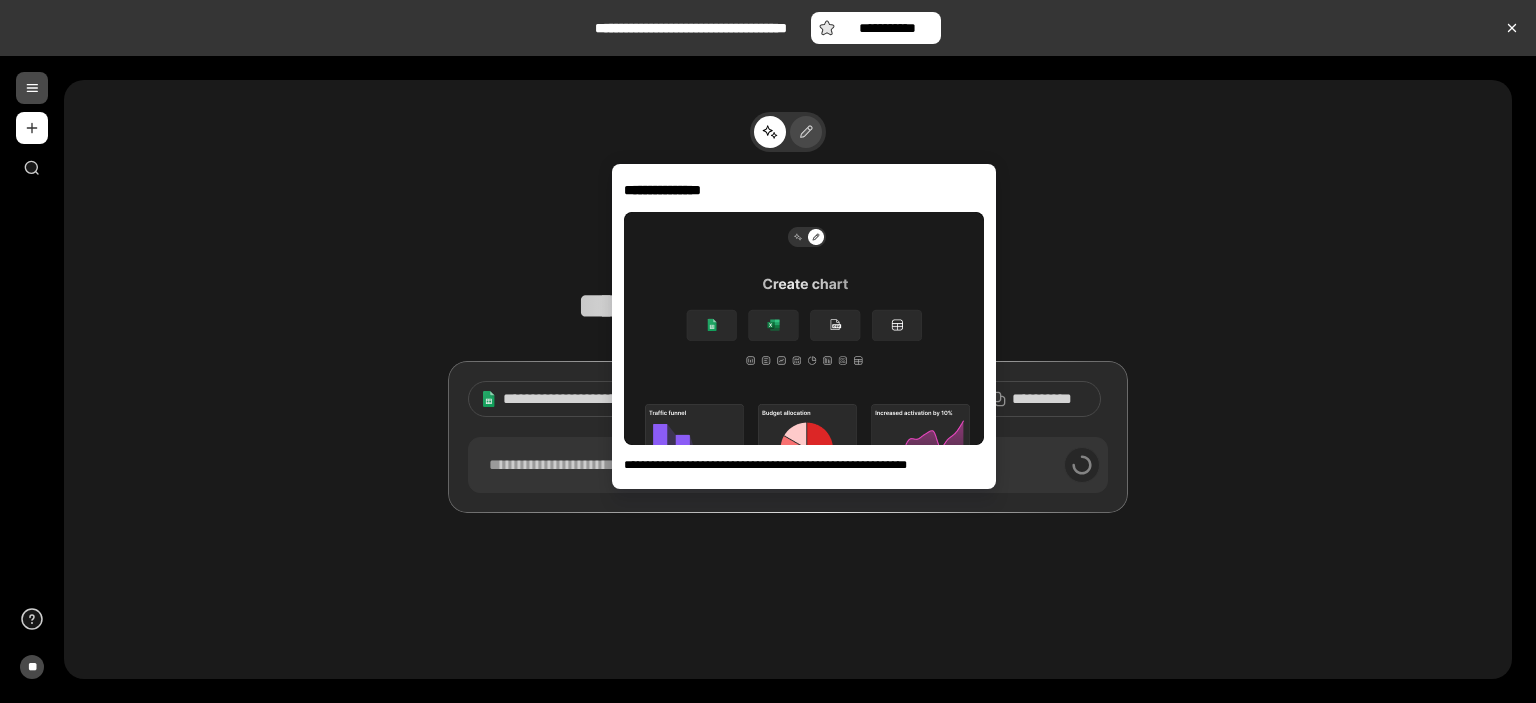 click 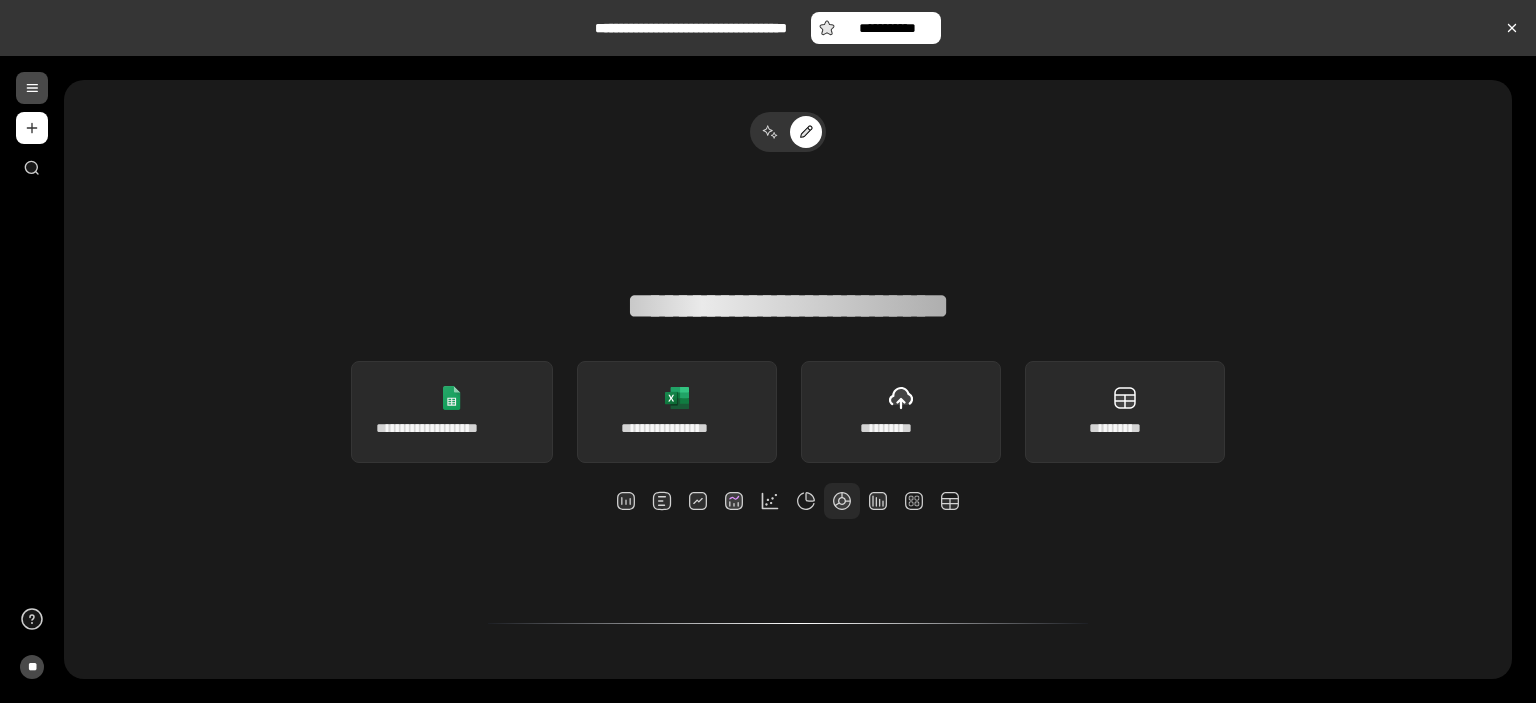 click at bounding box center [842, 501] 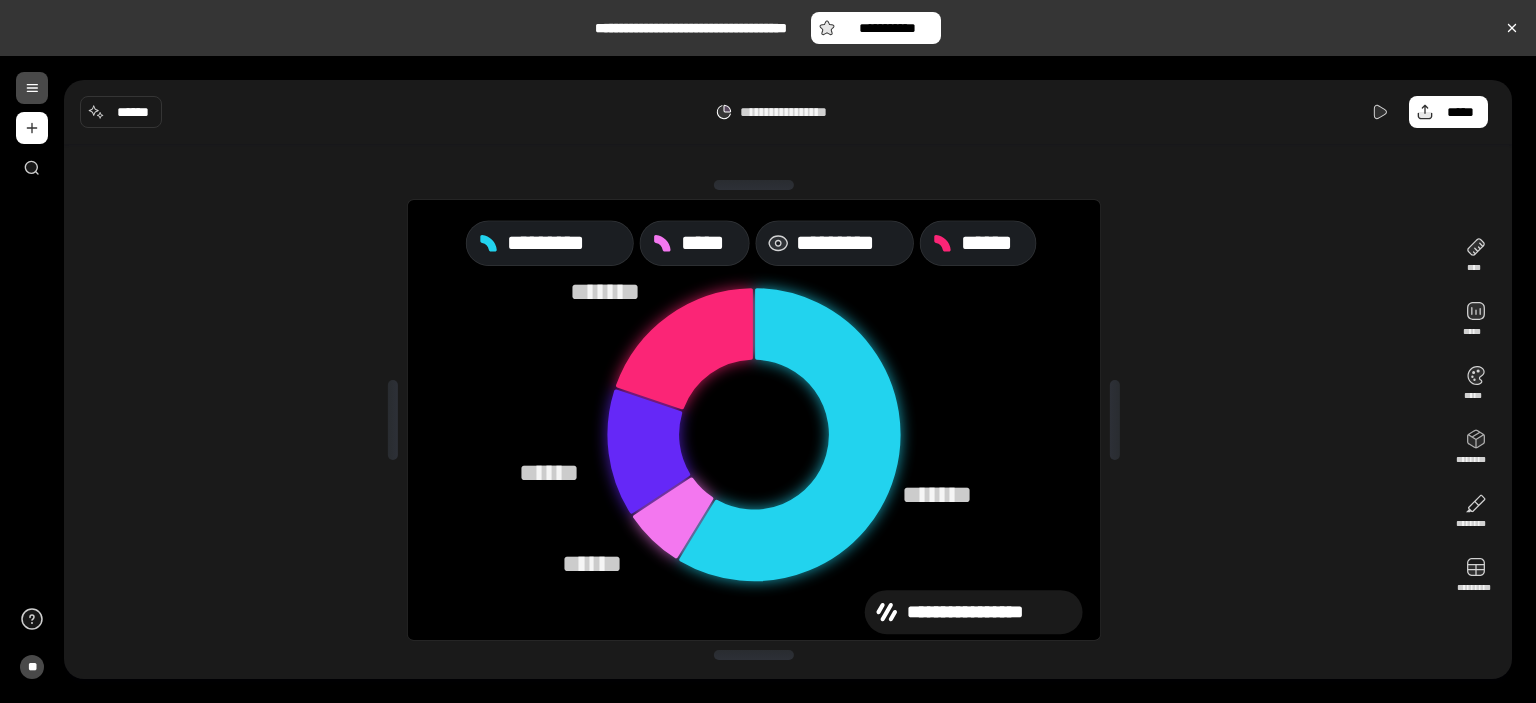 click 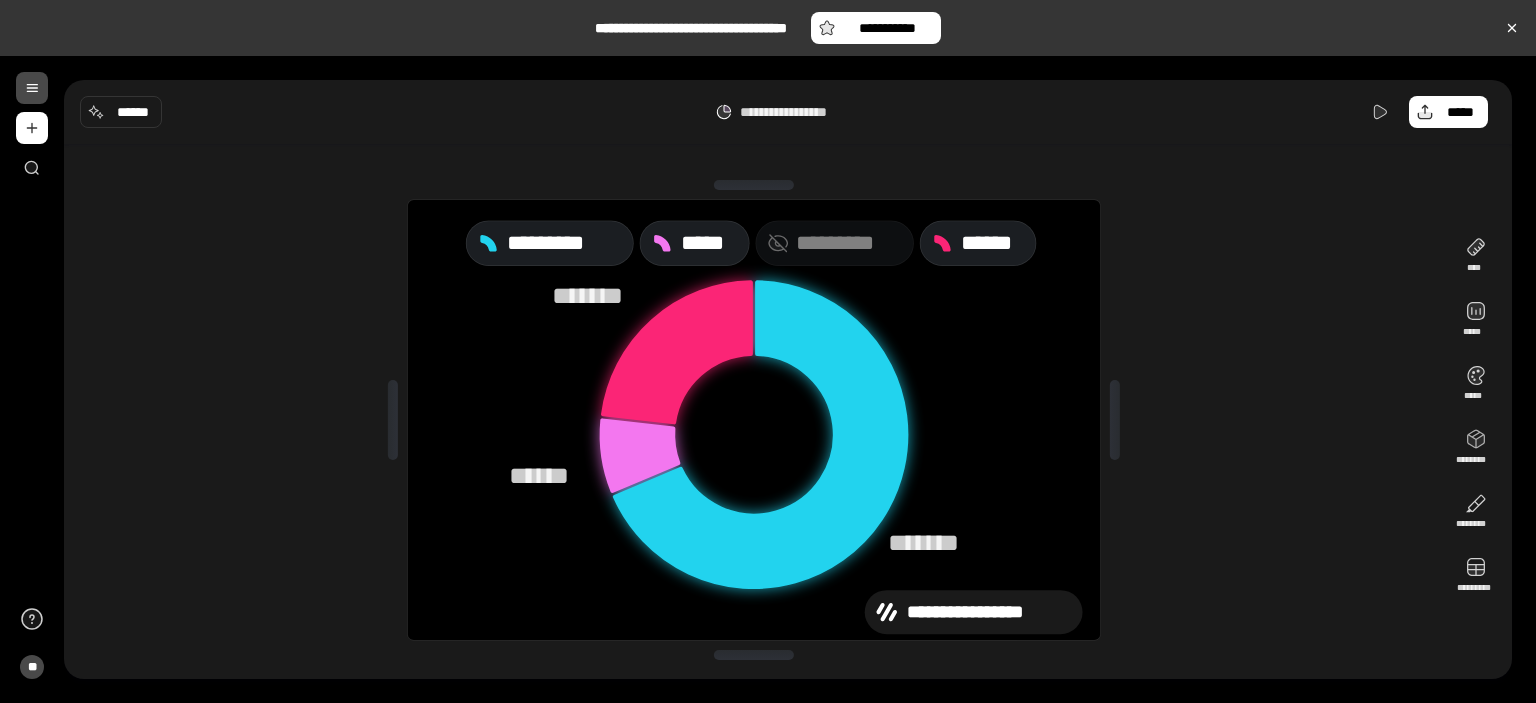 click 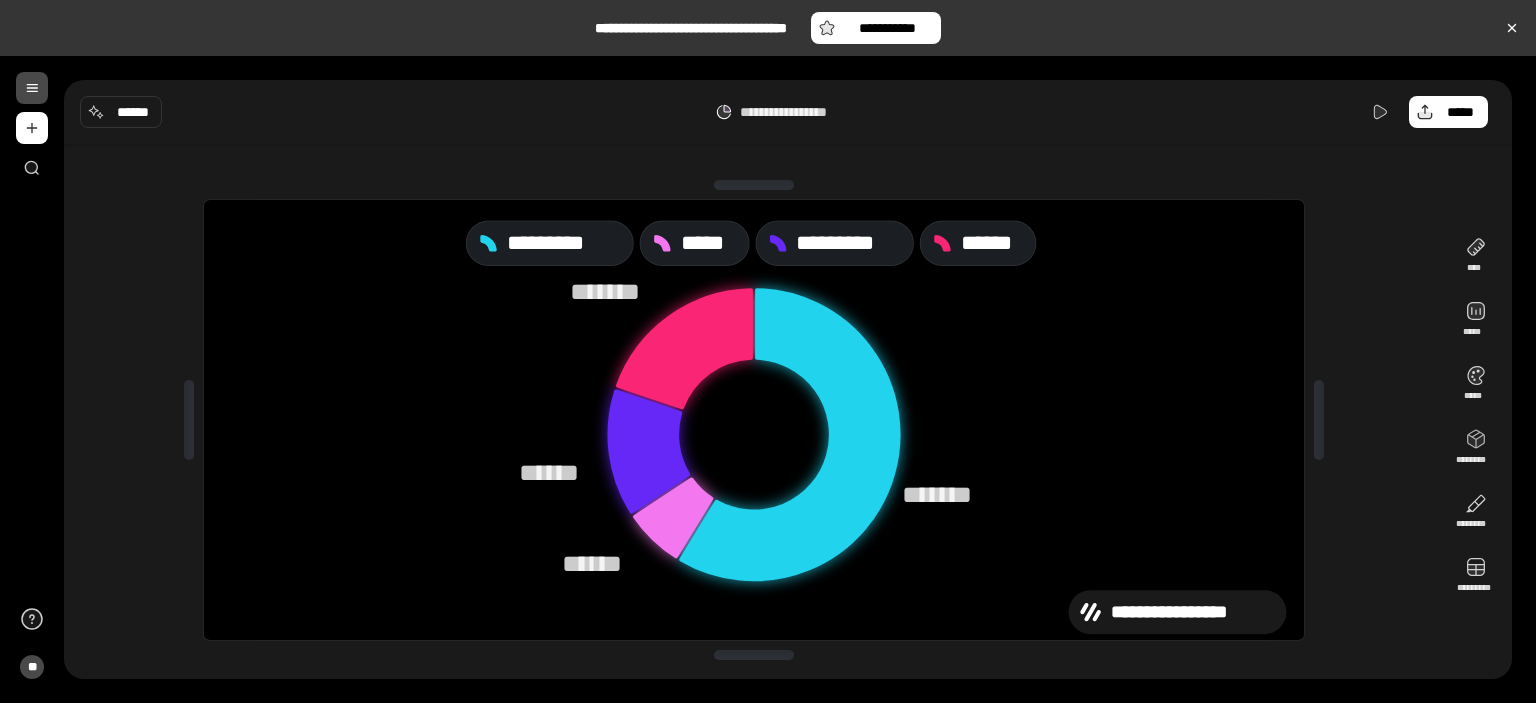click at bounding box center [1319, 420] 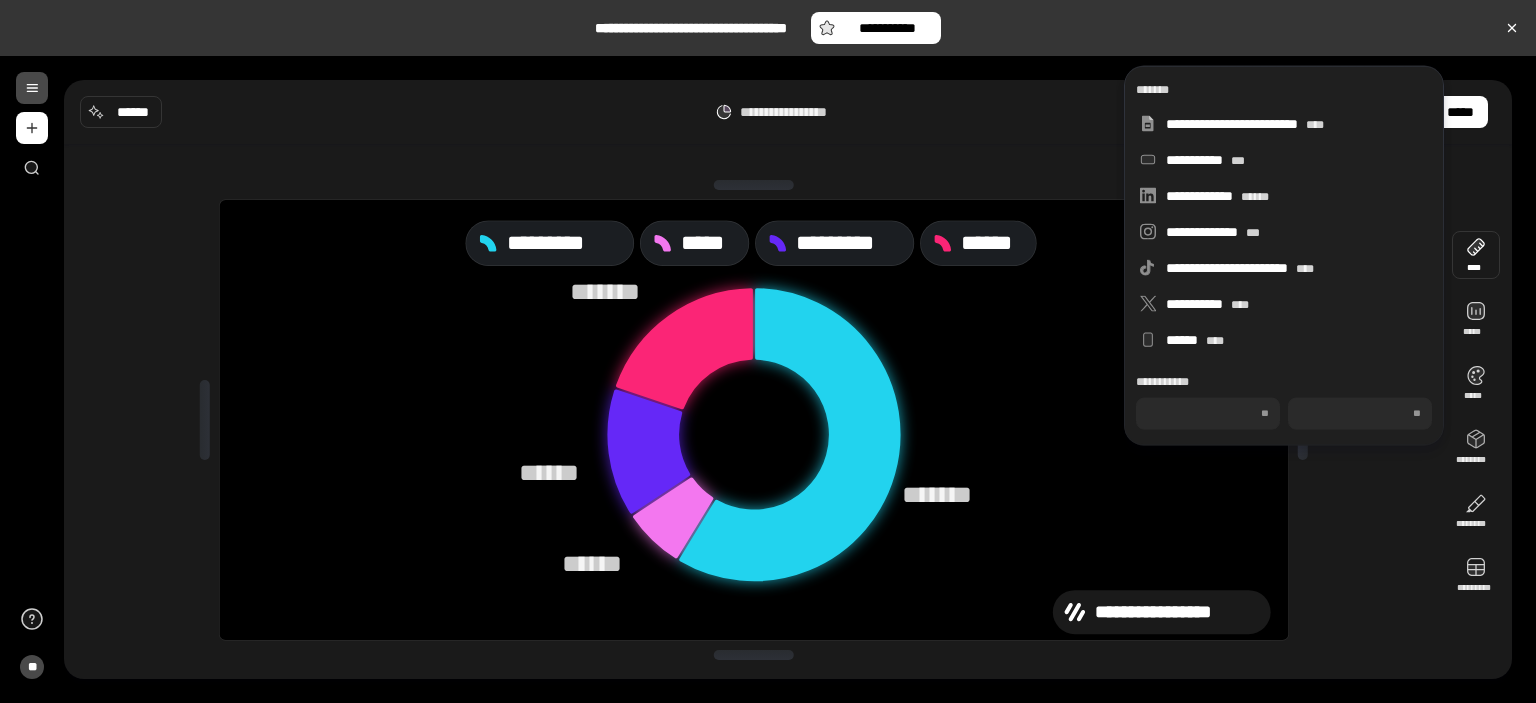 click on "***" at bounding box center [1360, 414] 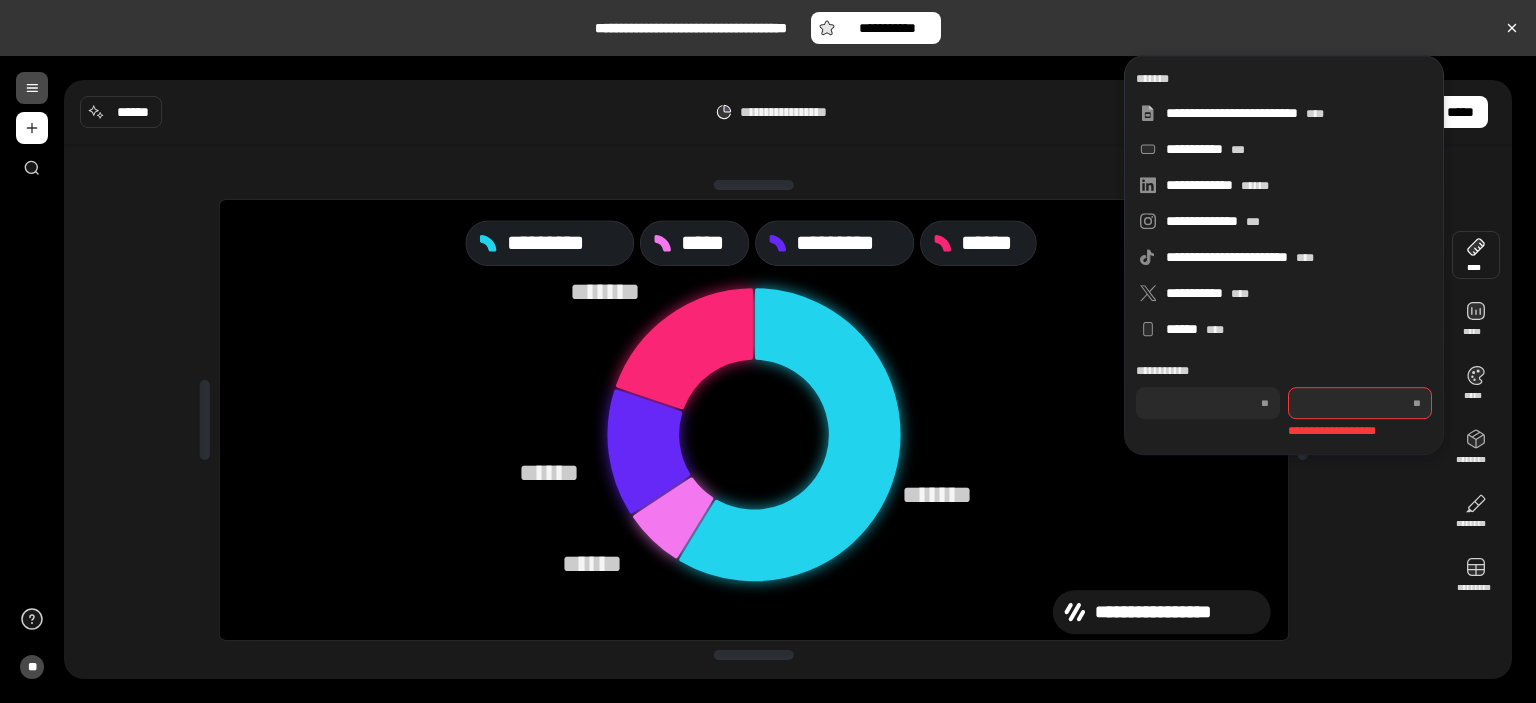 type on "****" 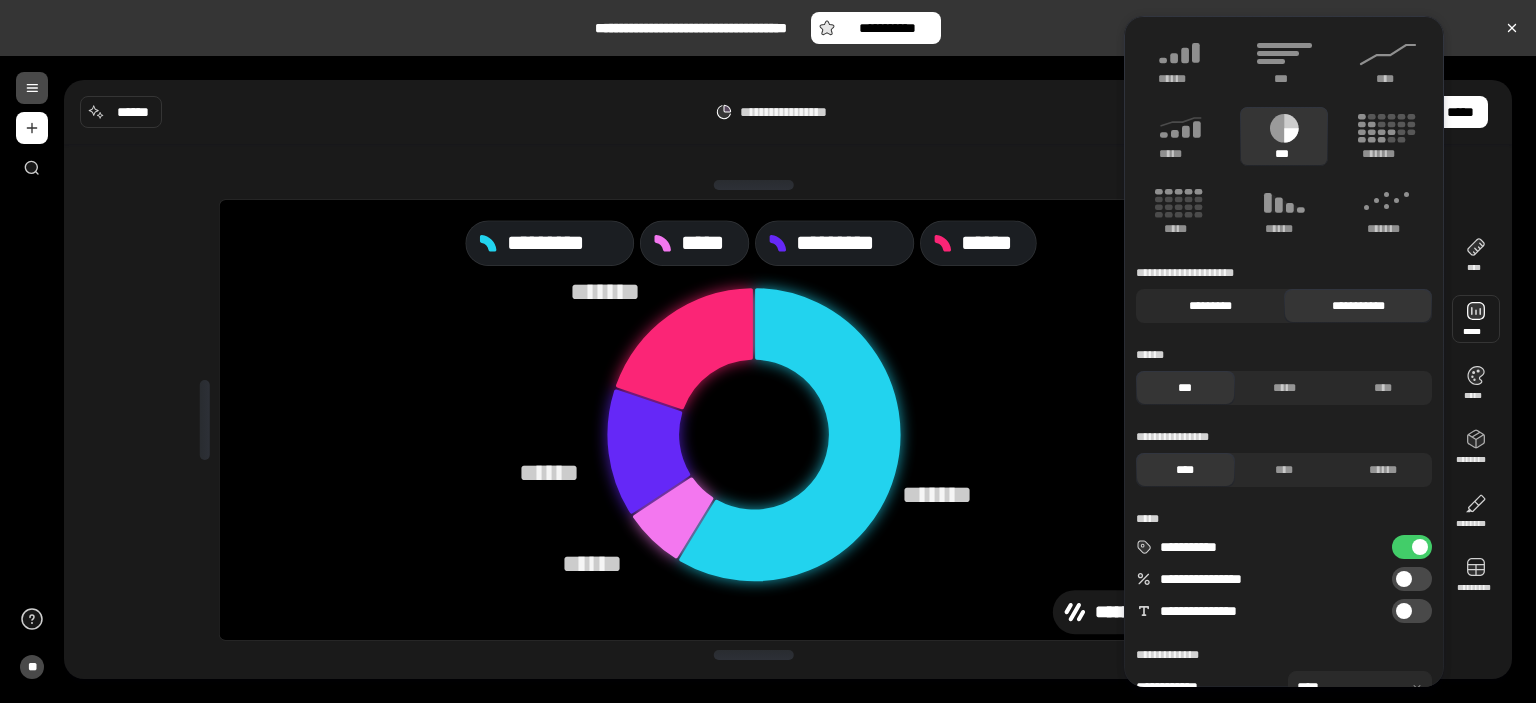 click on "*********" at bounding box center [1210, 306] 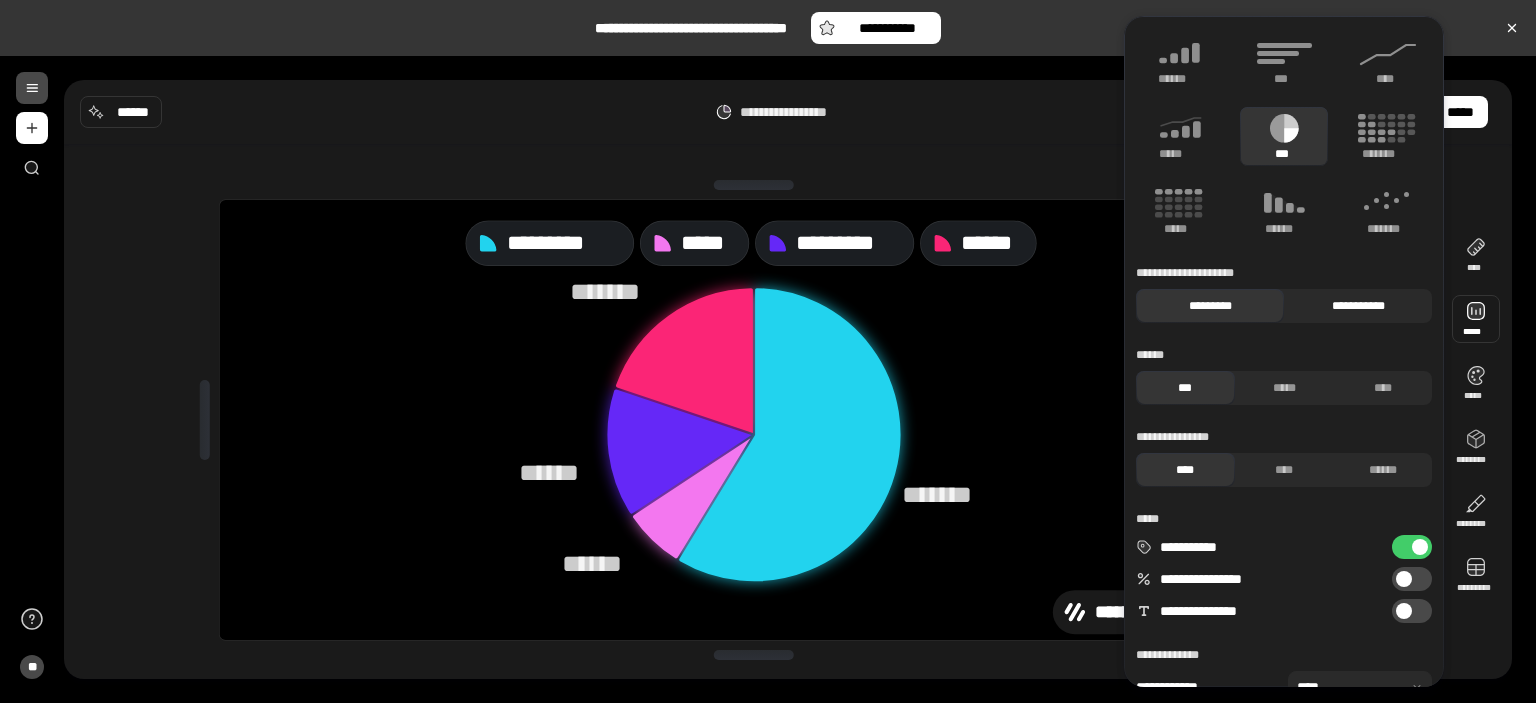 click on "**********" at bounding box center [1358, 306] 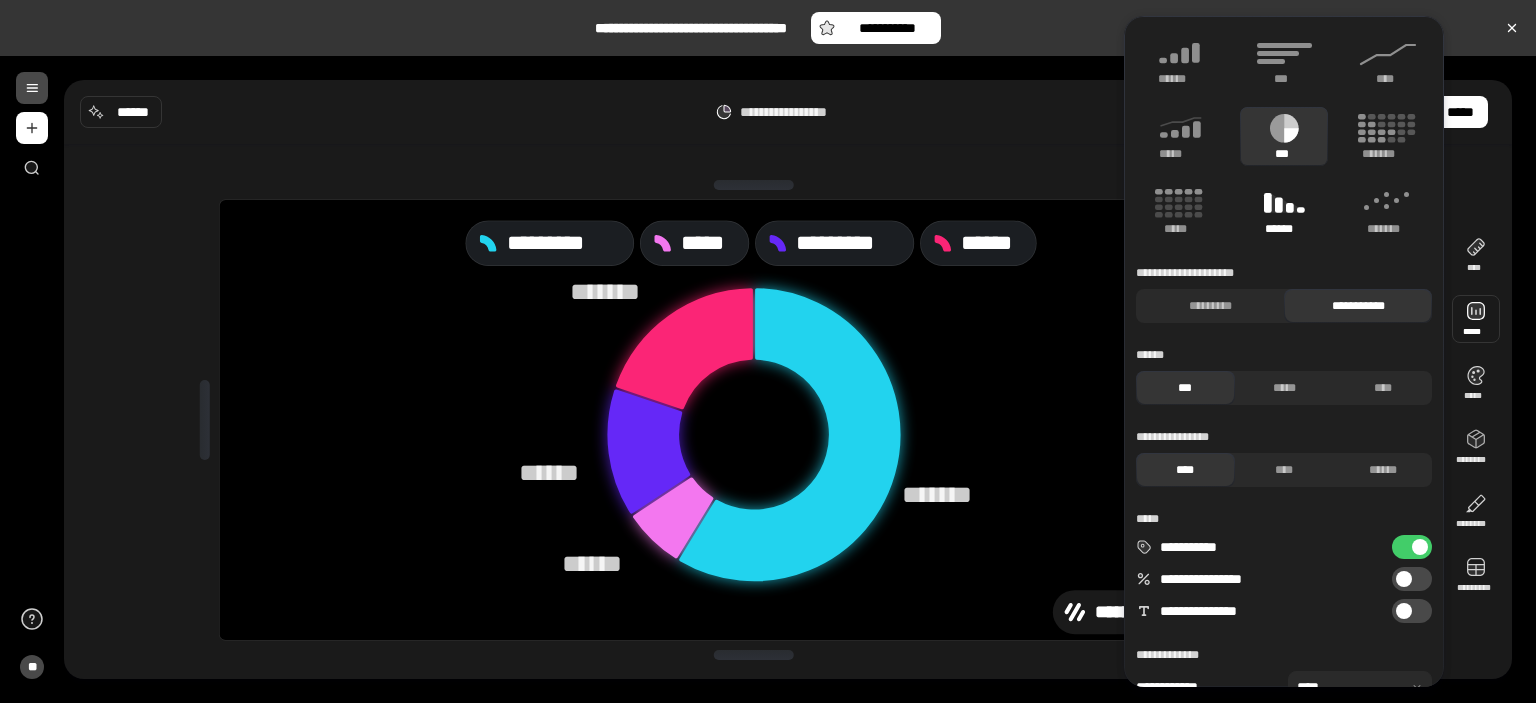 click 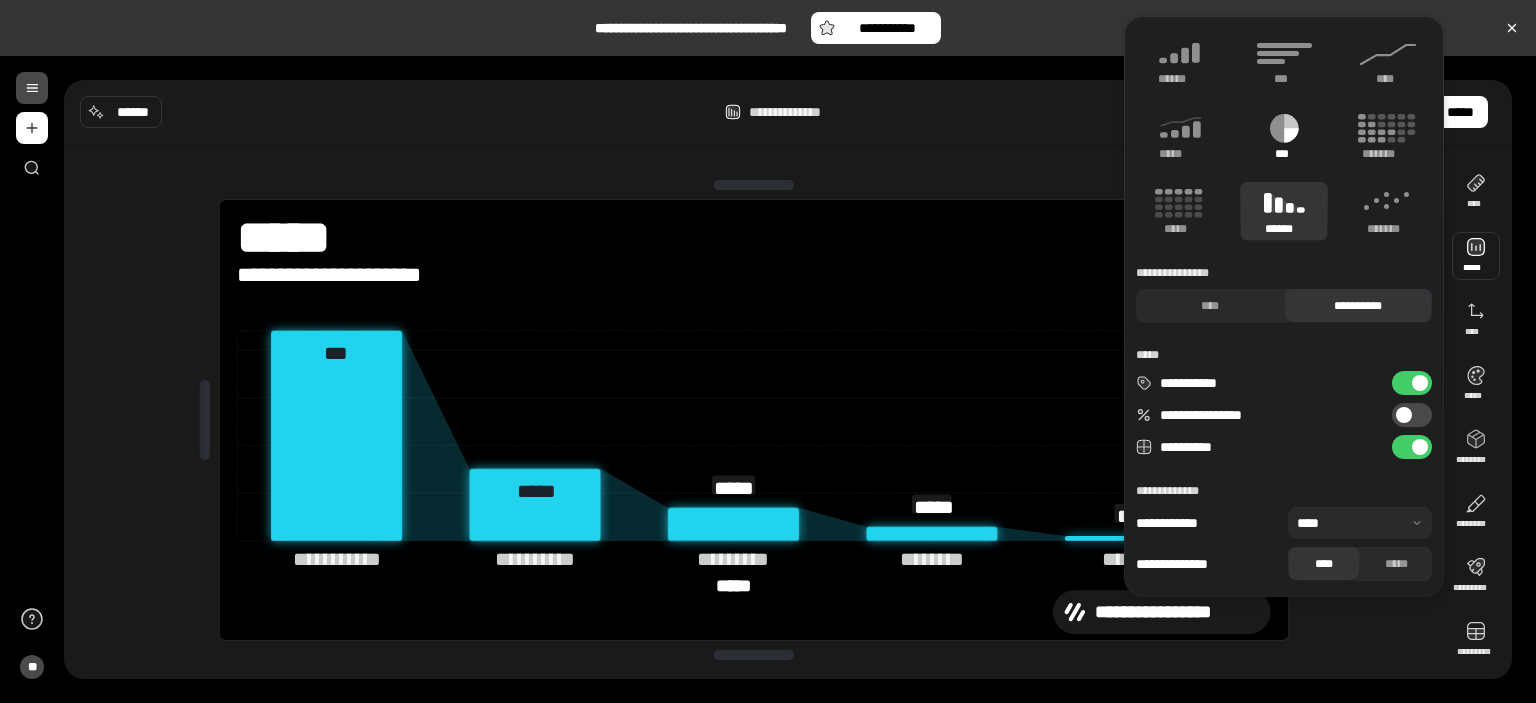 click 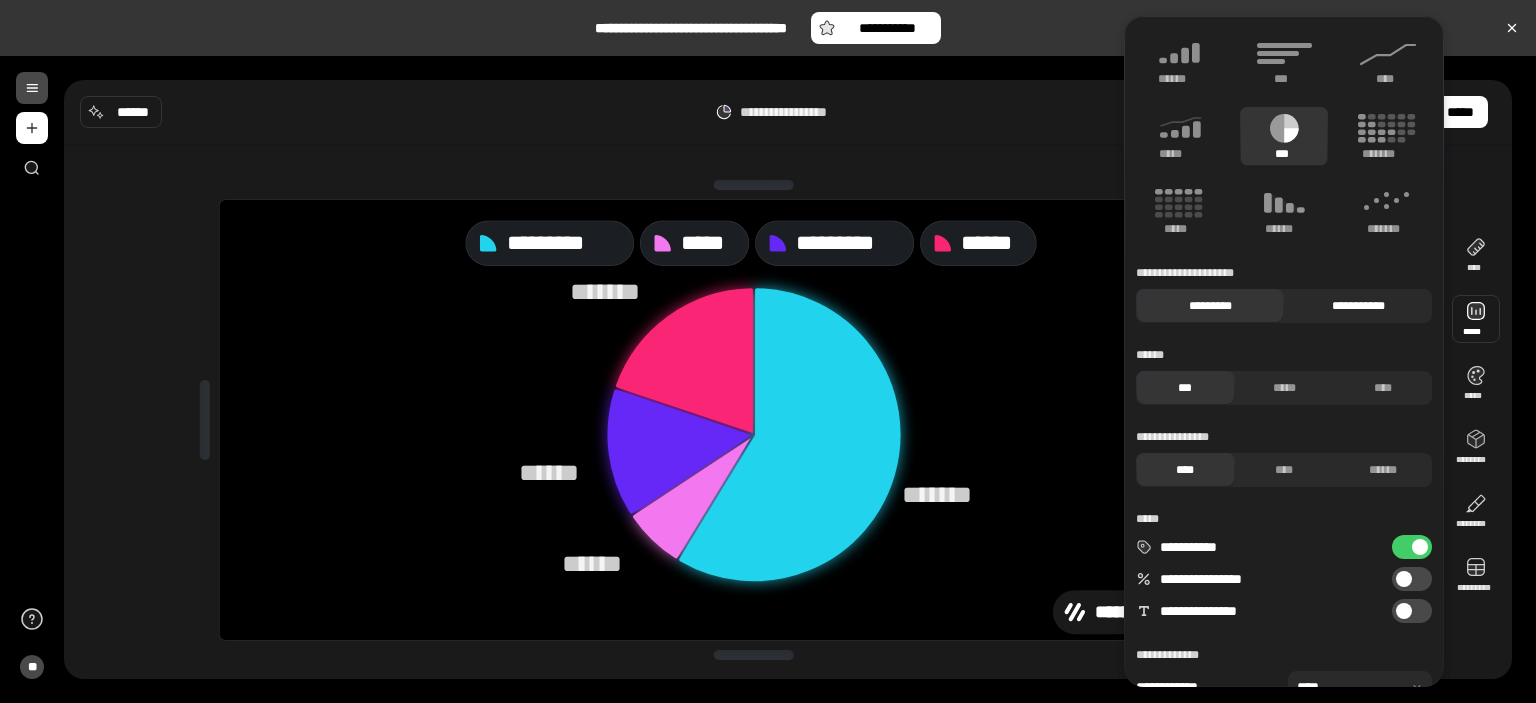 click on "**********" at bounding box center [1358, 306] 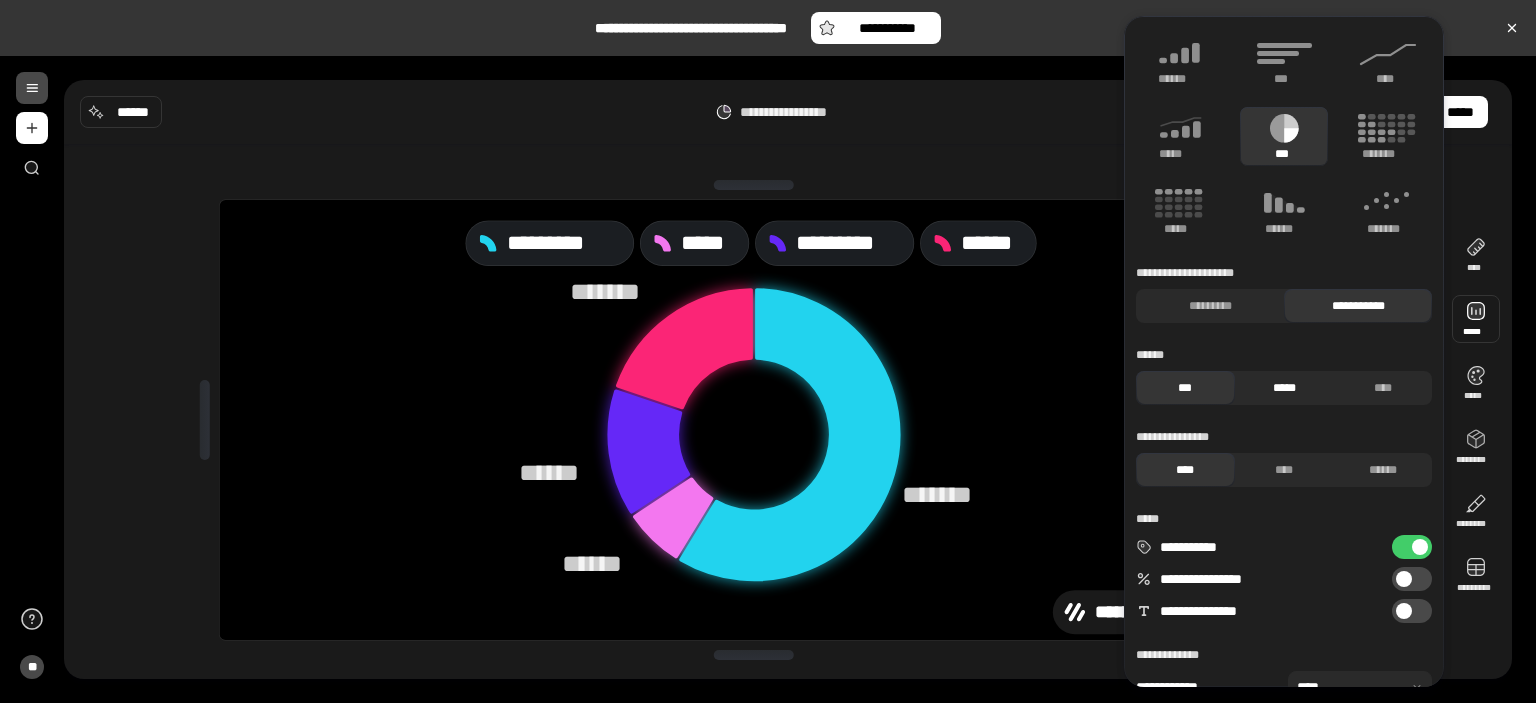click on "*****" at bounding box center (1284, 388) 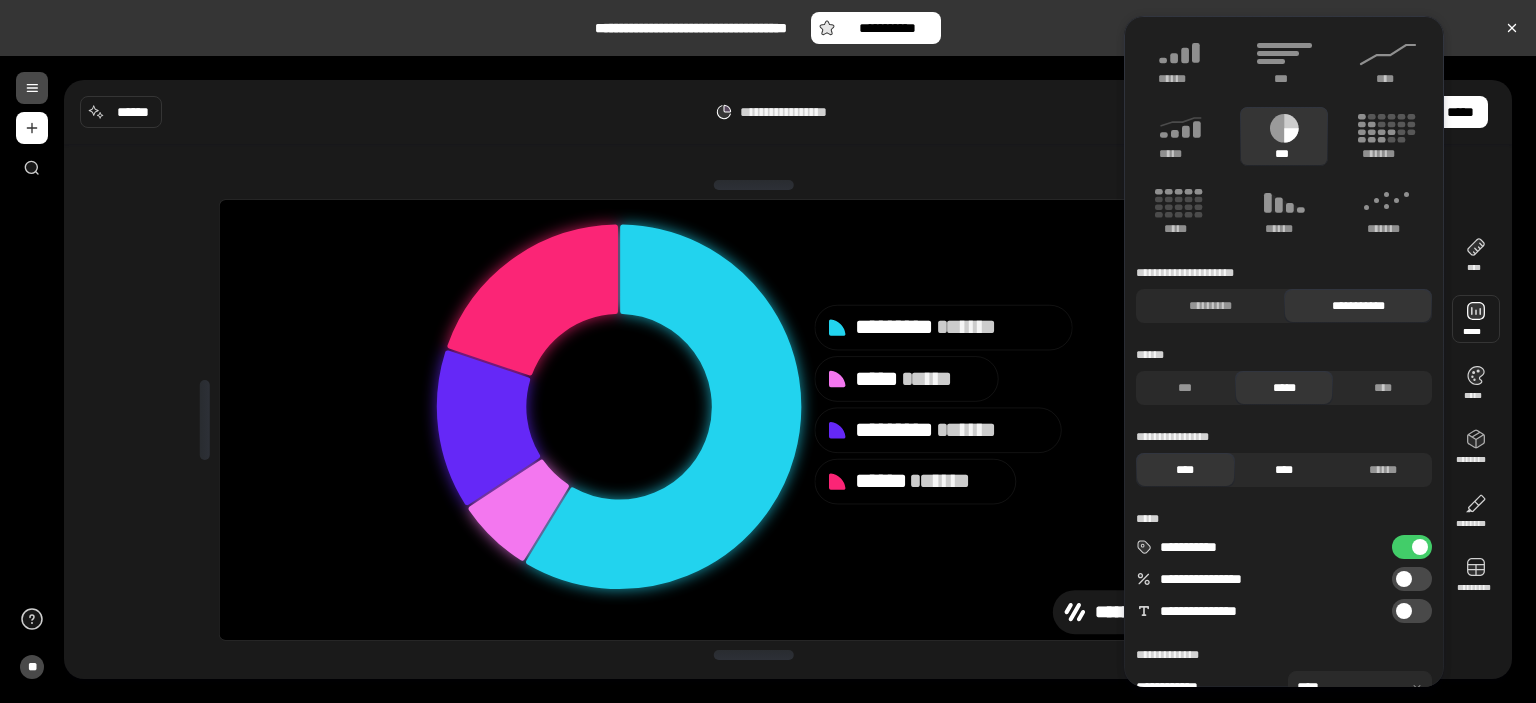 click on "****" at bounding box center [1284, 470] 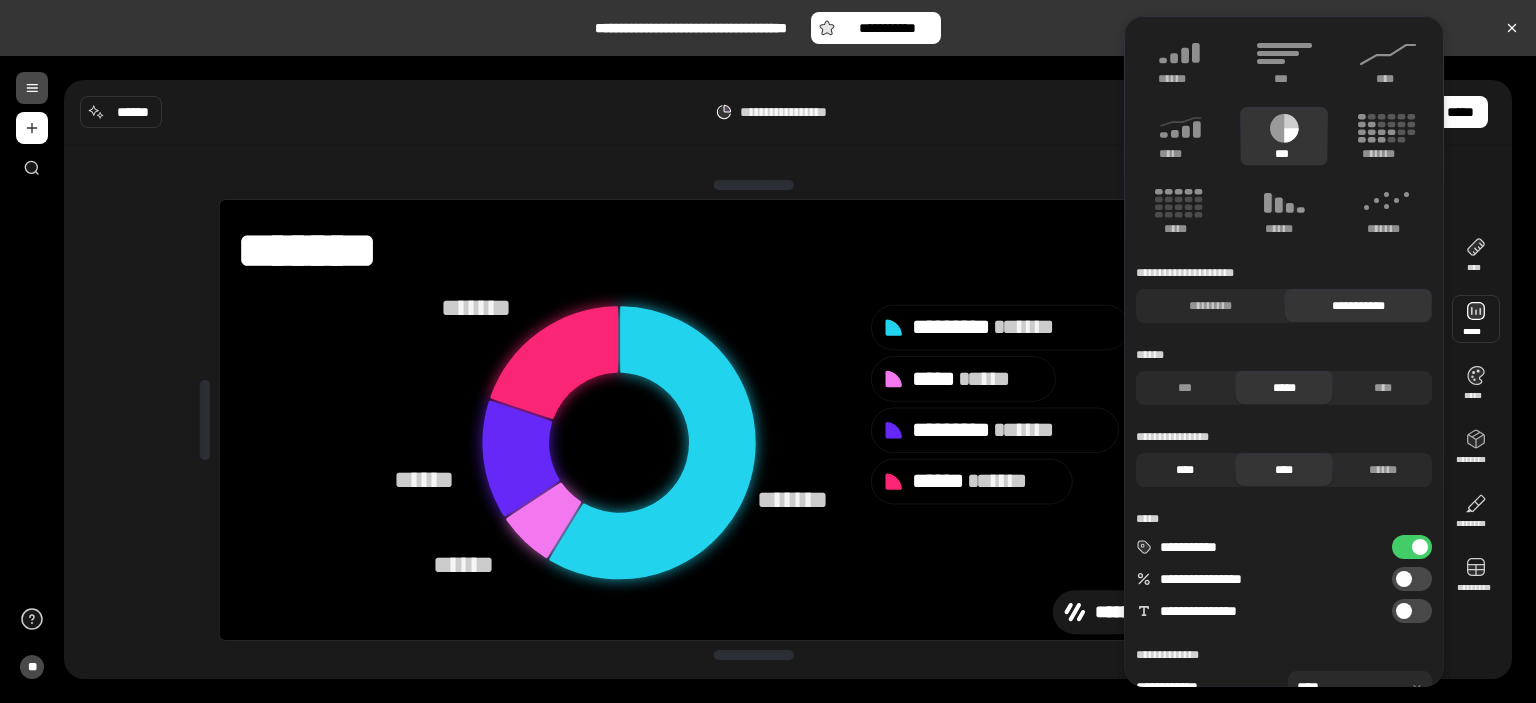 click on "****" at bounding box center [1185, 470] 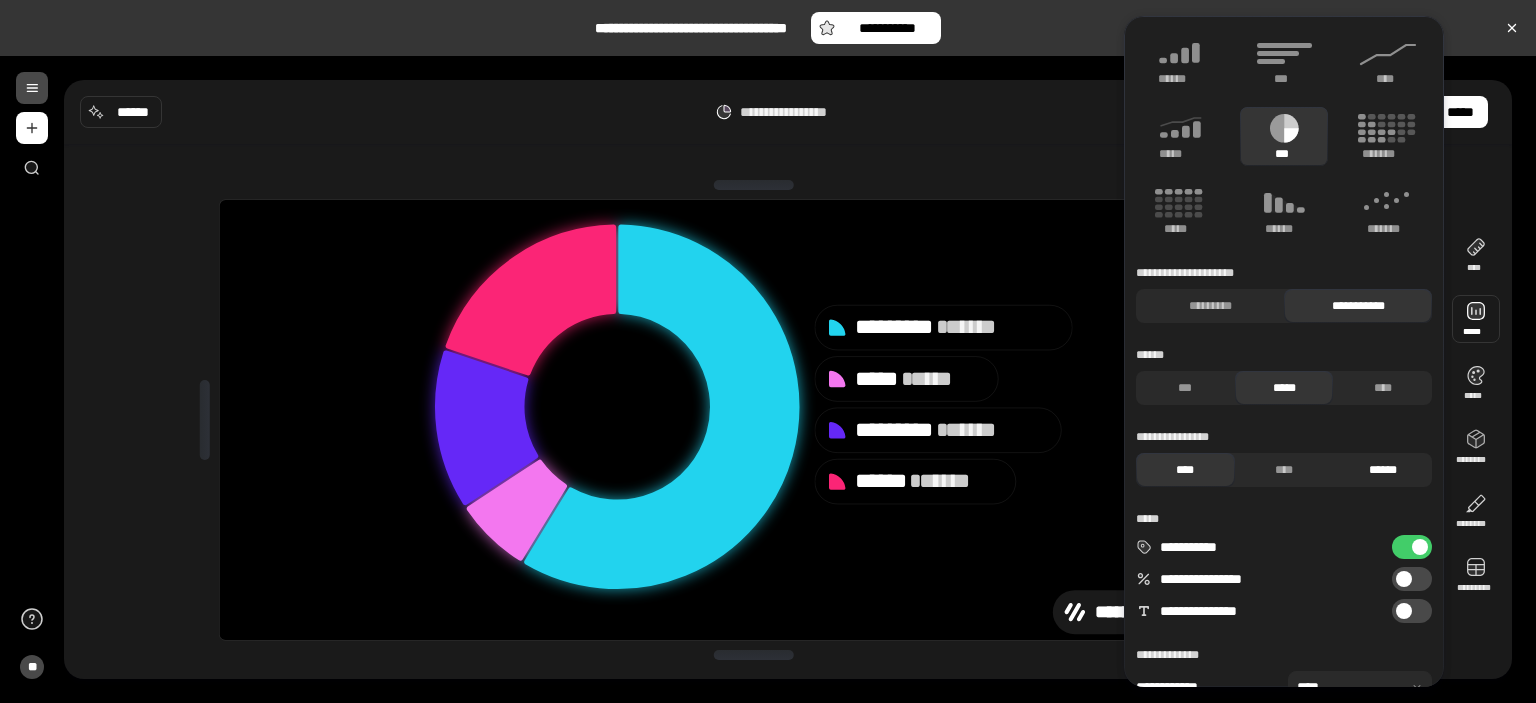 click on "******" at bounding box center [1382, 470] 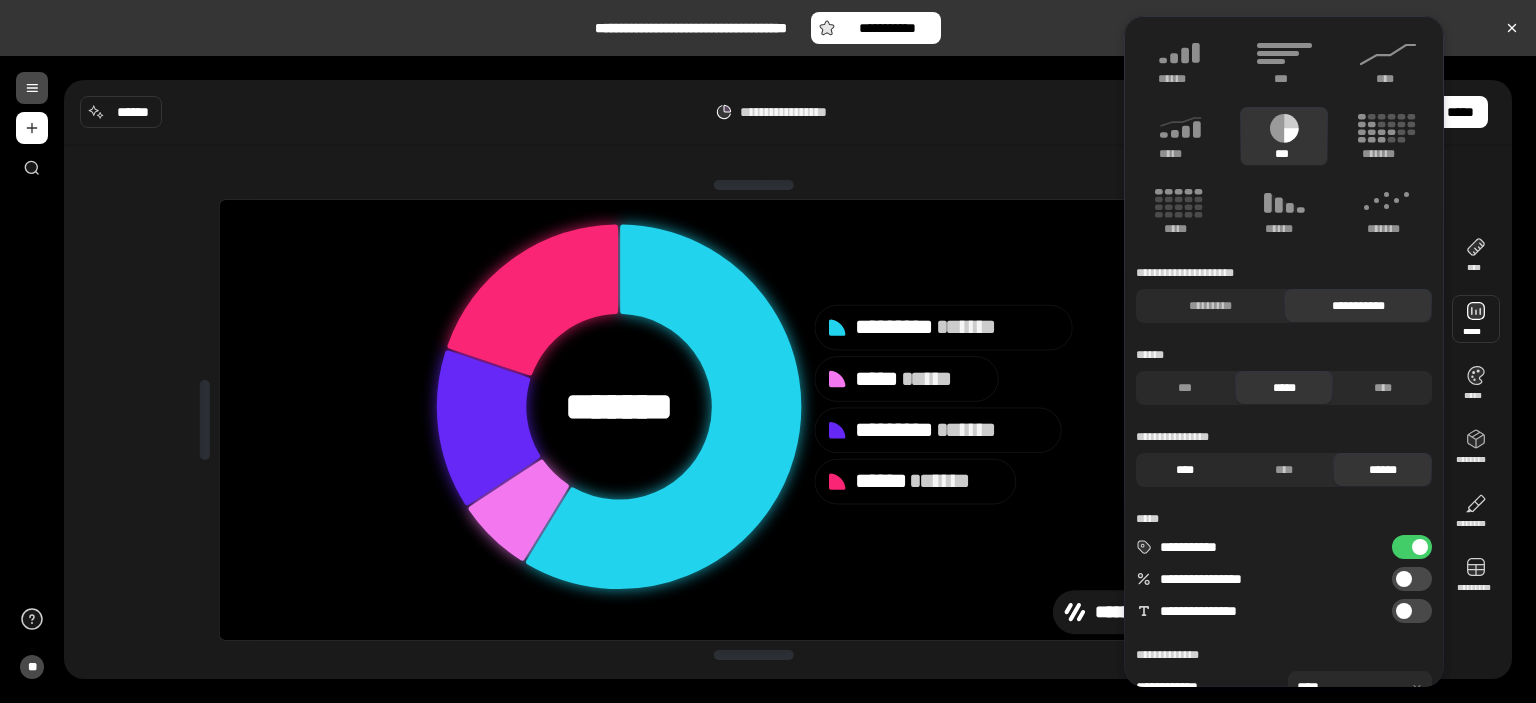 click on "****" at bounding box center [1185, 470] 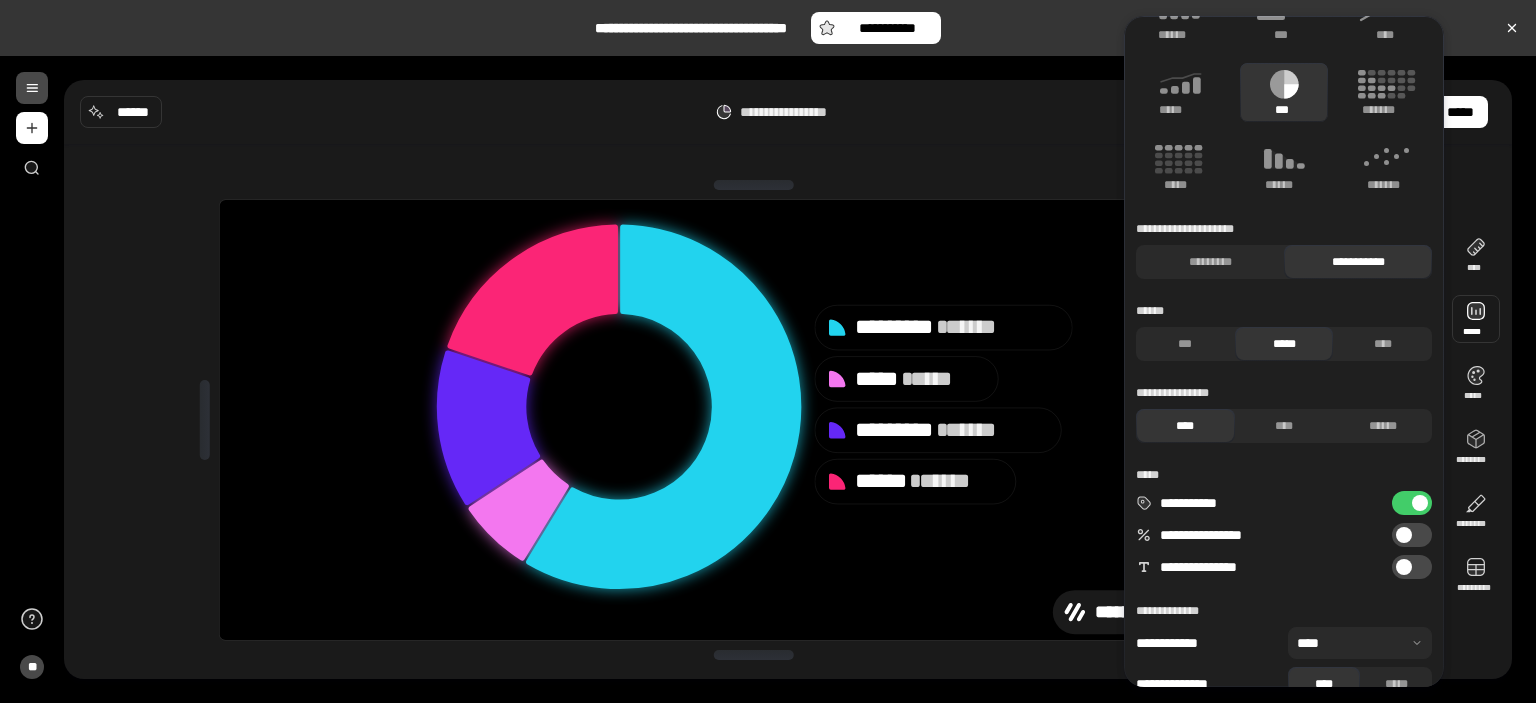 scroll, scrollTop: 74, scrollLeft: 0, axis: vertical 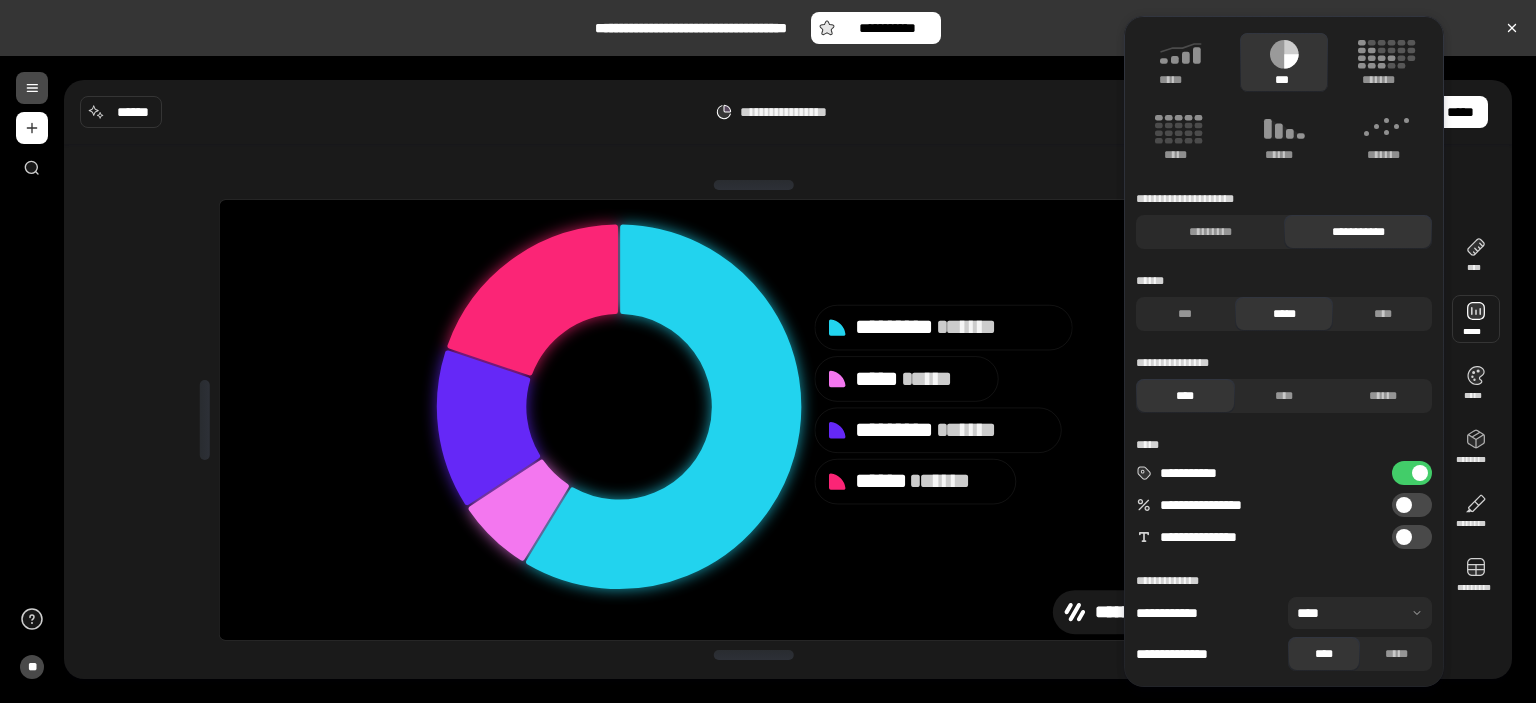 click on "**********" at bounding box center [1412, 473] 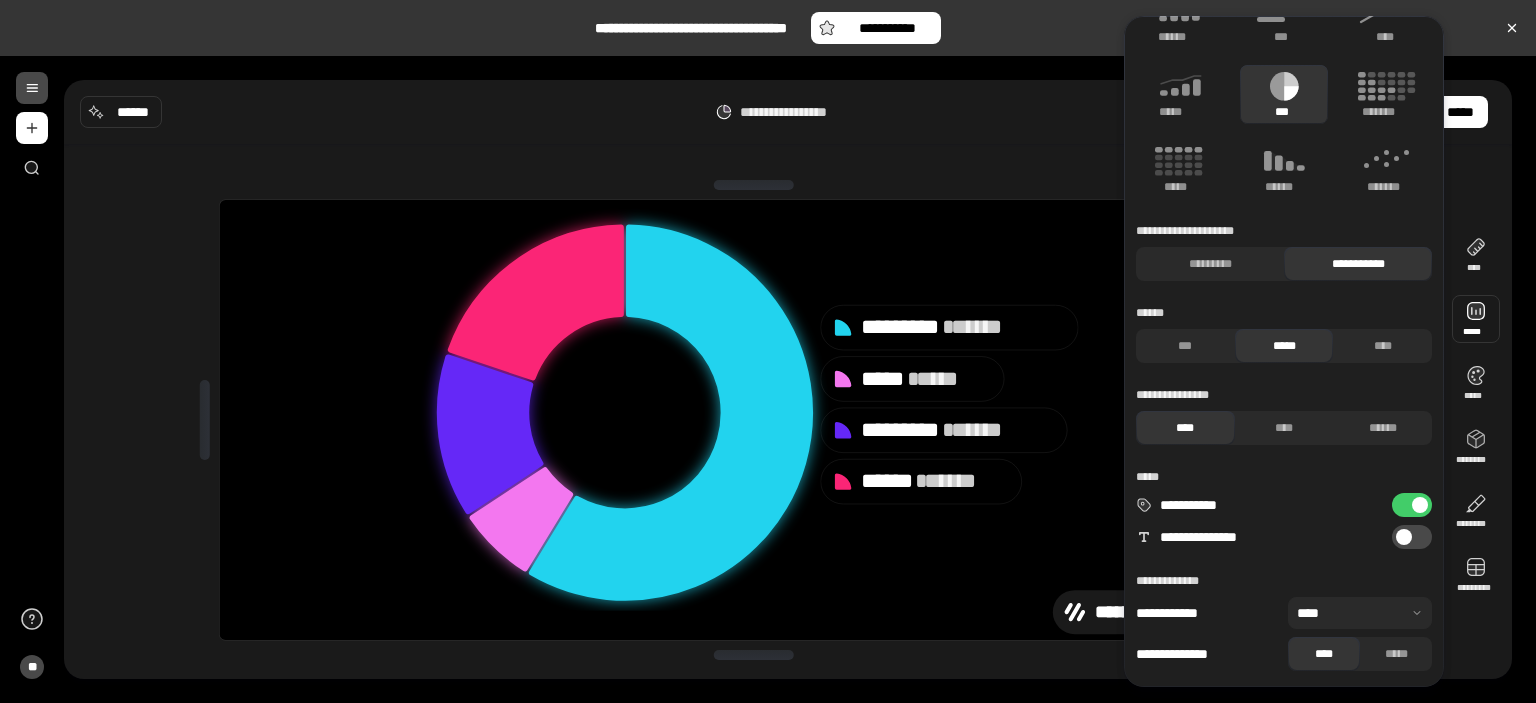 scroll, scrollTop: 42, scrollLeft: 0, axis: vertical 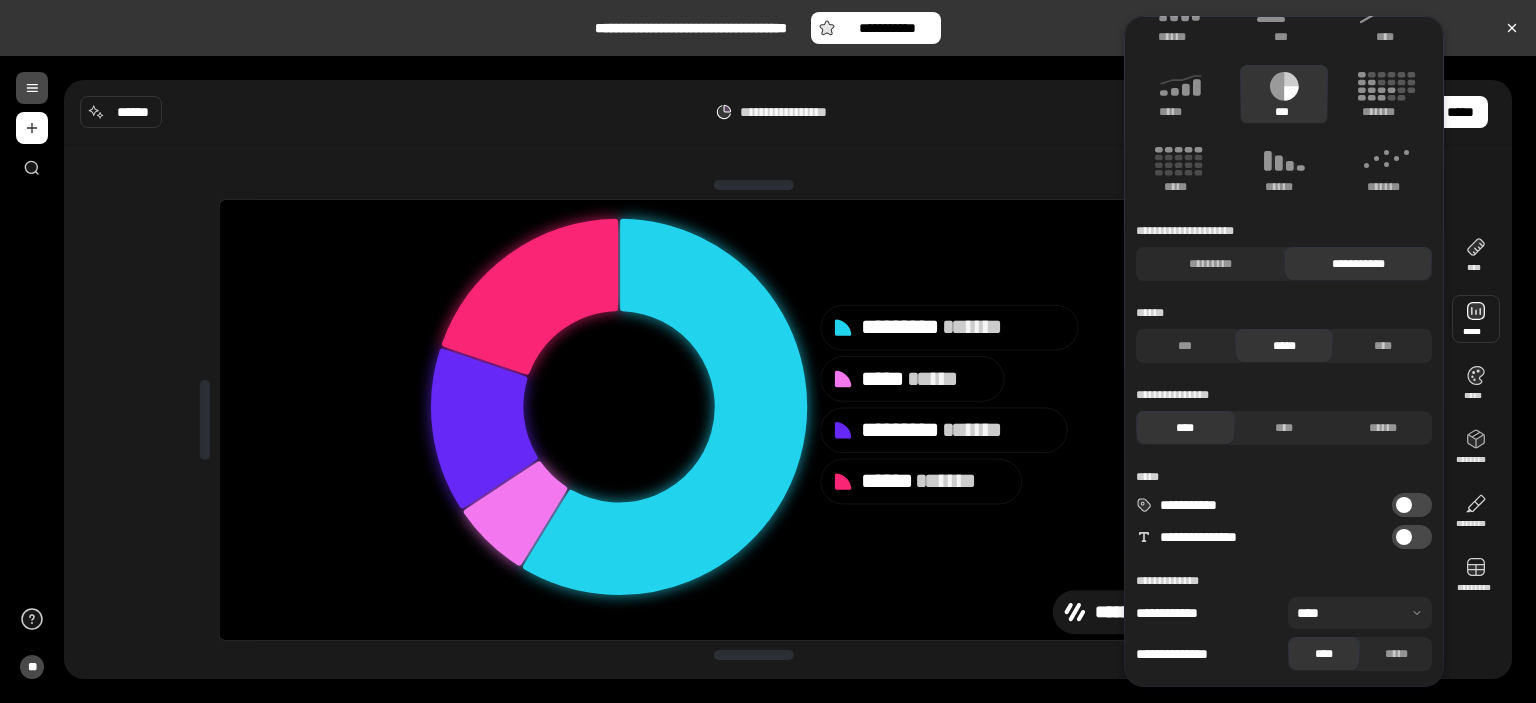 click on "*****" at bounding box center [1284, 477] 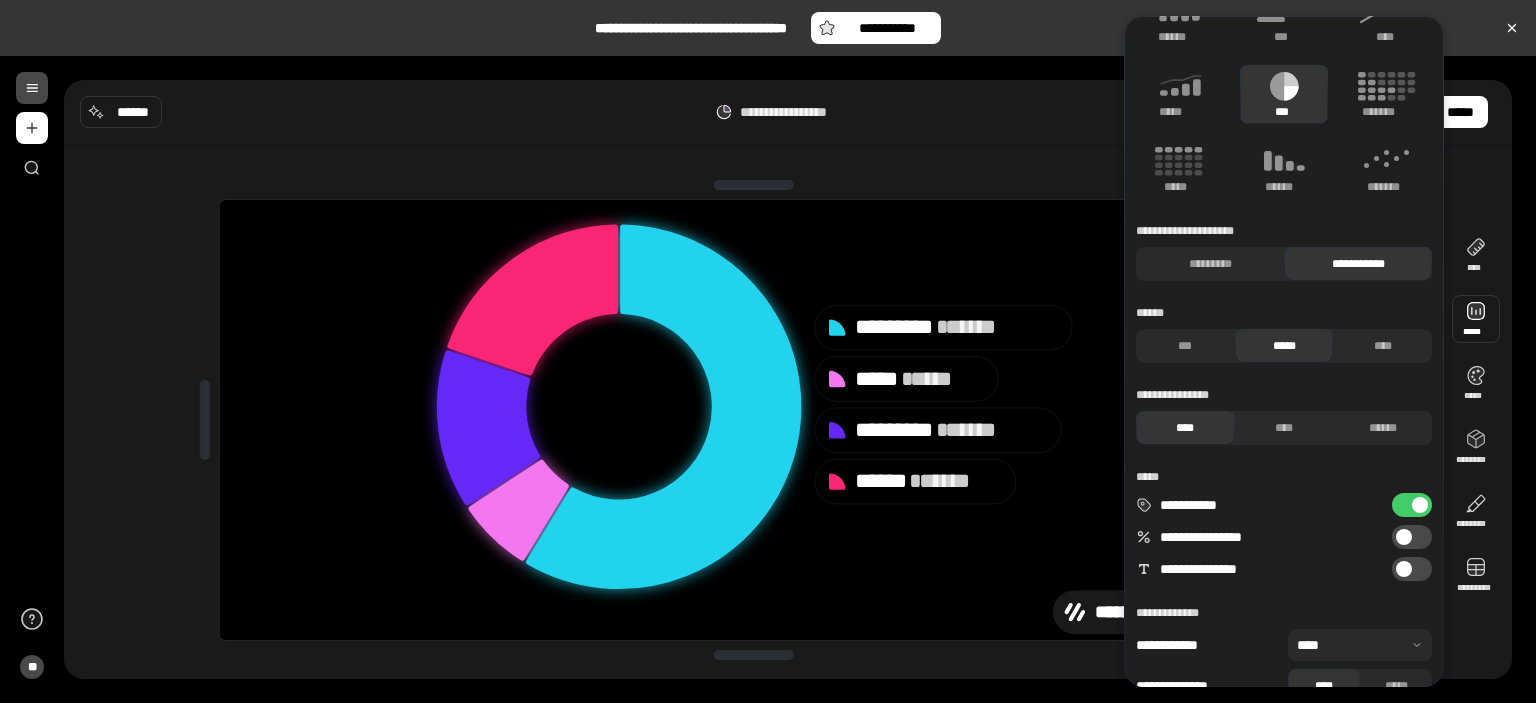 click on "**********" at bounding box center (1412, 505) 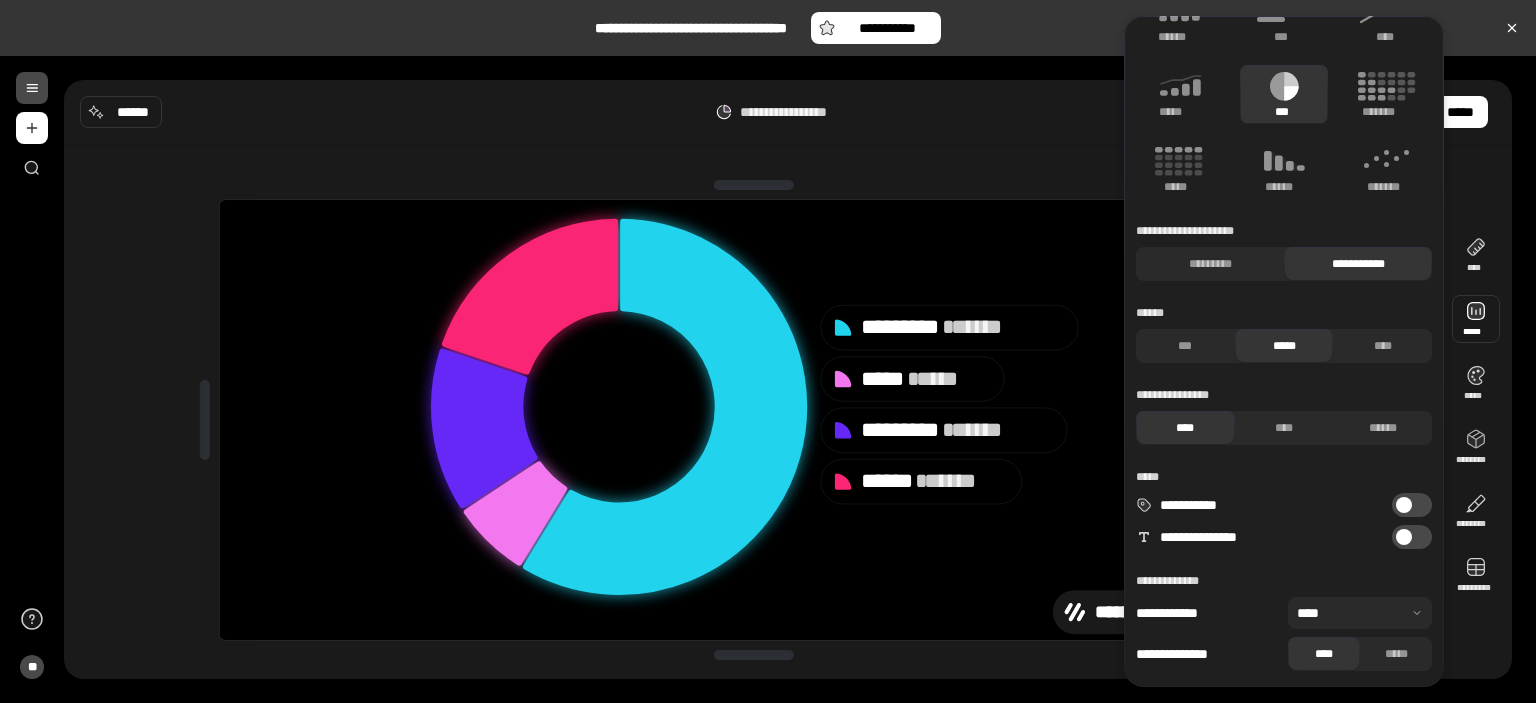 click at bounding box center [1404, 505] 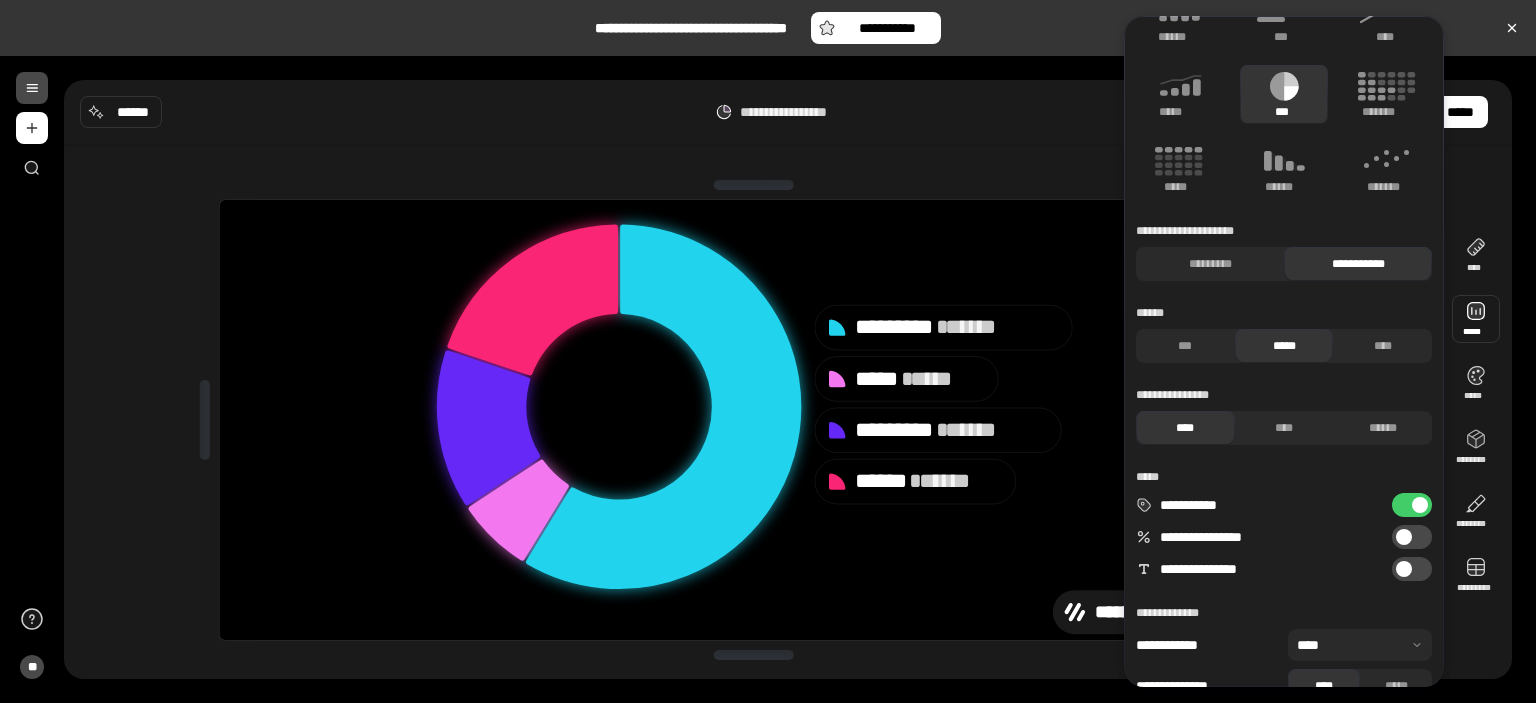 click on "**********" at bounding box center [1412, 505] 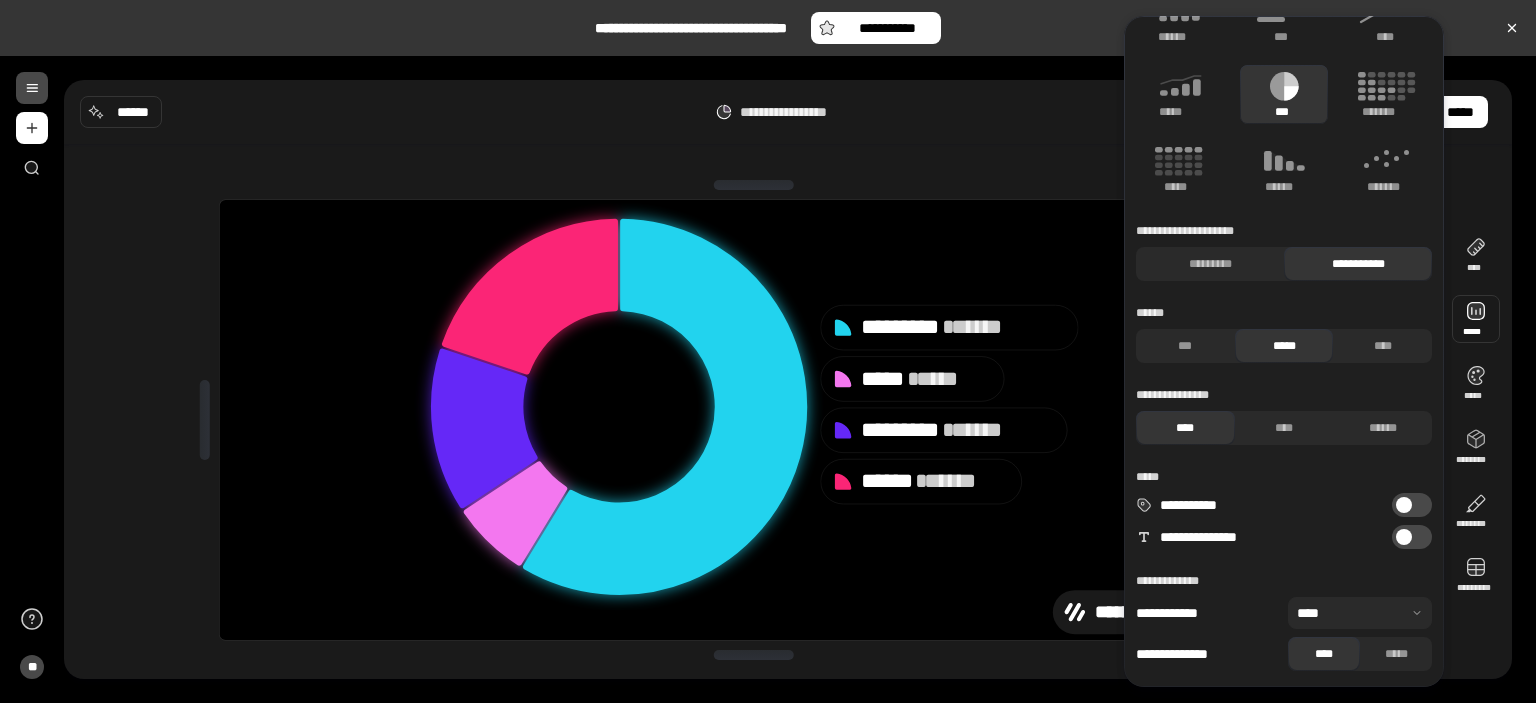 click on "**********" at bounding box center [1412, 505] 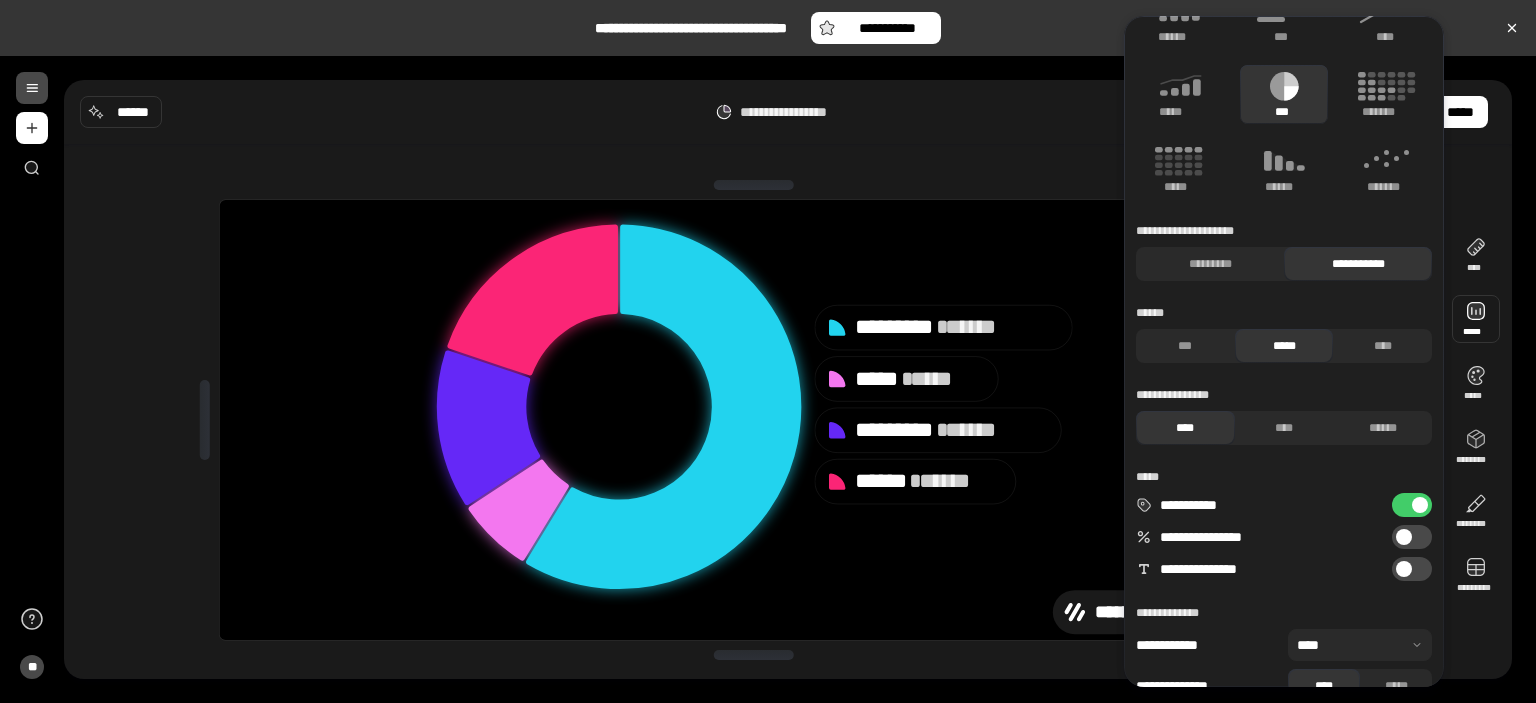 click at bounding box center (1404, 537) 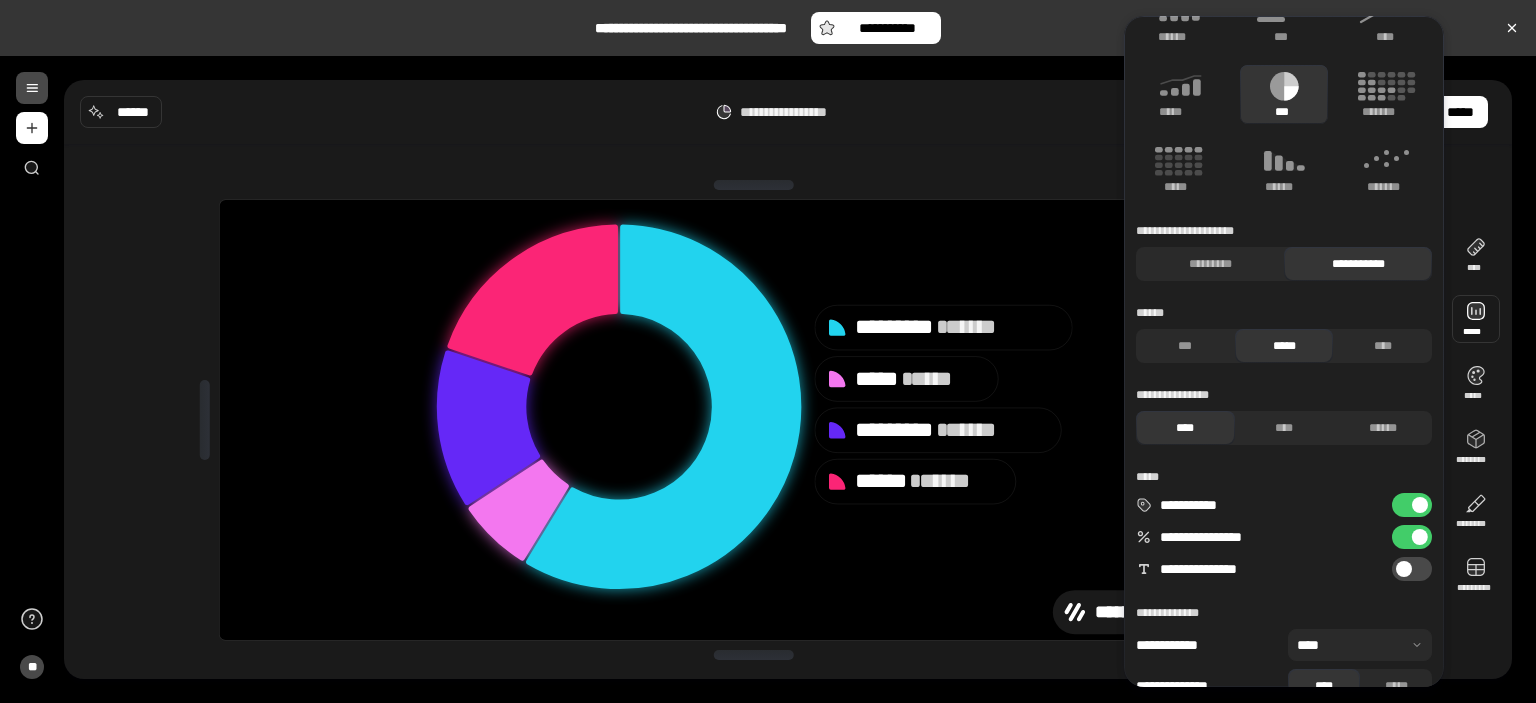 click on "**********" at bounding box center [1412, 537] 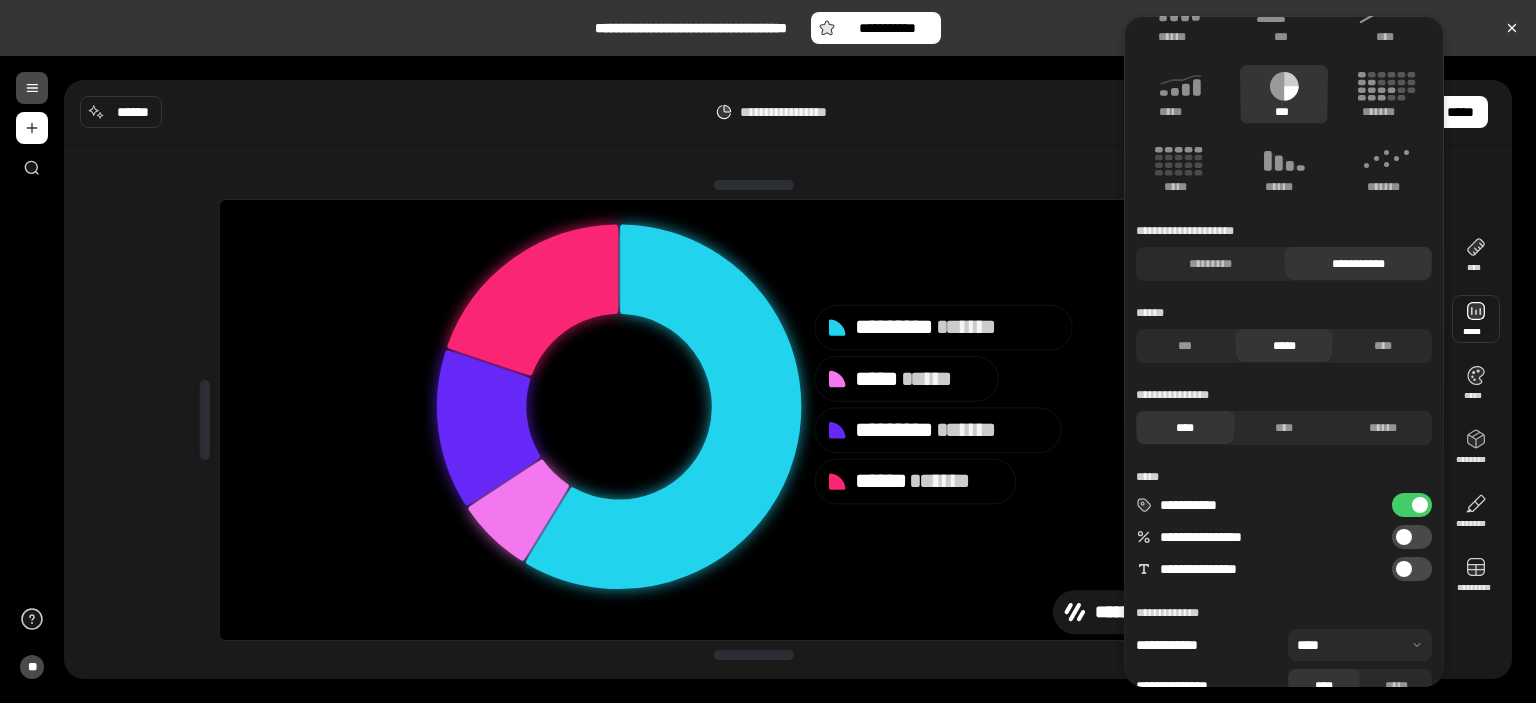 click on "**********" at bounding box center [1412, 569] 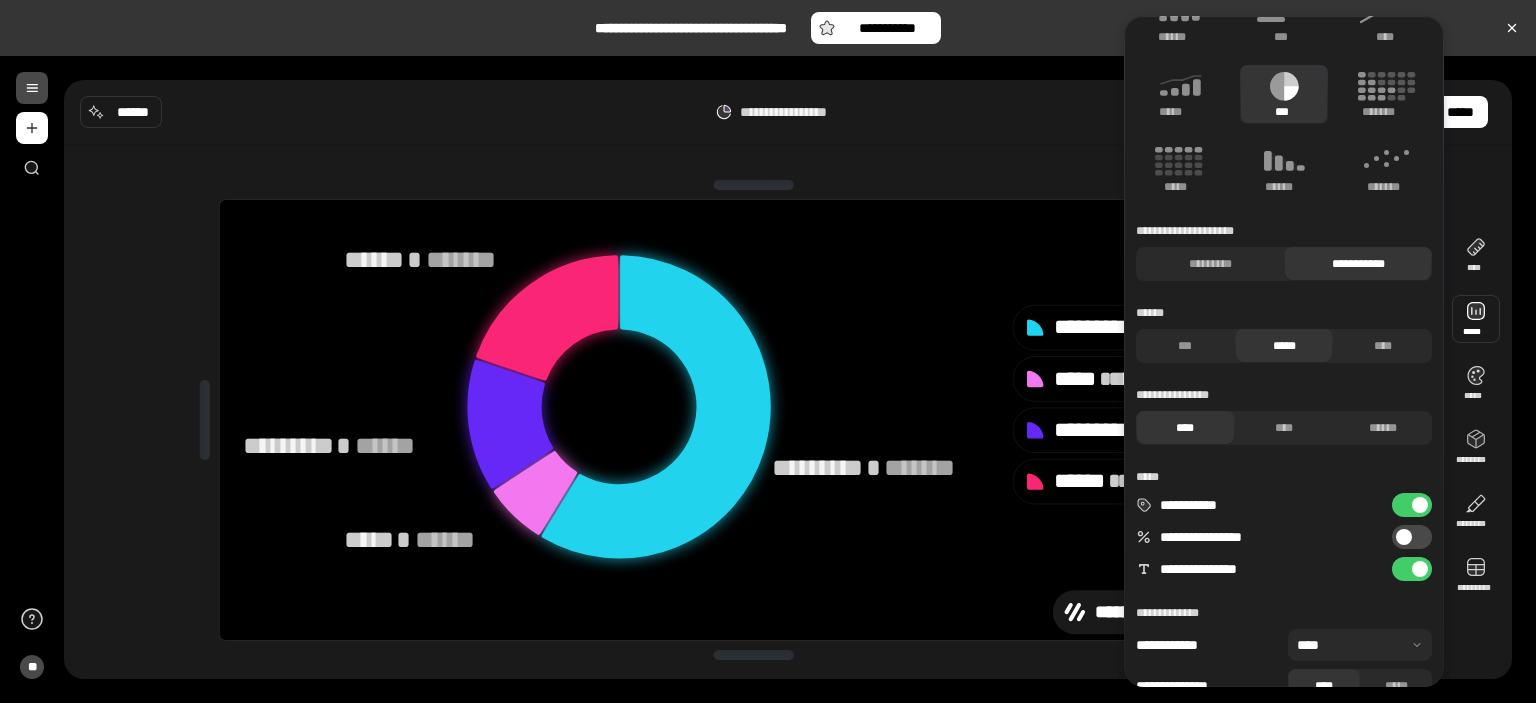click at bounding box center [1420, 569] 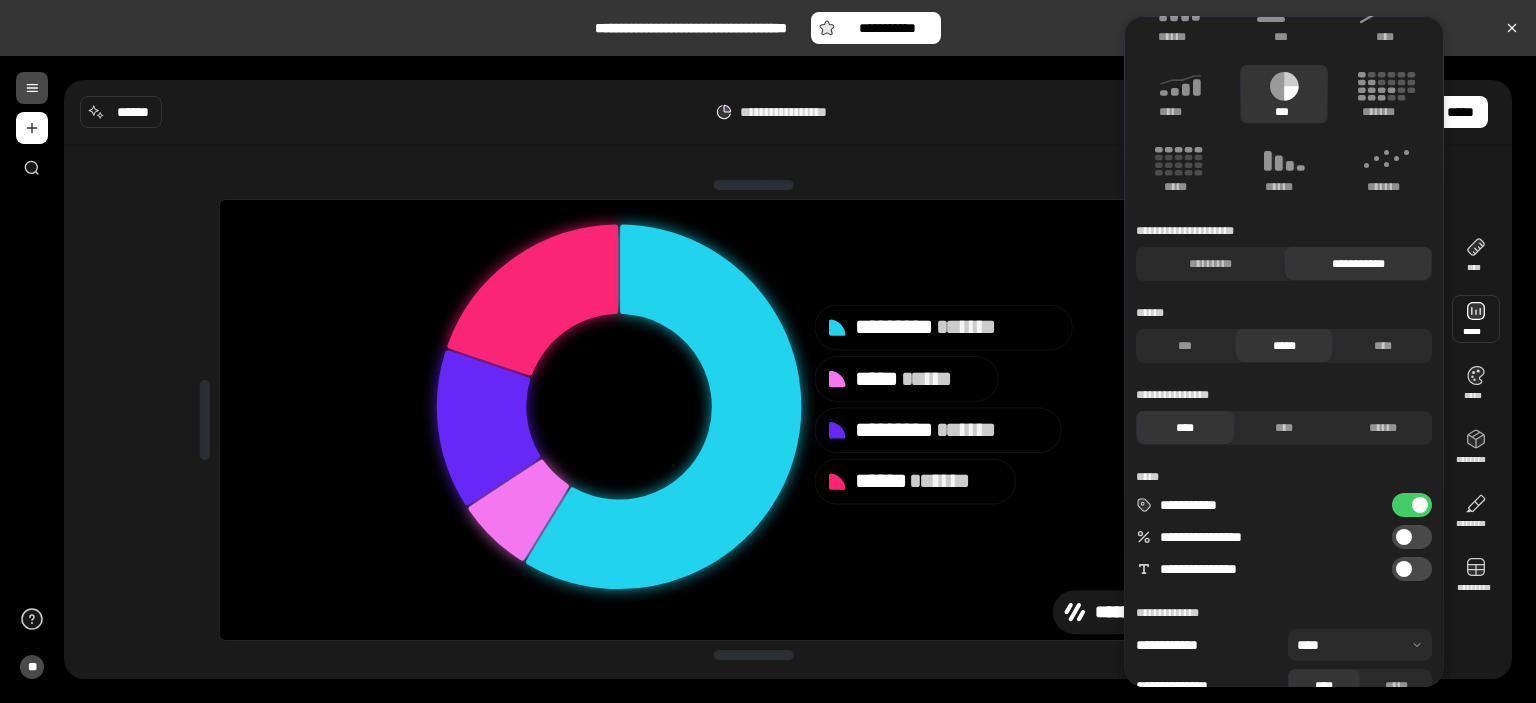 click on "**********" at bounding box center (1412, 505) 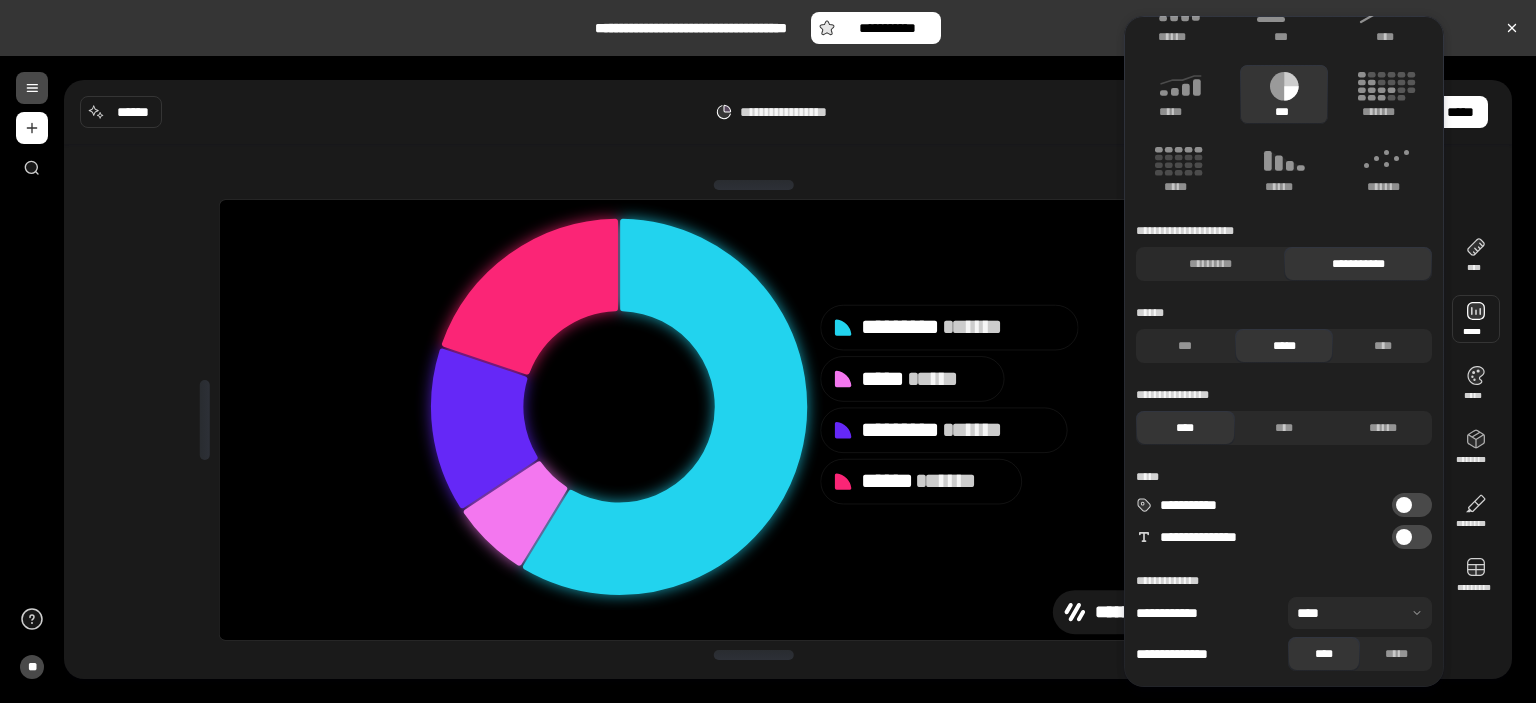 click at bounding box center (1360, 613) 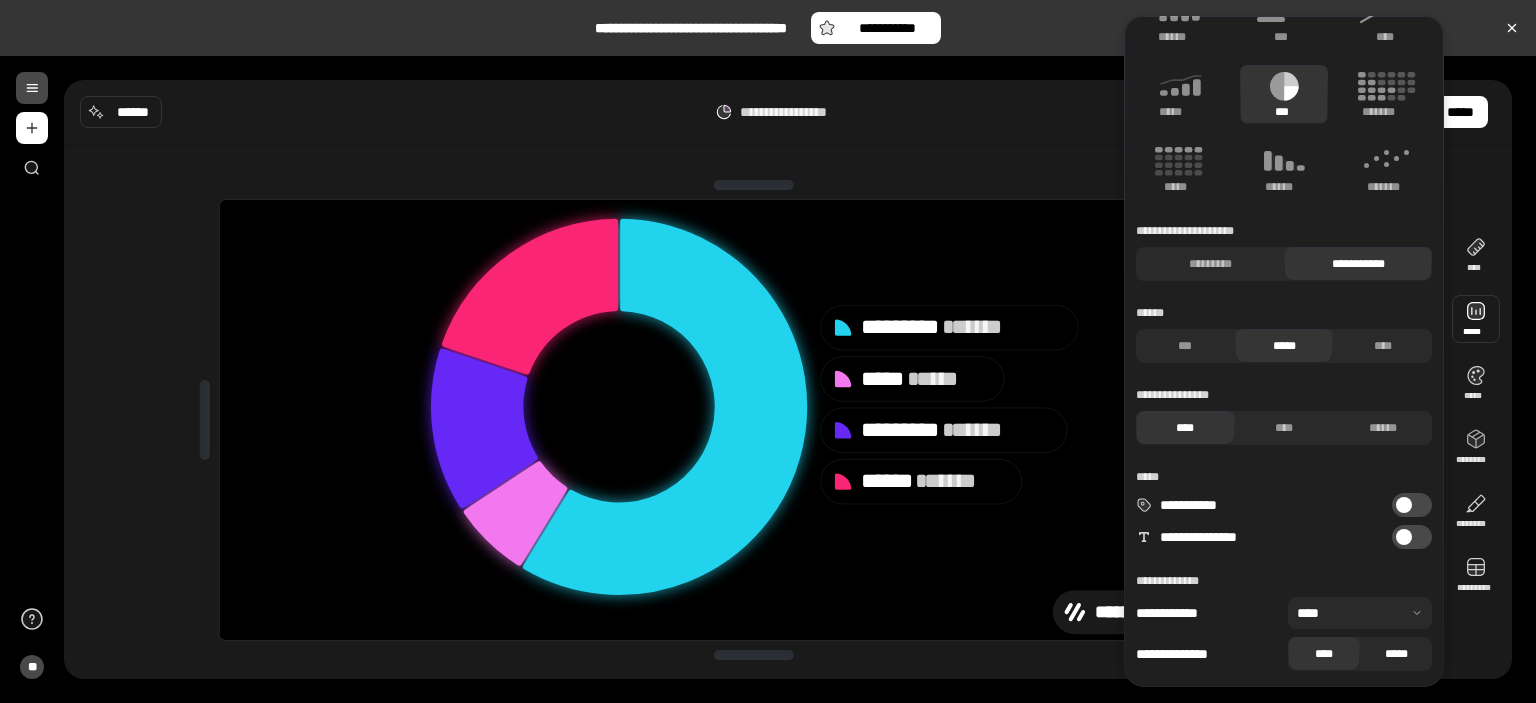 click on "*****" at bounding box center [1396, 654] 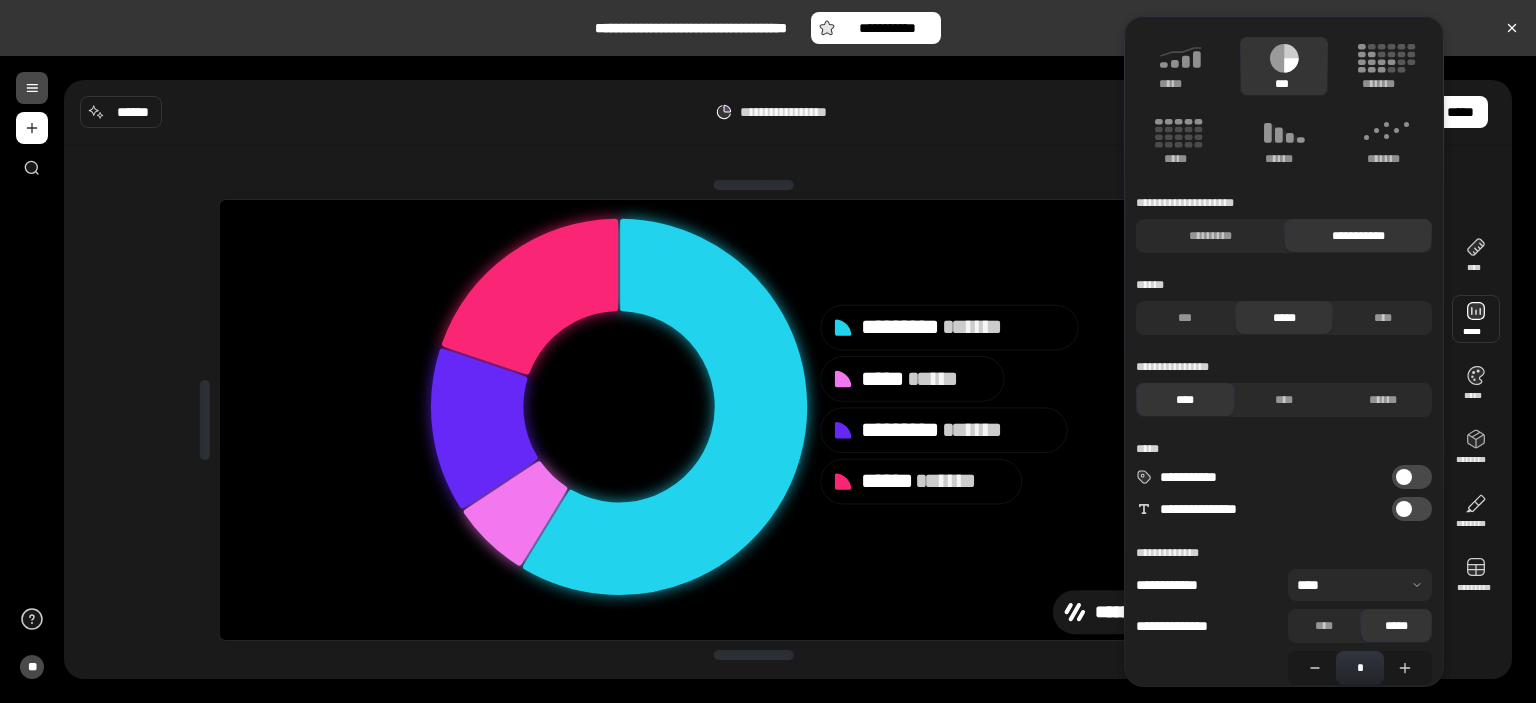 scroll, scrollTop: 84, scrollLeft: 0, axis: vertical 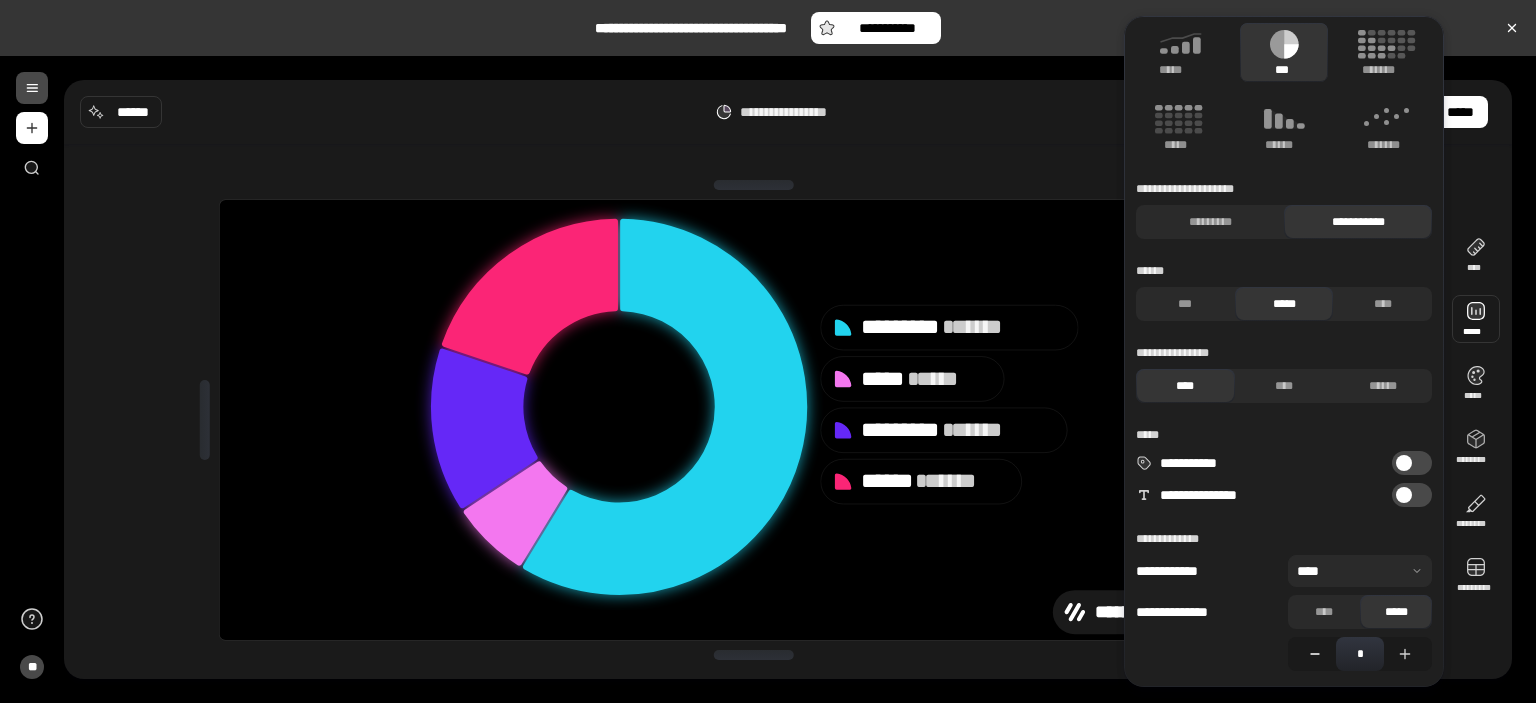 click 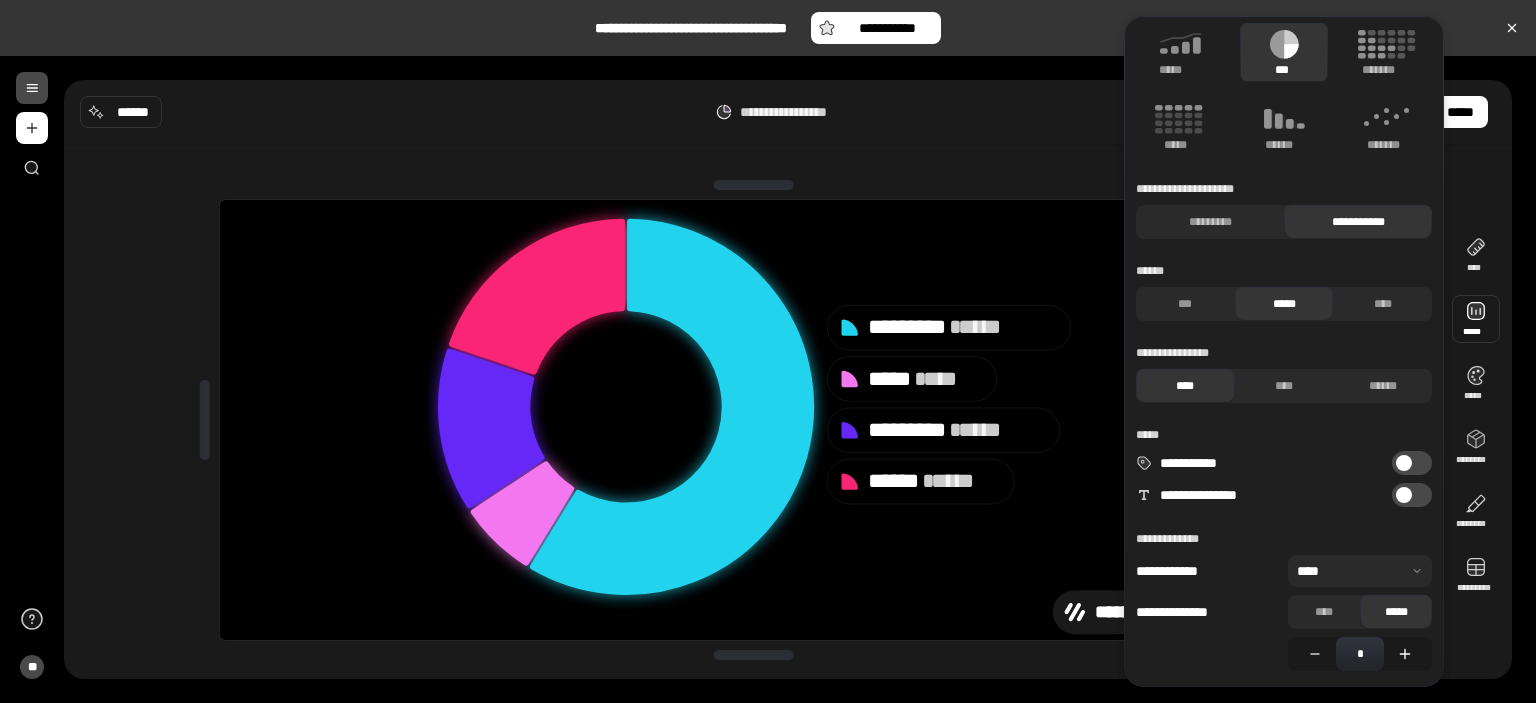 click 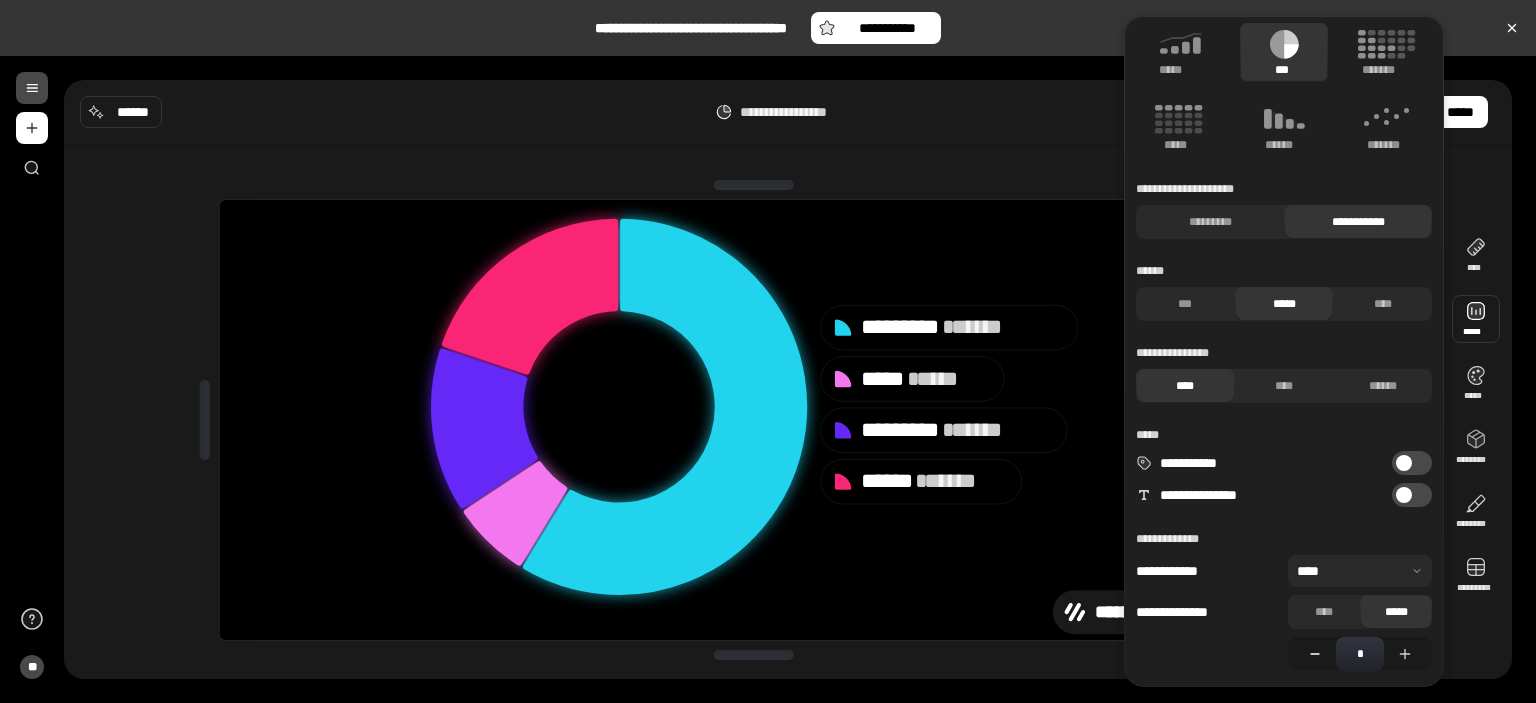 click 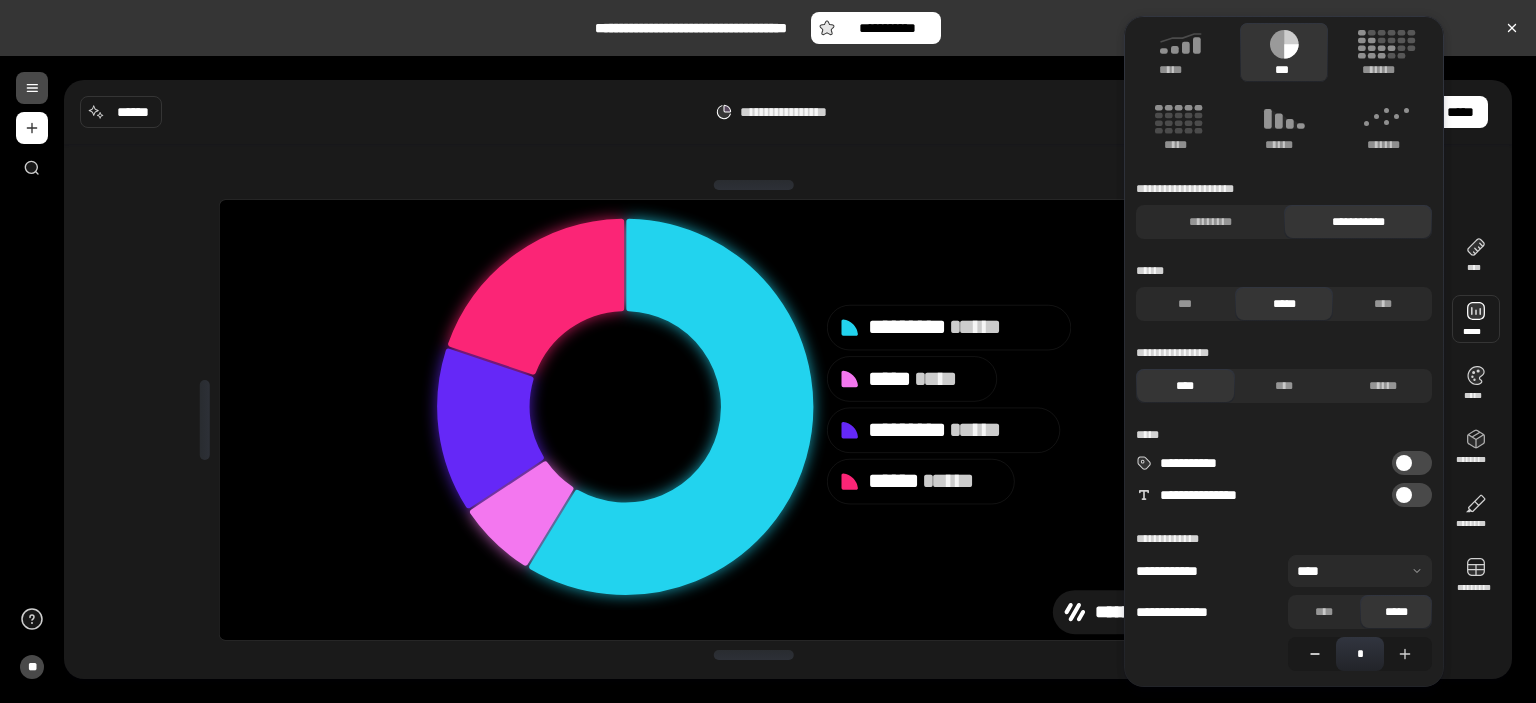 click 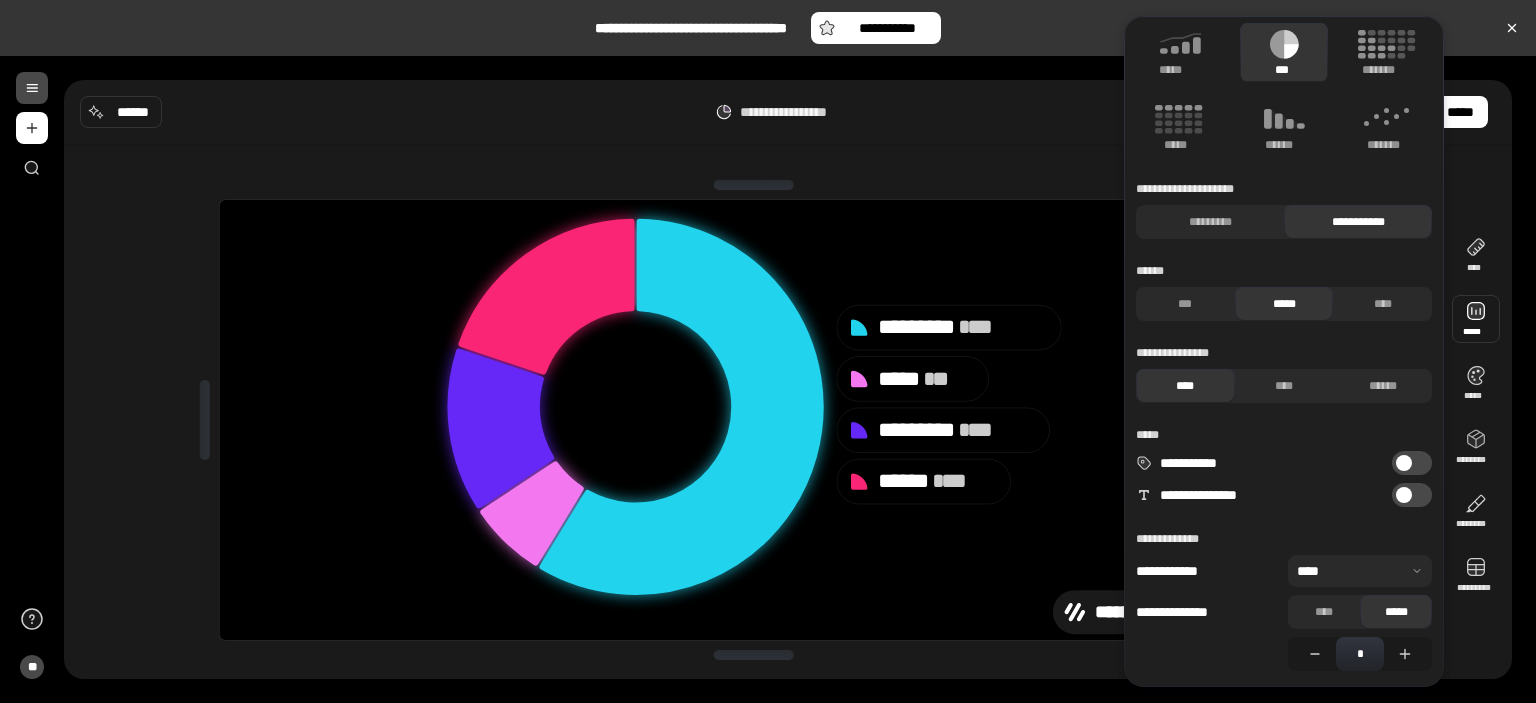 click on "**********" at bounding box center (788, 420) 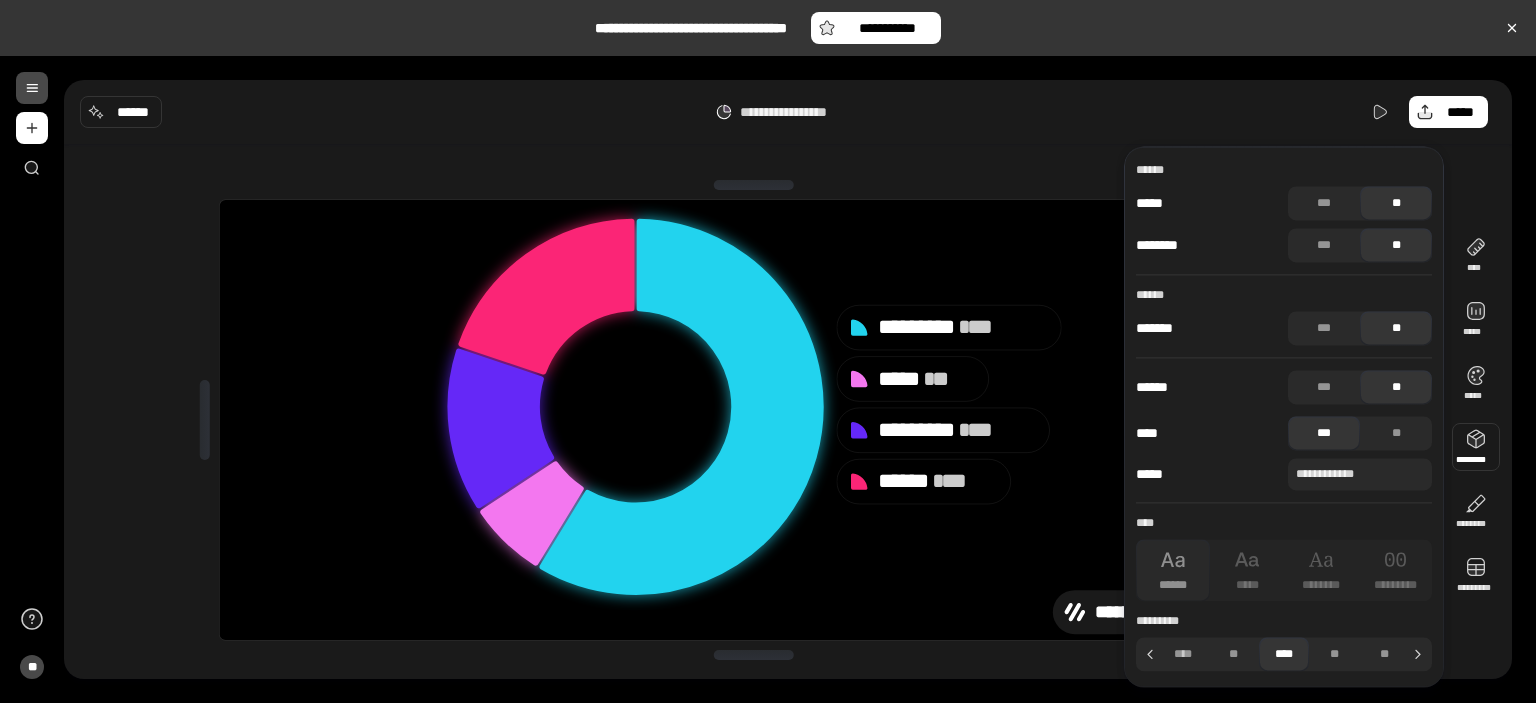 click at bounding box center [1476, 447] 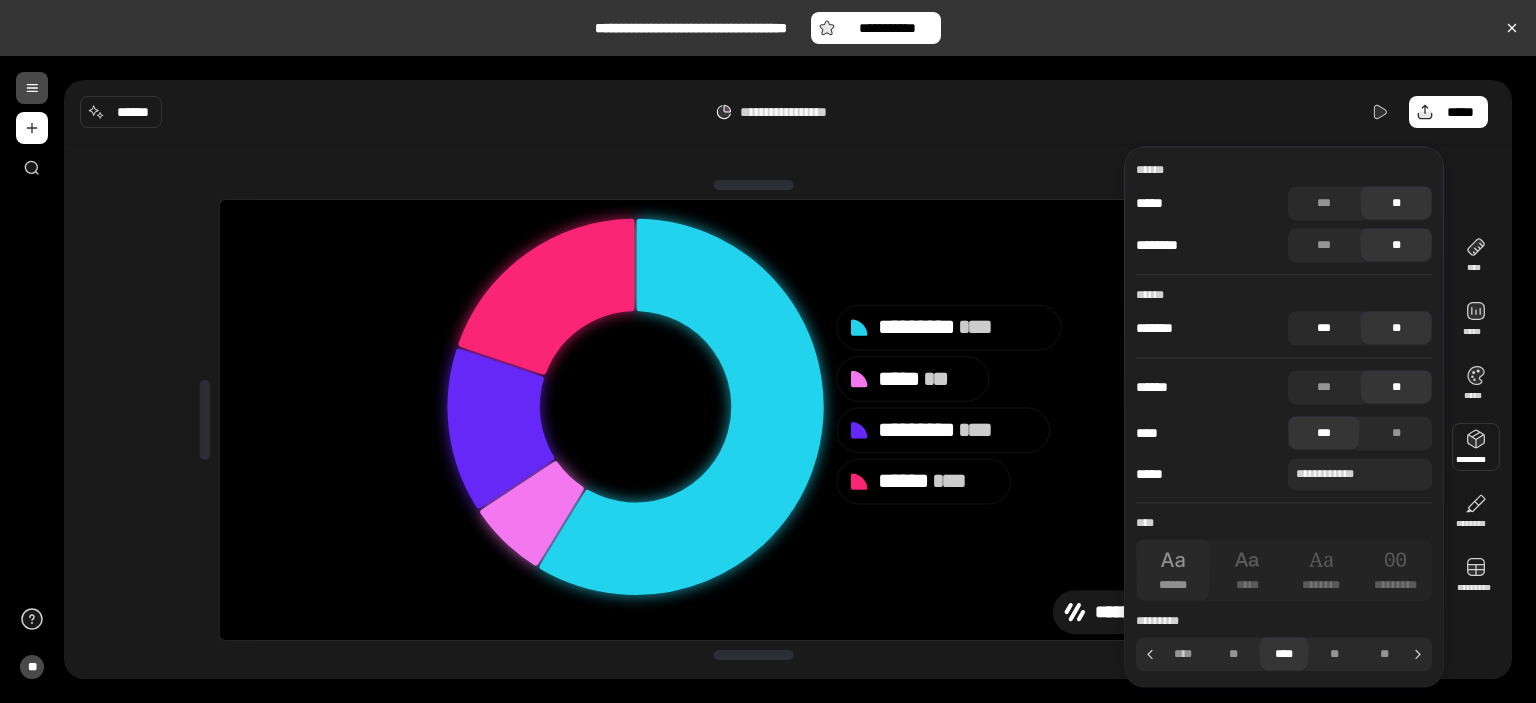 click on "***" at bounding box center (1324, 328) 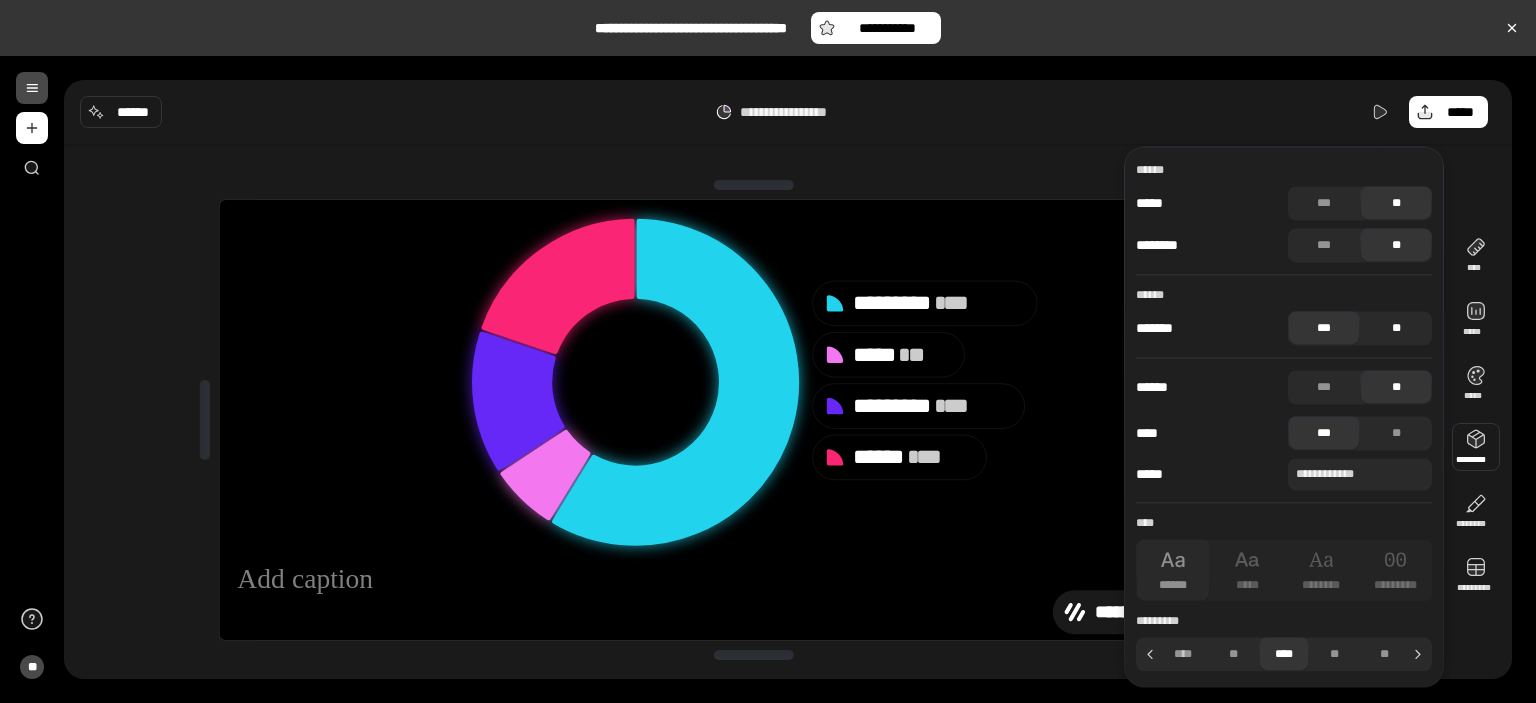 click on "**" at bounding box center [1396, 328] 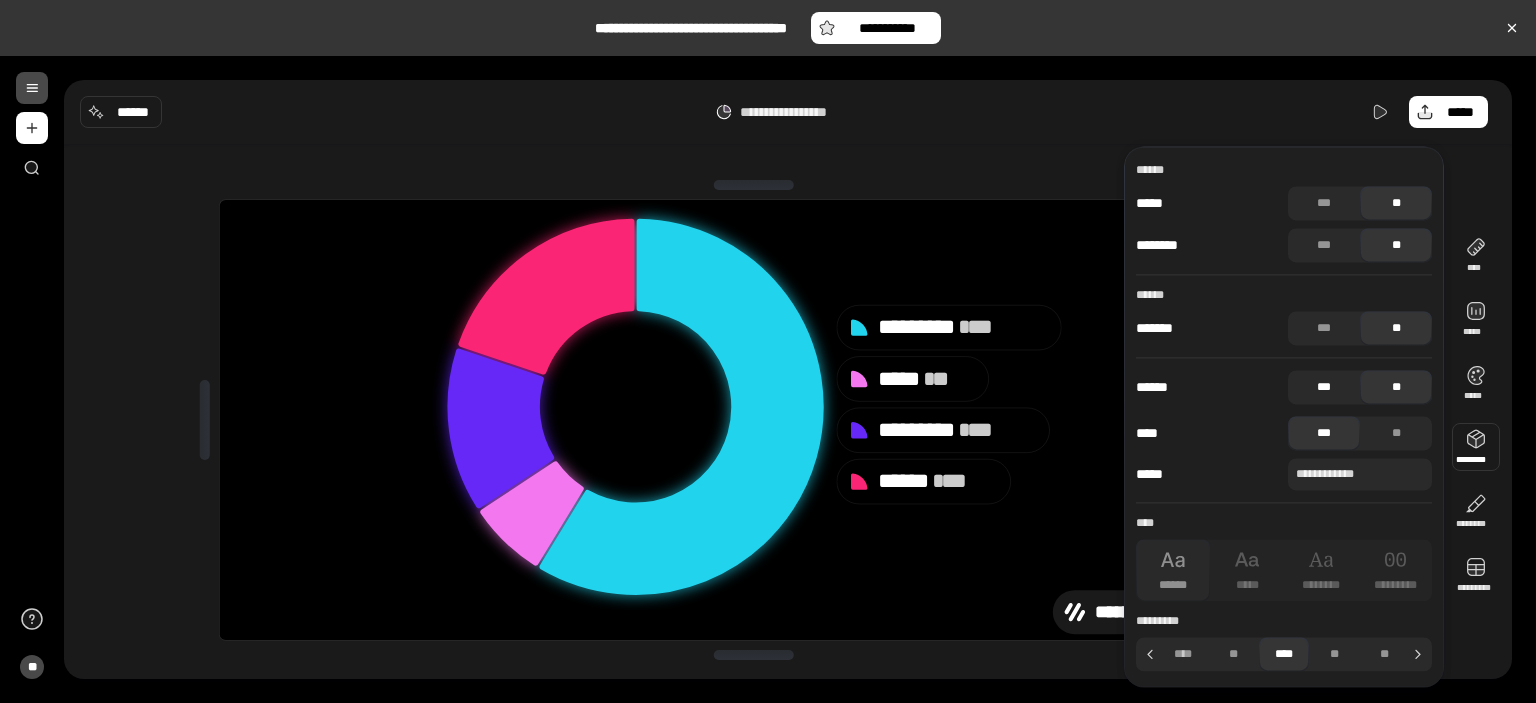 click on "***" at bounding box center [1324, 387] 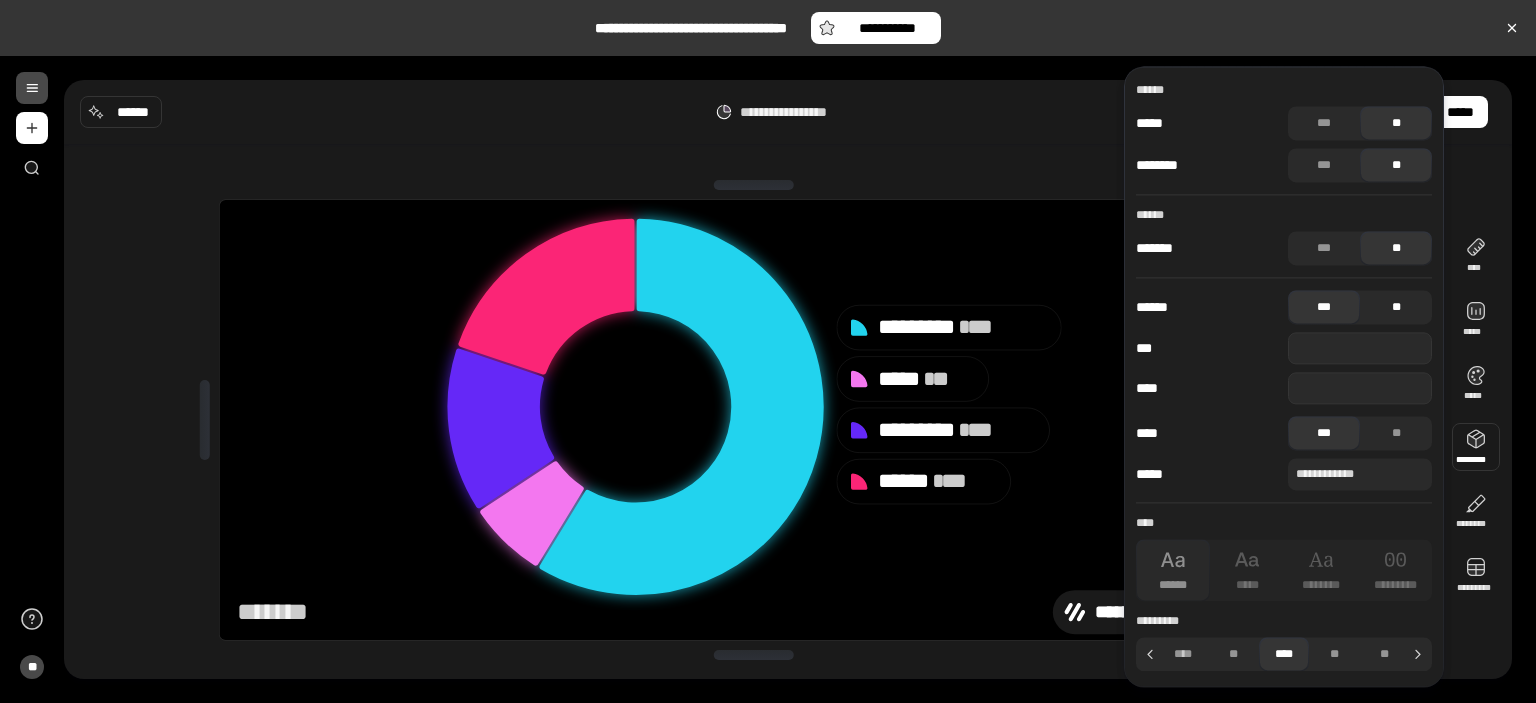 click on "**" at bounding box center [1396, 307] 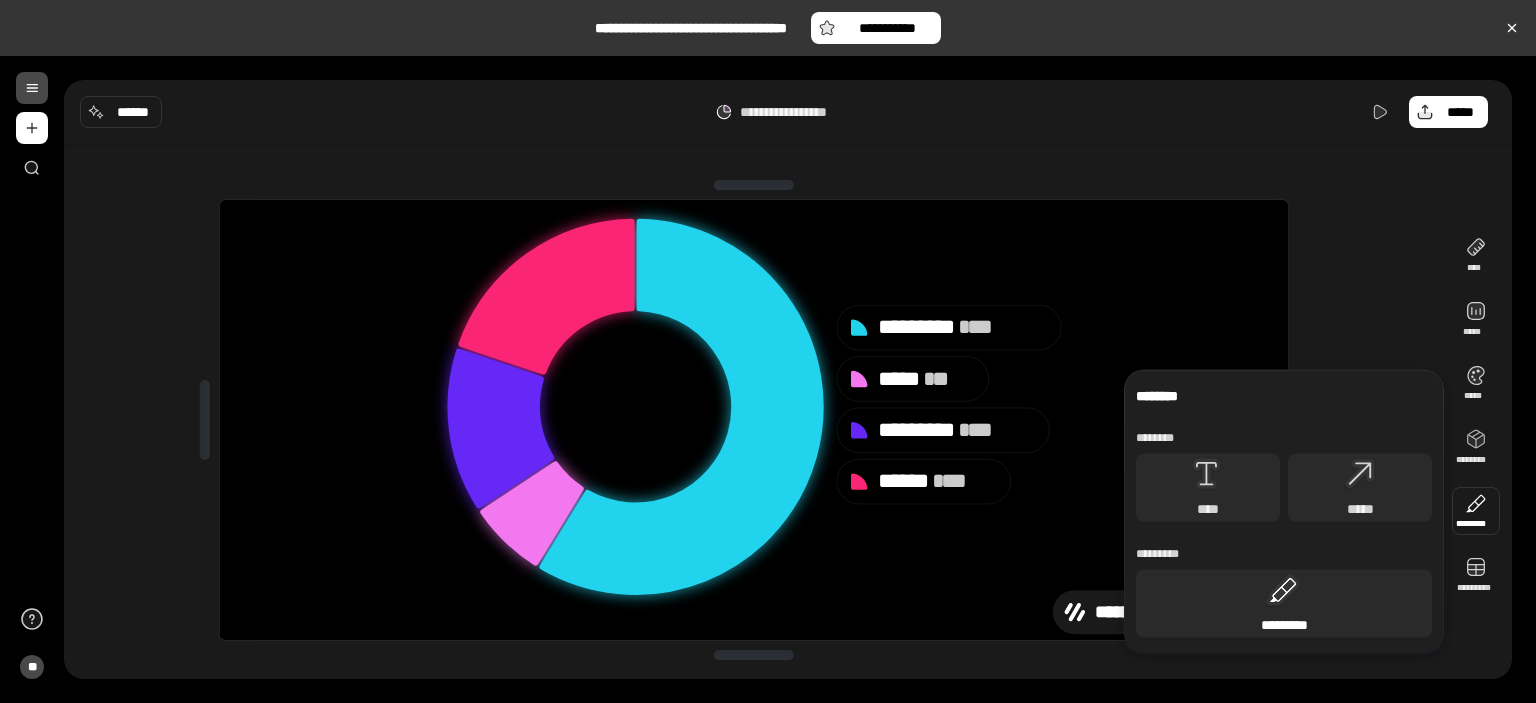 click 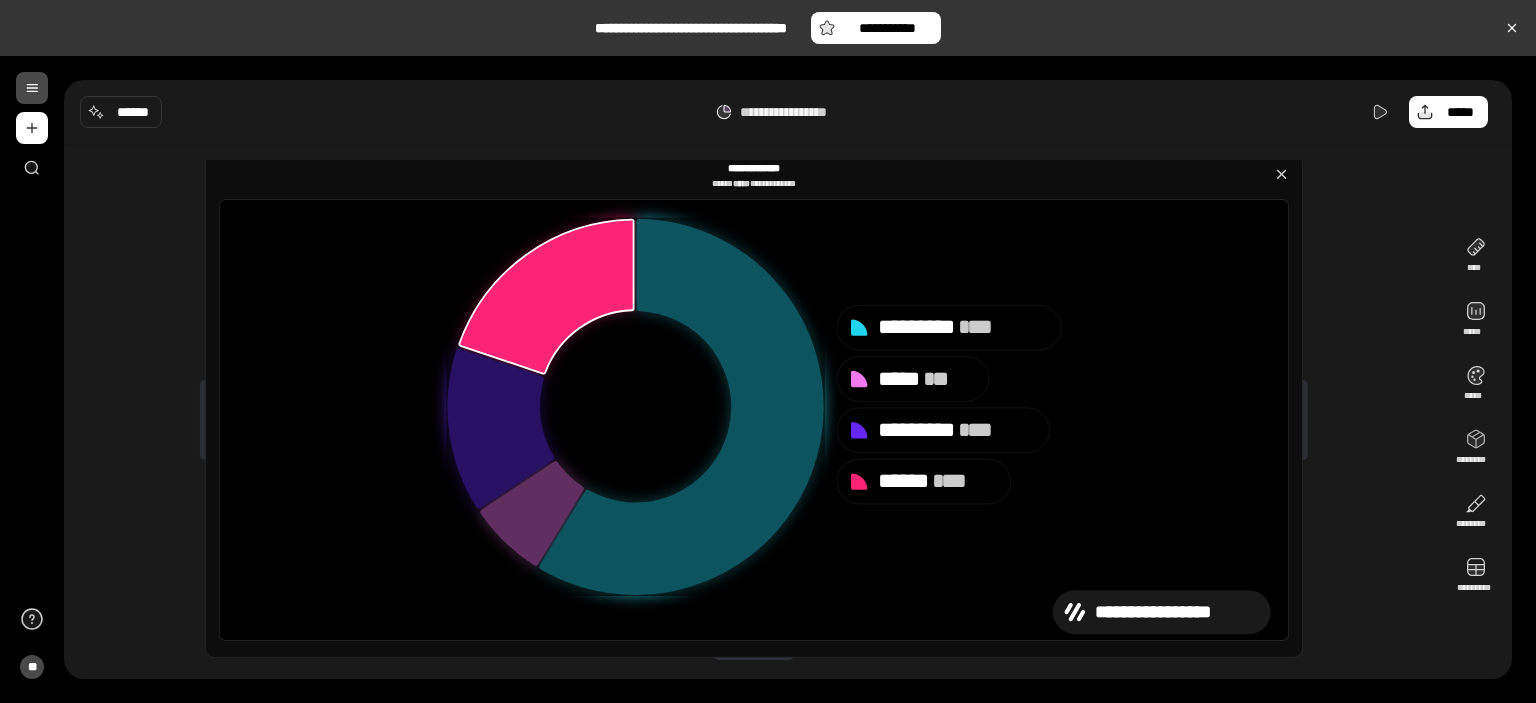 click 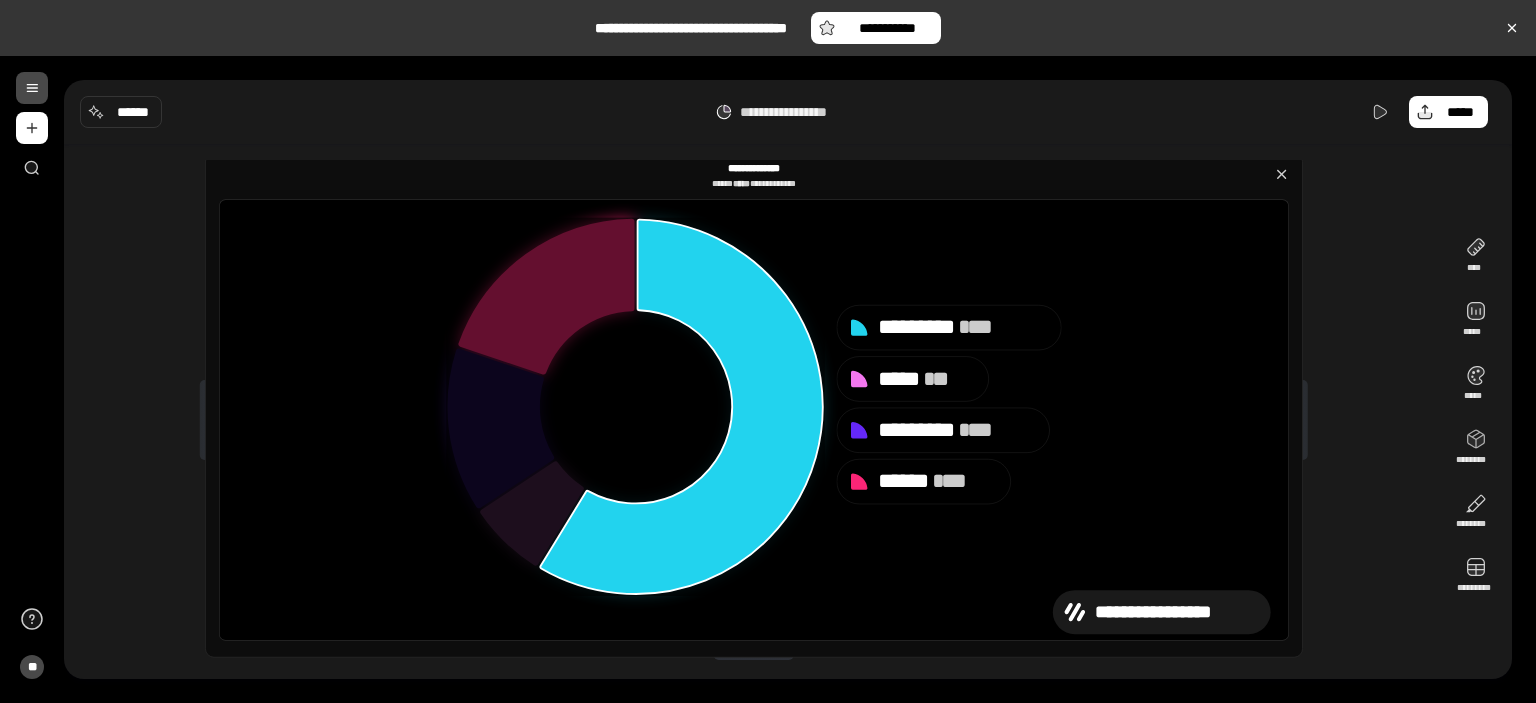 click 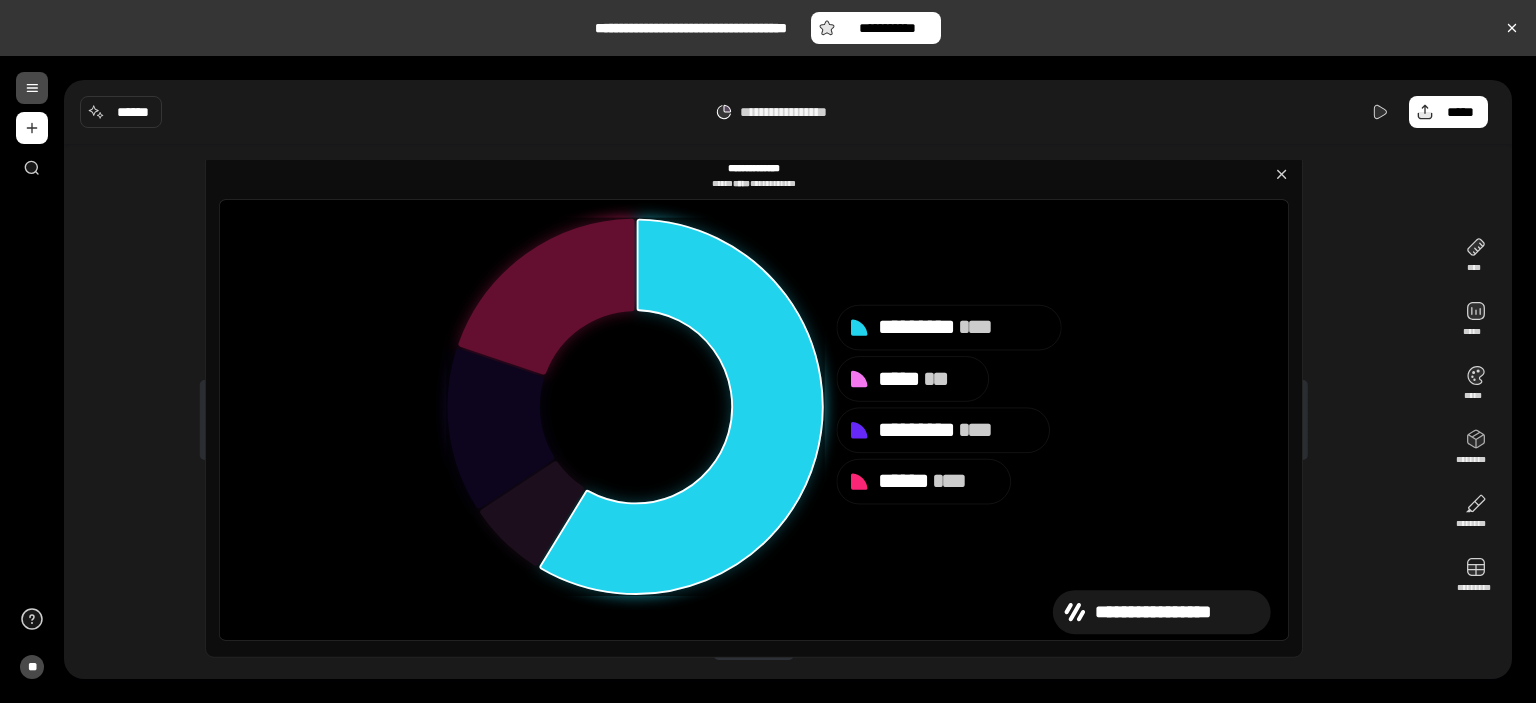 click 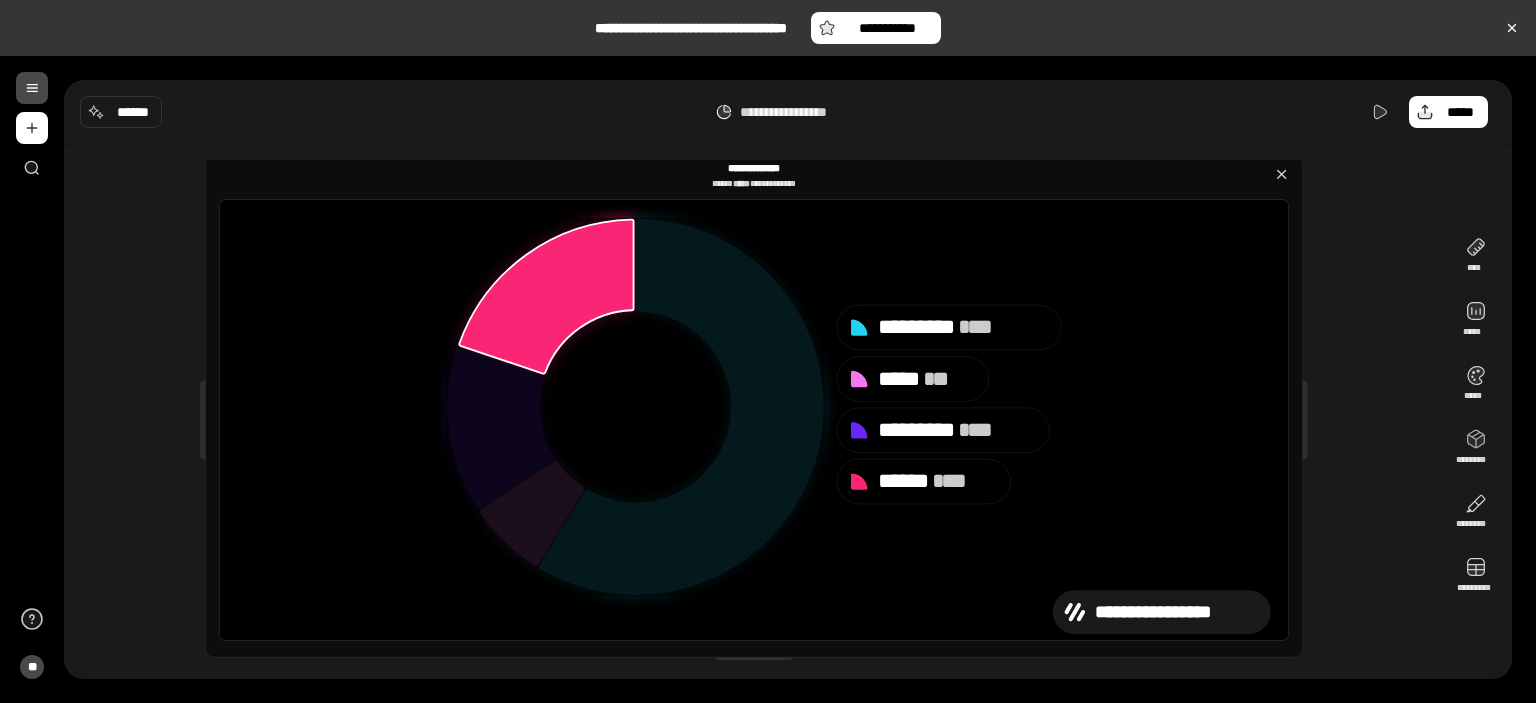 click 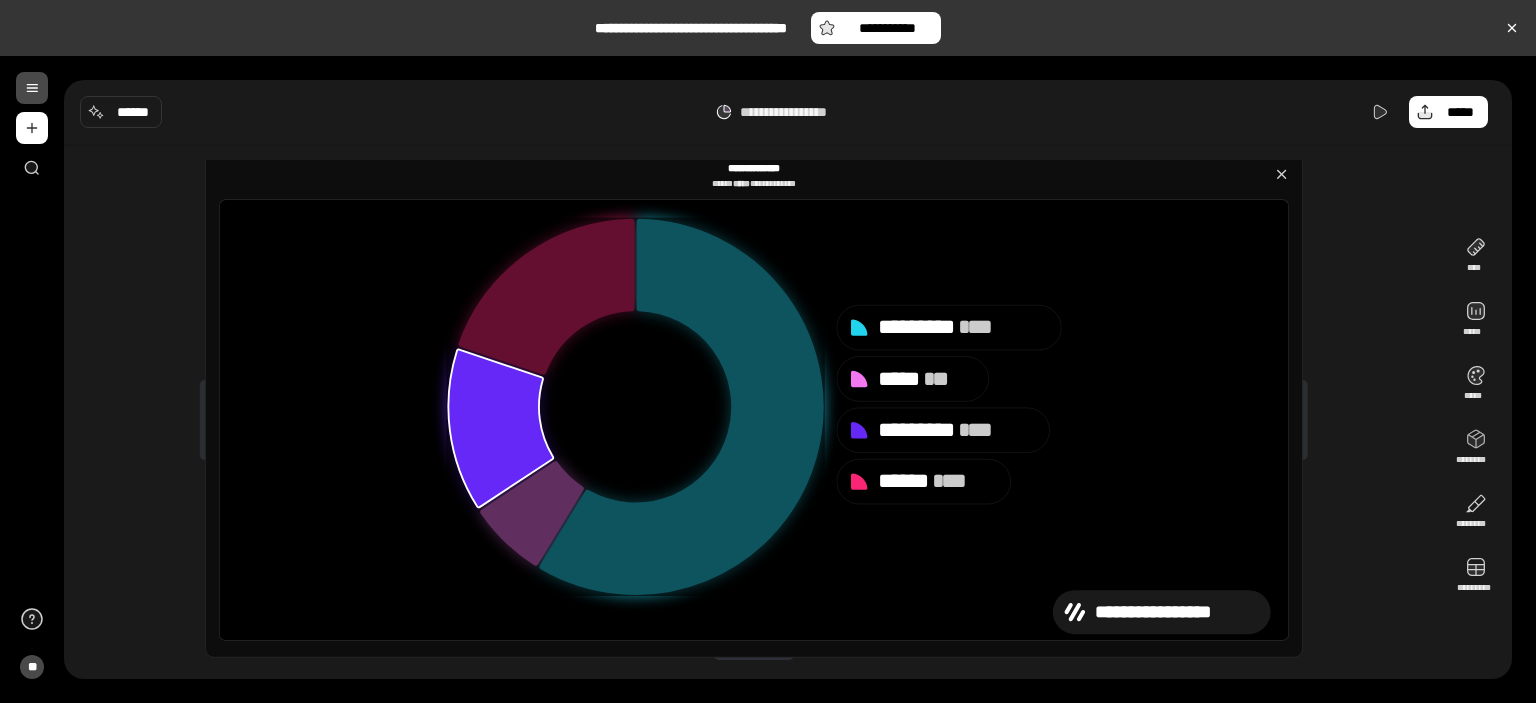 click 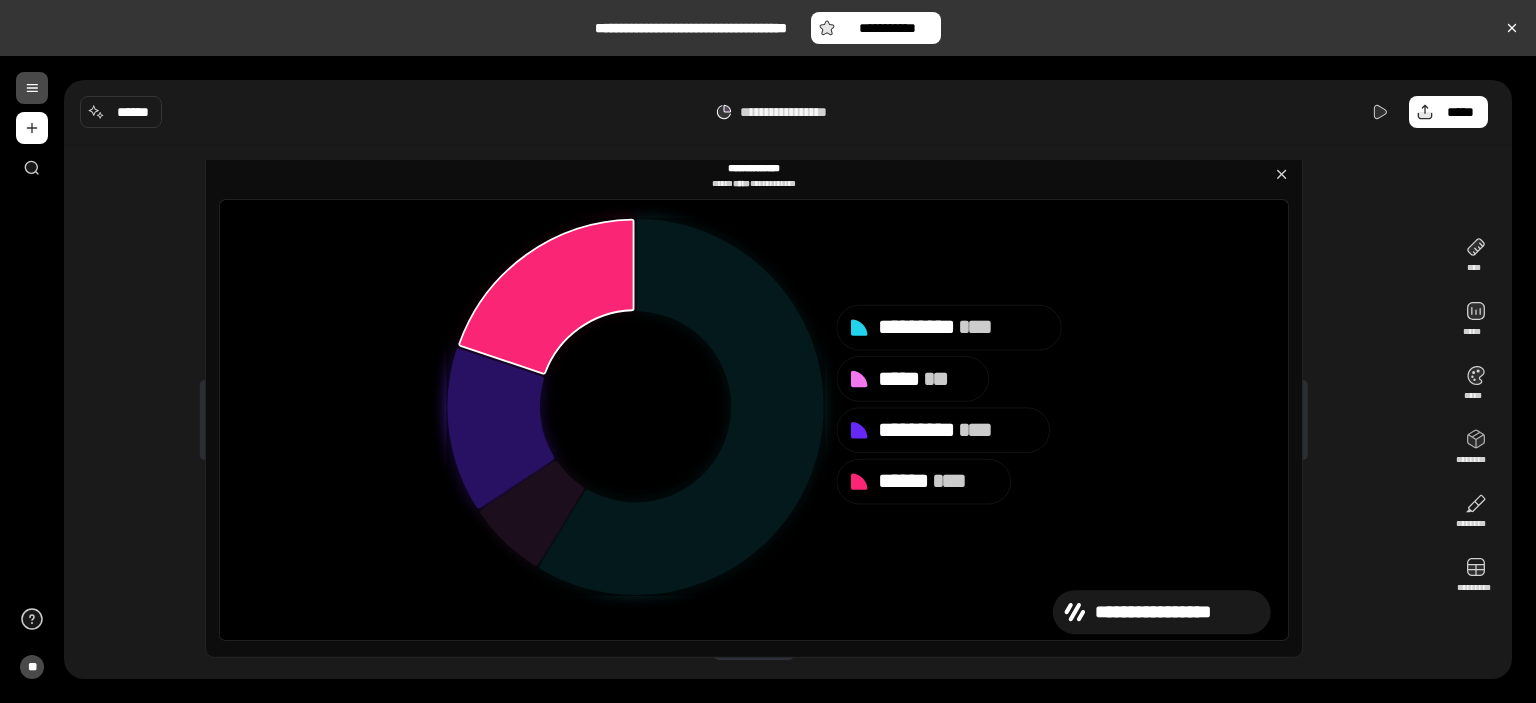 click 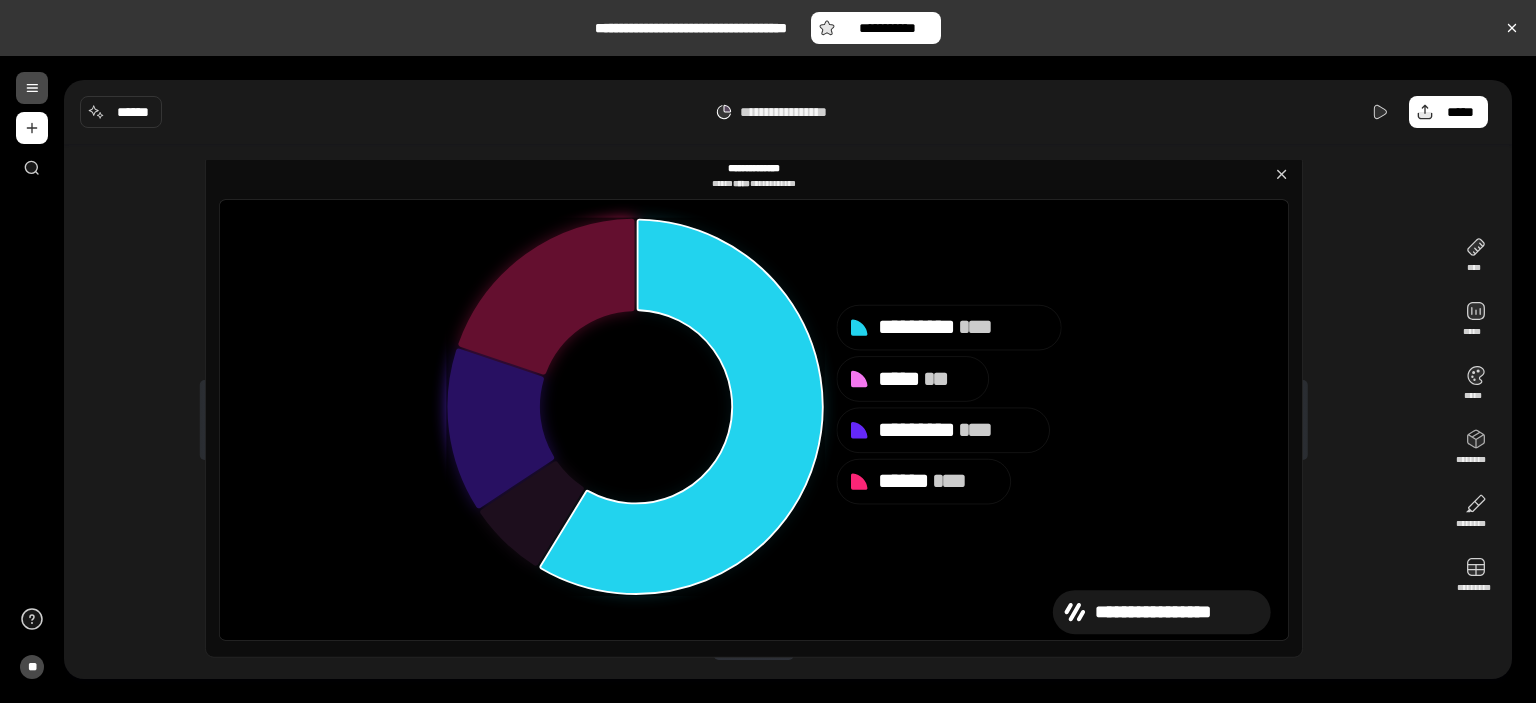 click 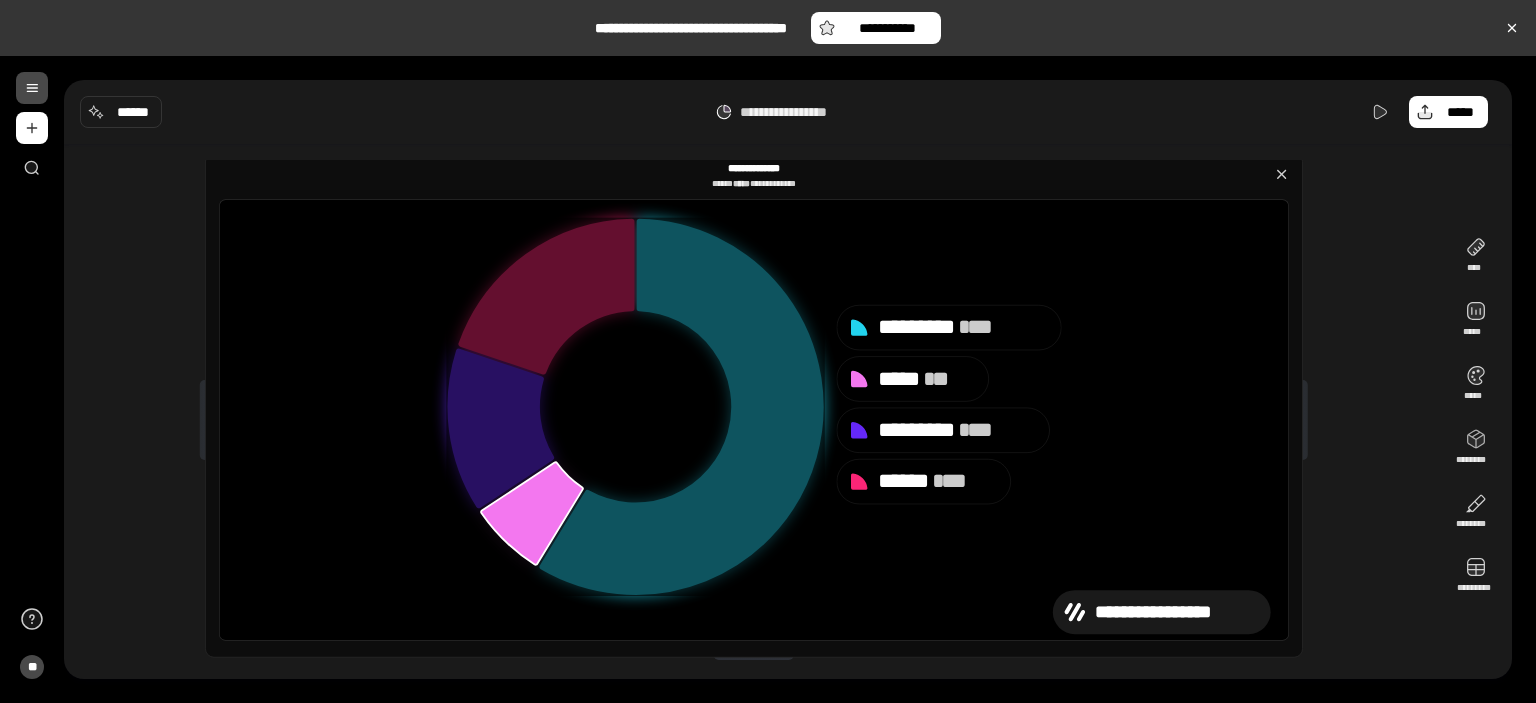 click 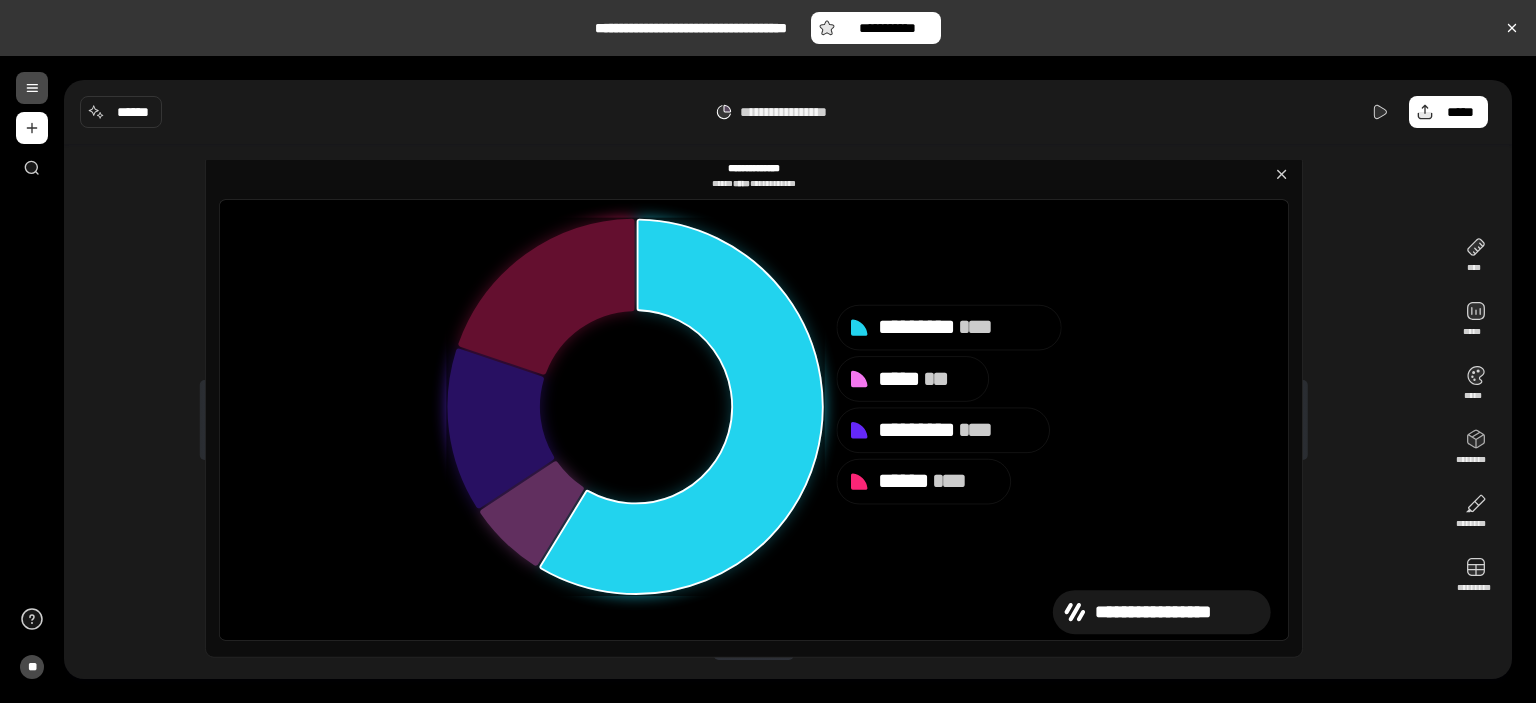 click 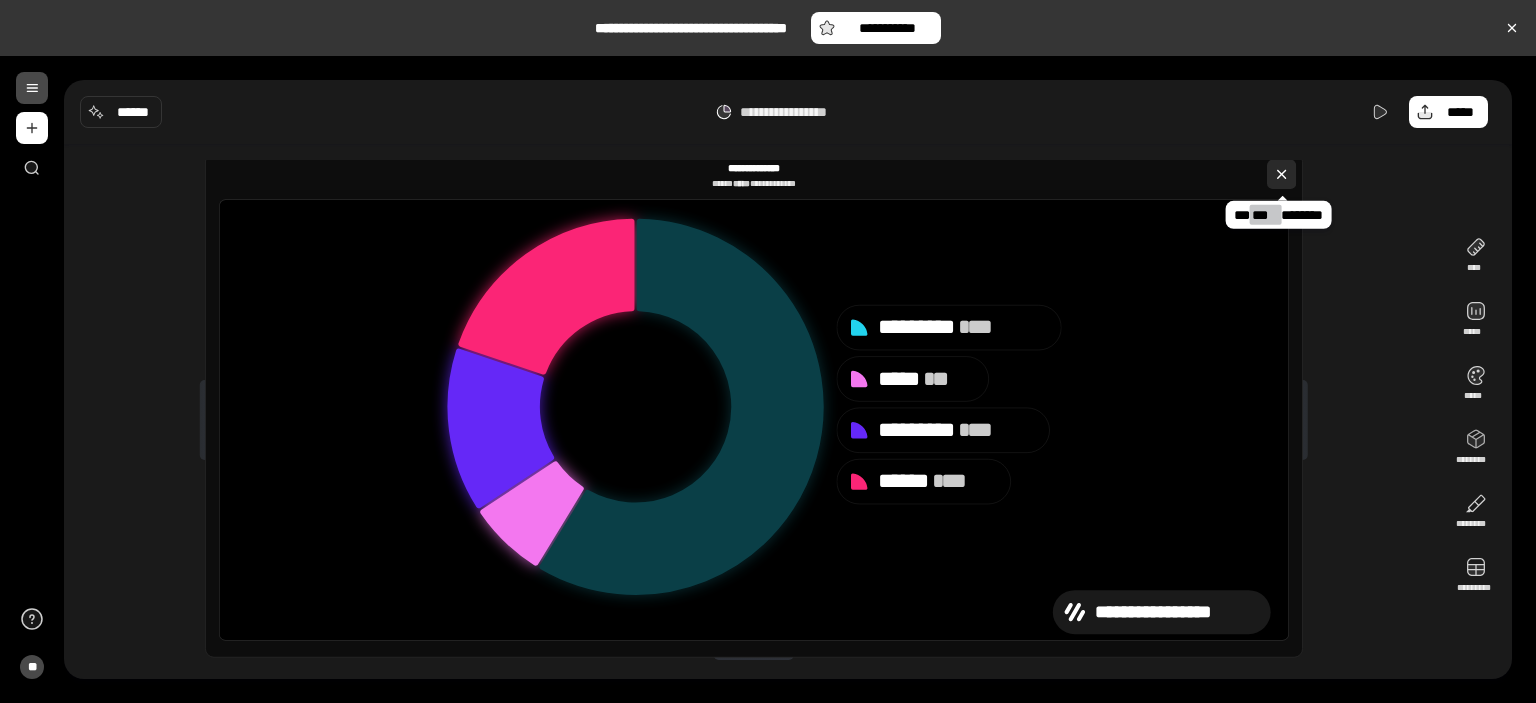 click at bounding box center (1281, 173) 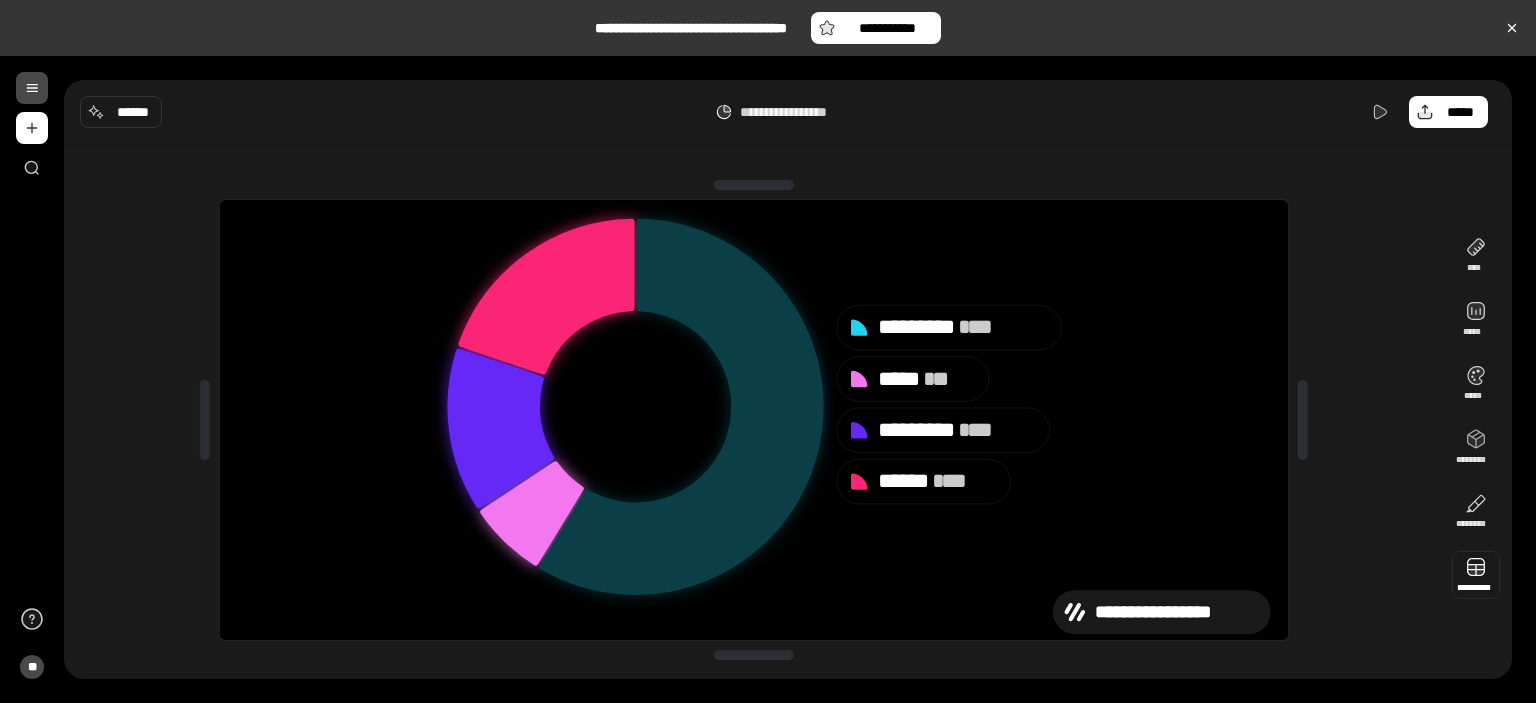 click at bounding box center (1476, 575) 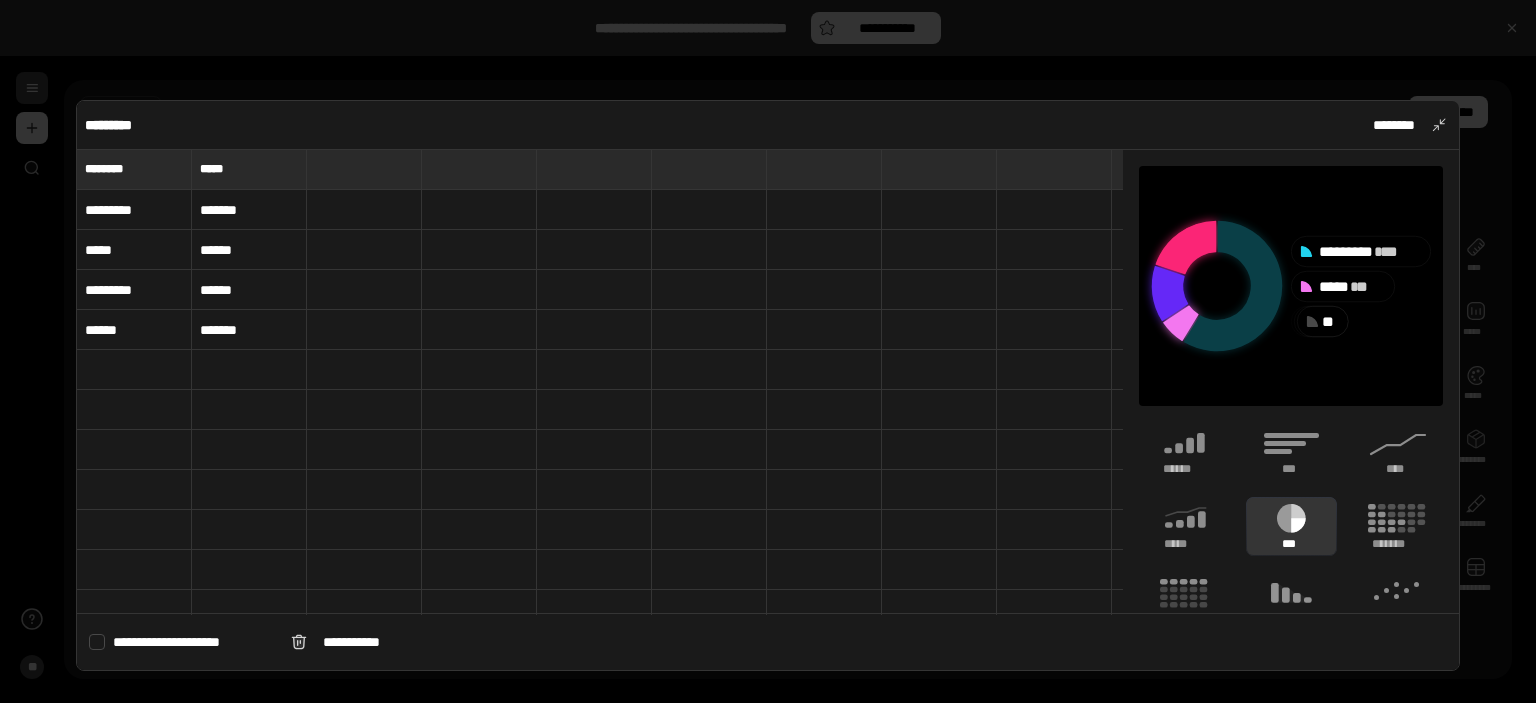 click on "**********" at bounding box center [768, 385] 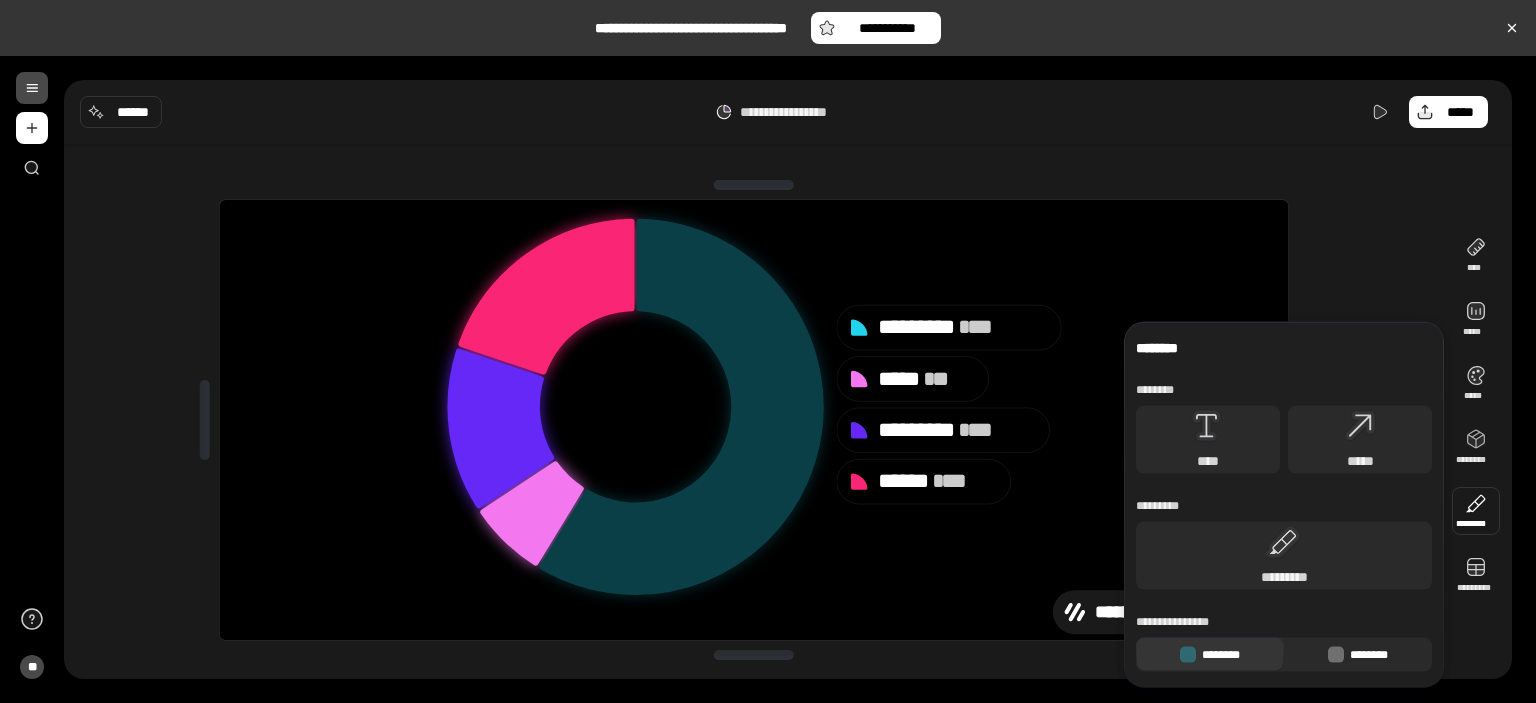 click at bounding box center (1336, 655) 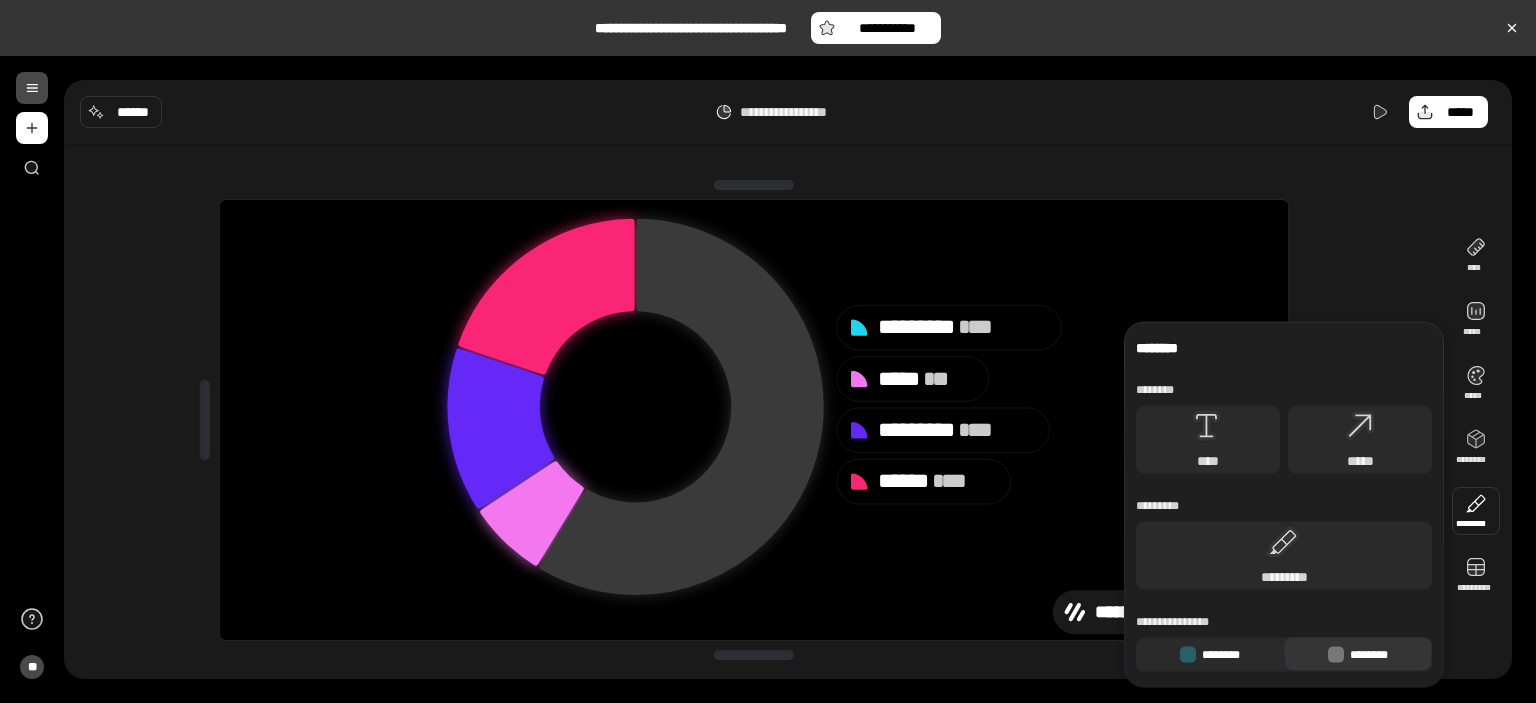 click on "********" at bounding box center (1210, 655) 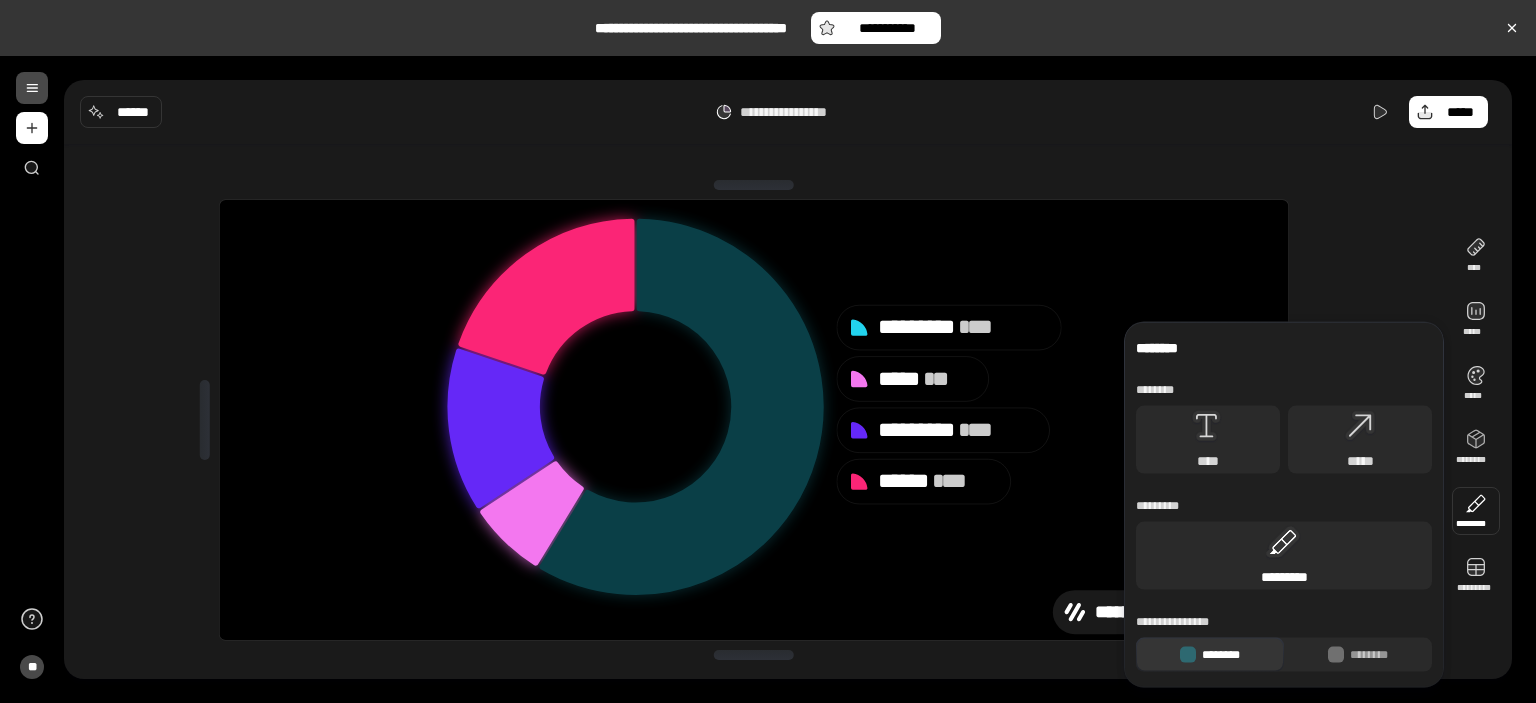 click on "*********" at bounding box center (1284, 556) 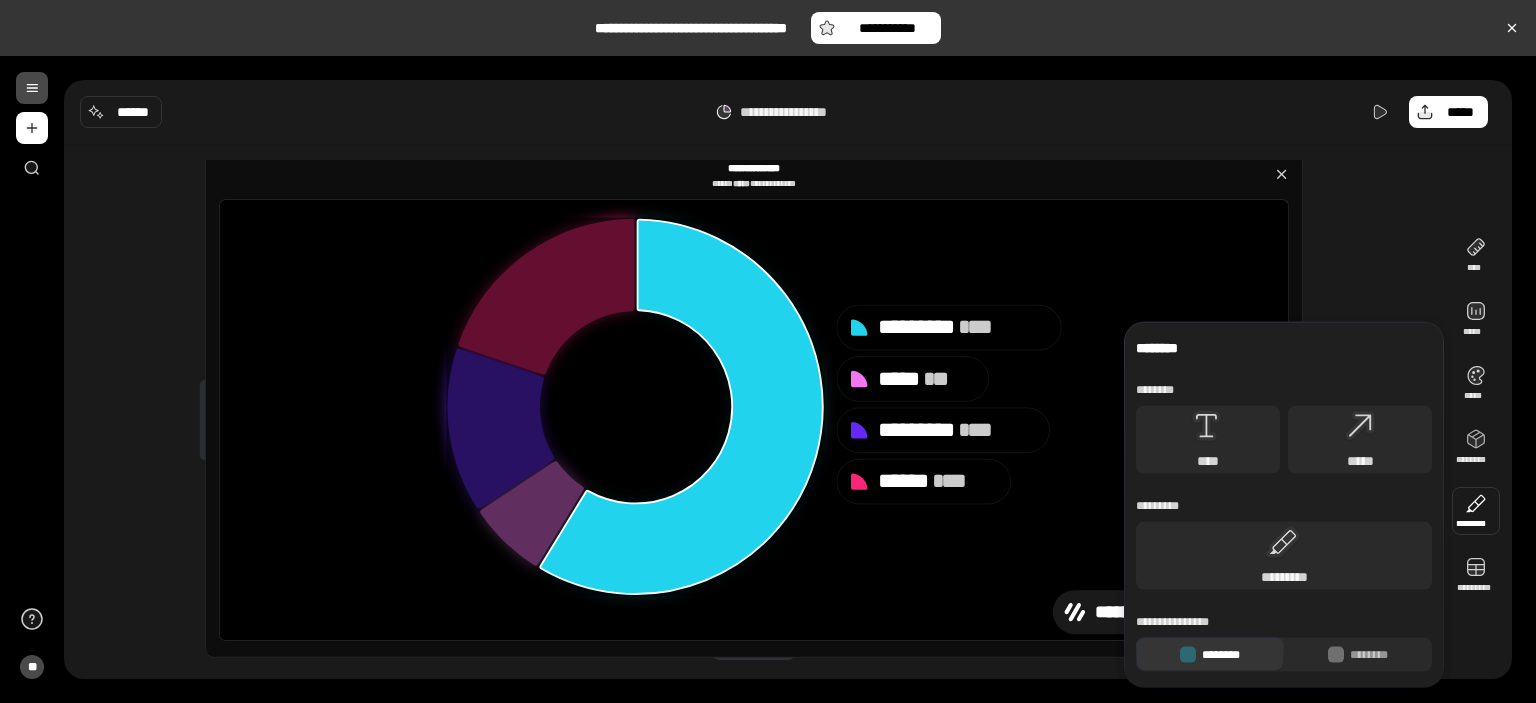 click 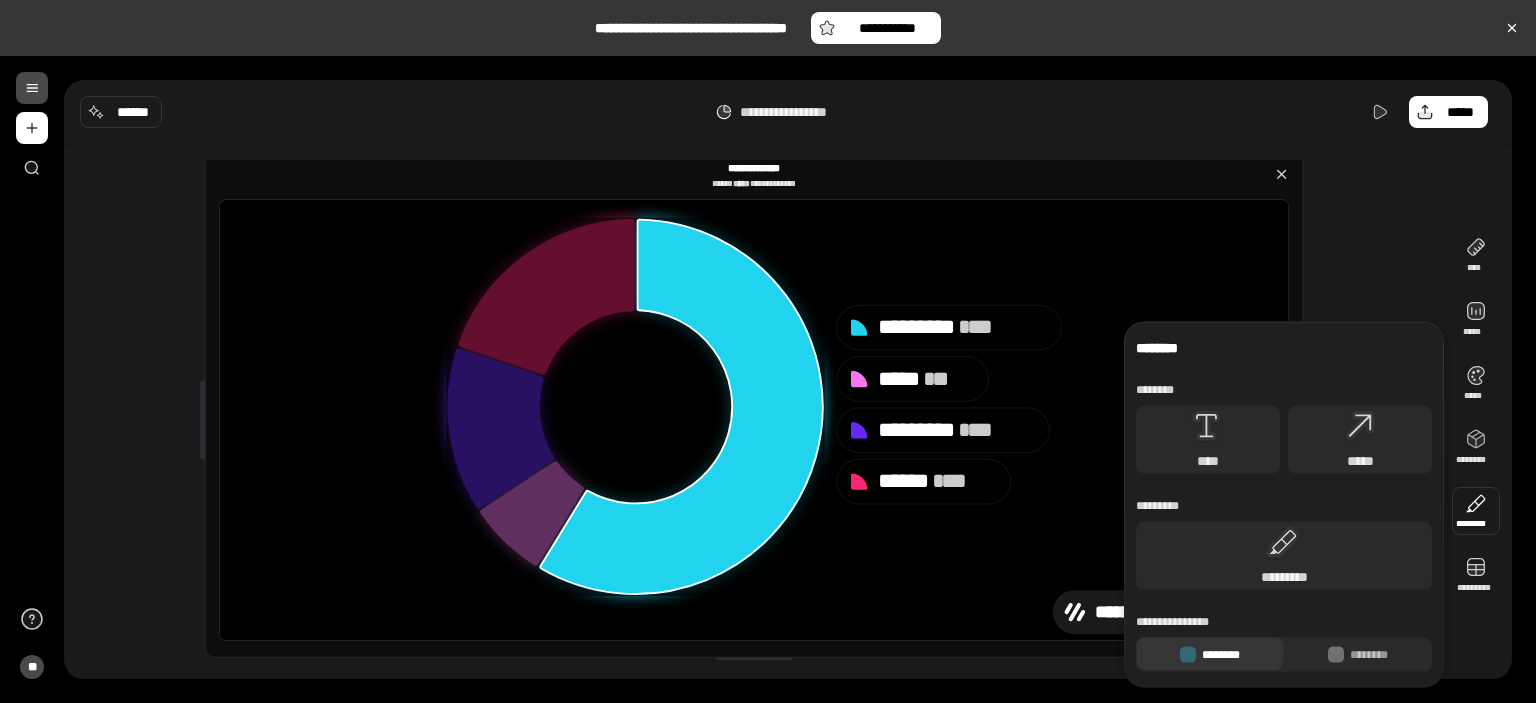 click at bounding box center [1476, 511] 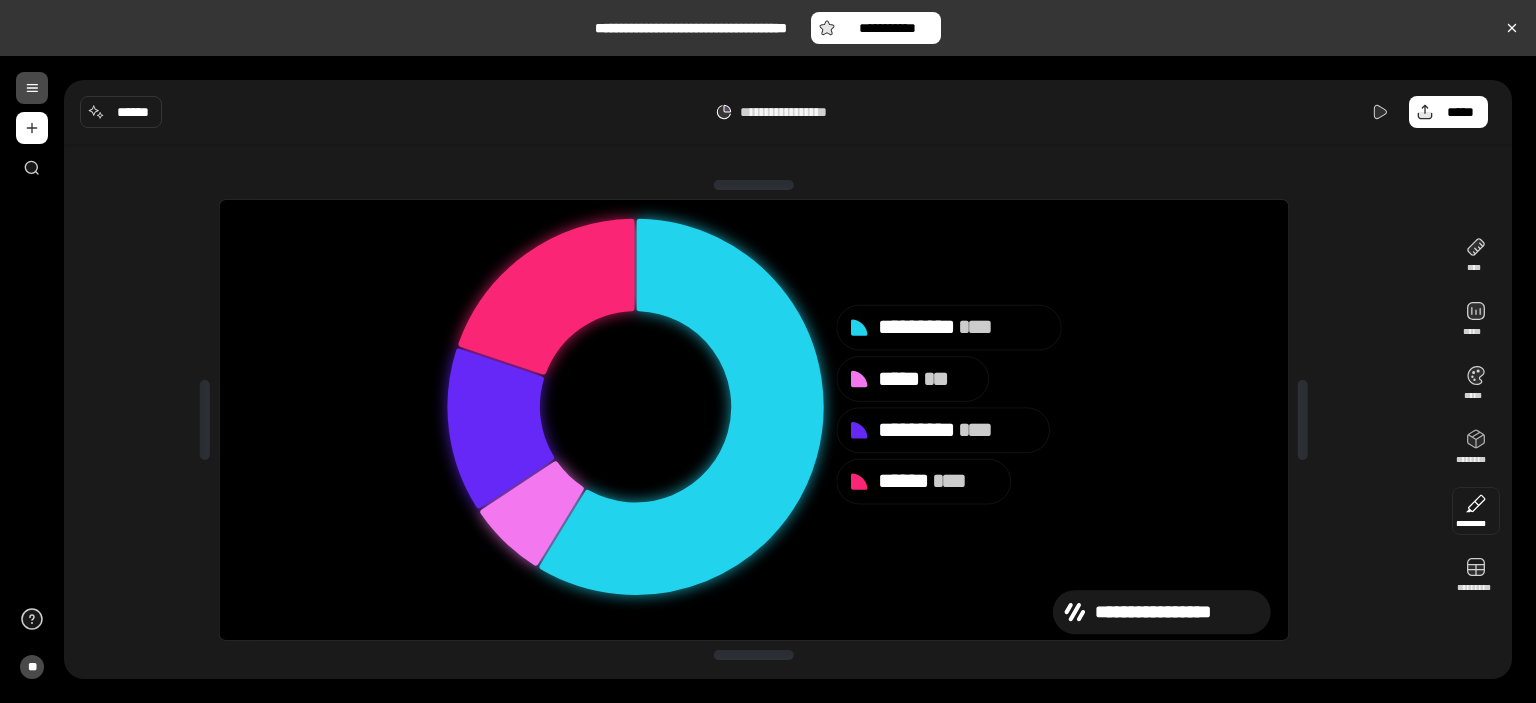 click at bounding box center [1476, 511] 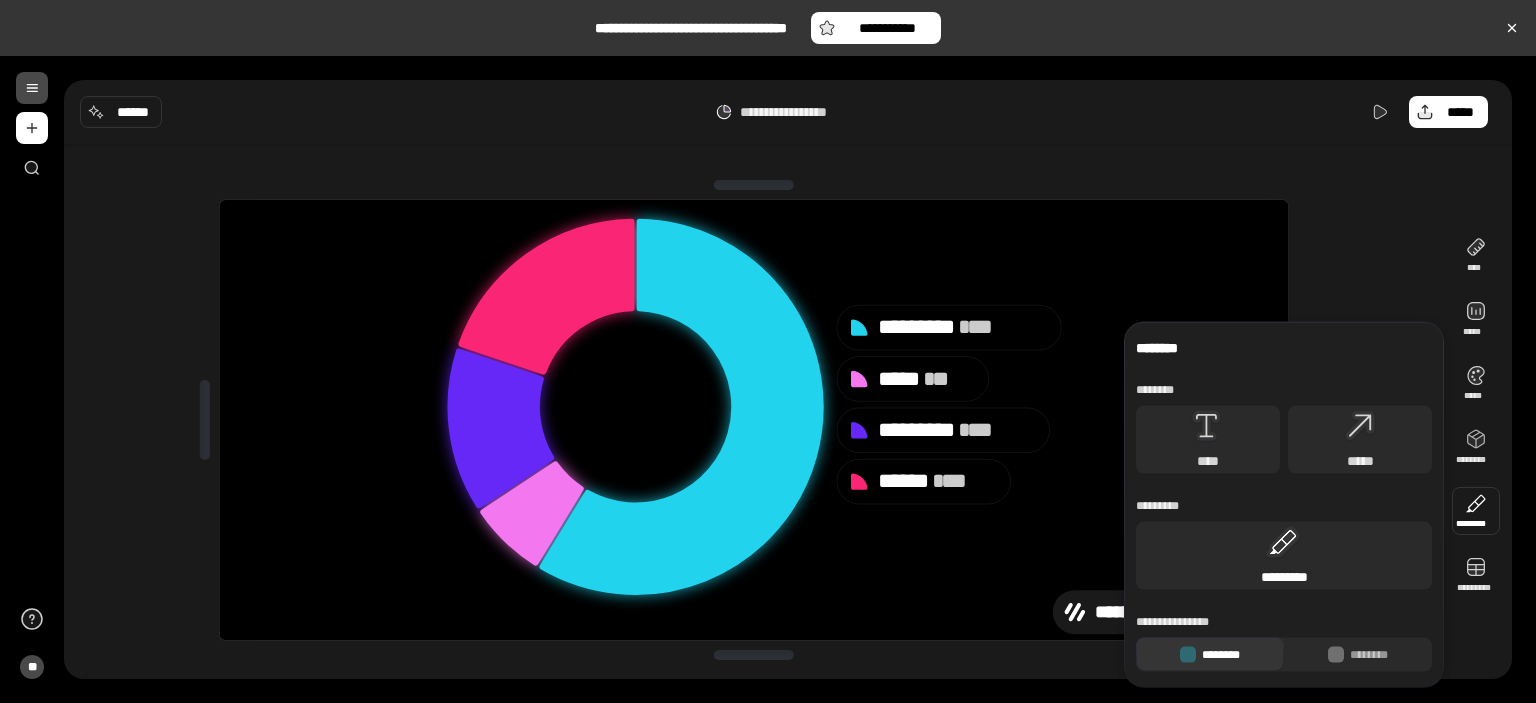 click on "*********" at bounding box center [1284, 556] 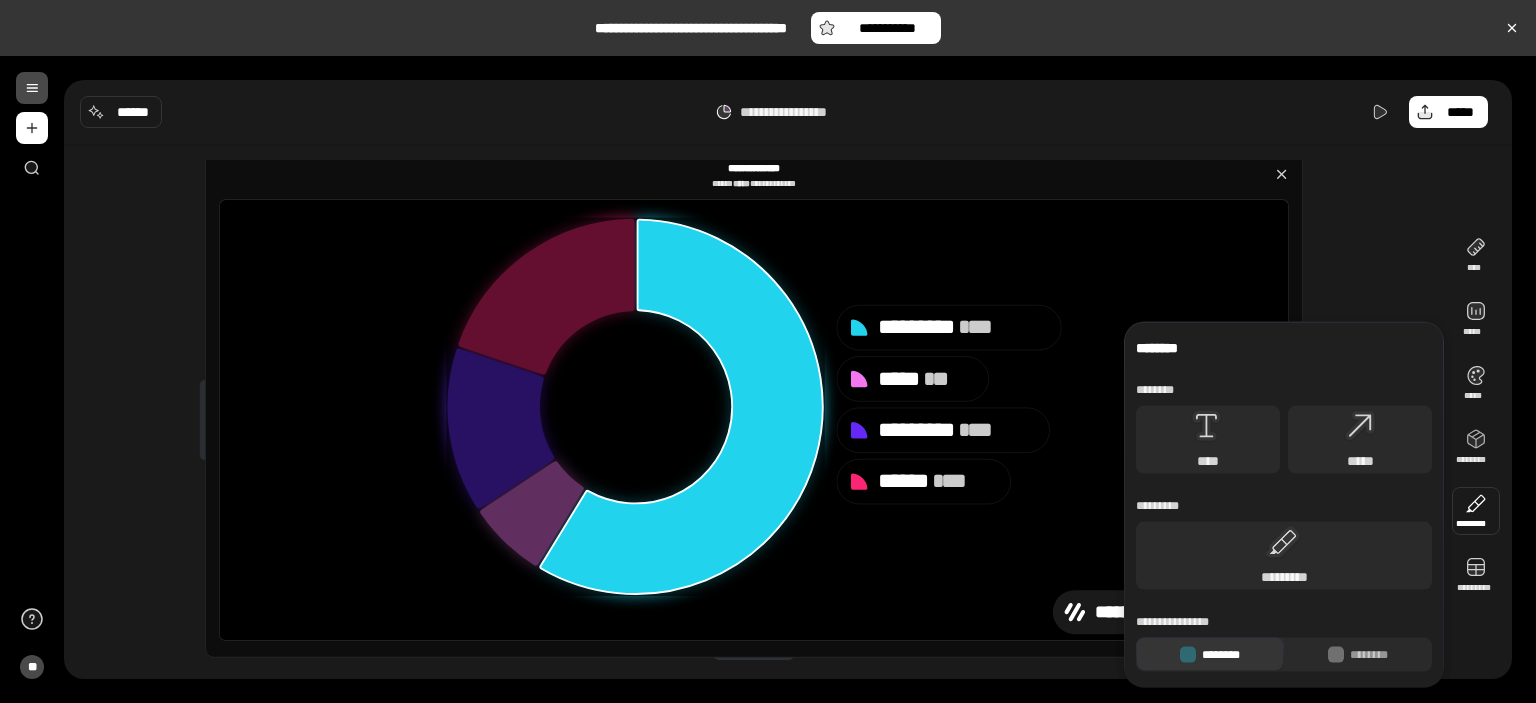 click 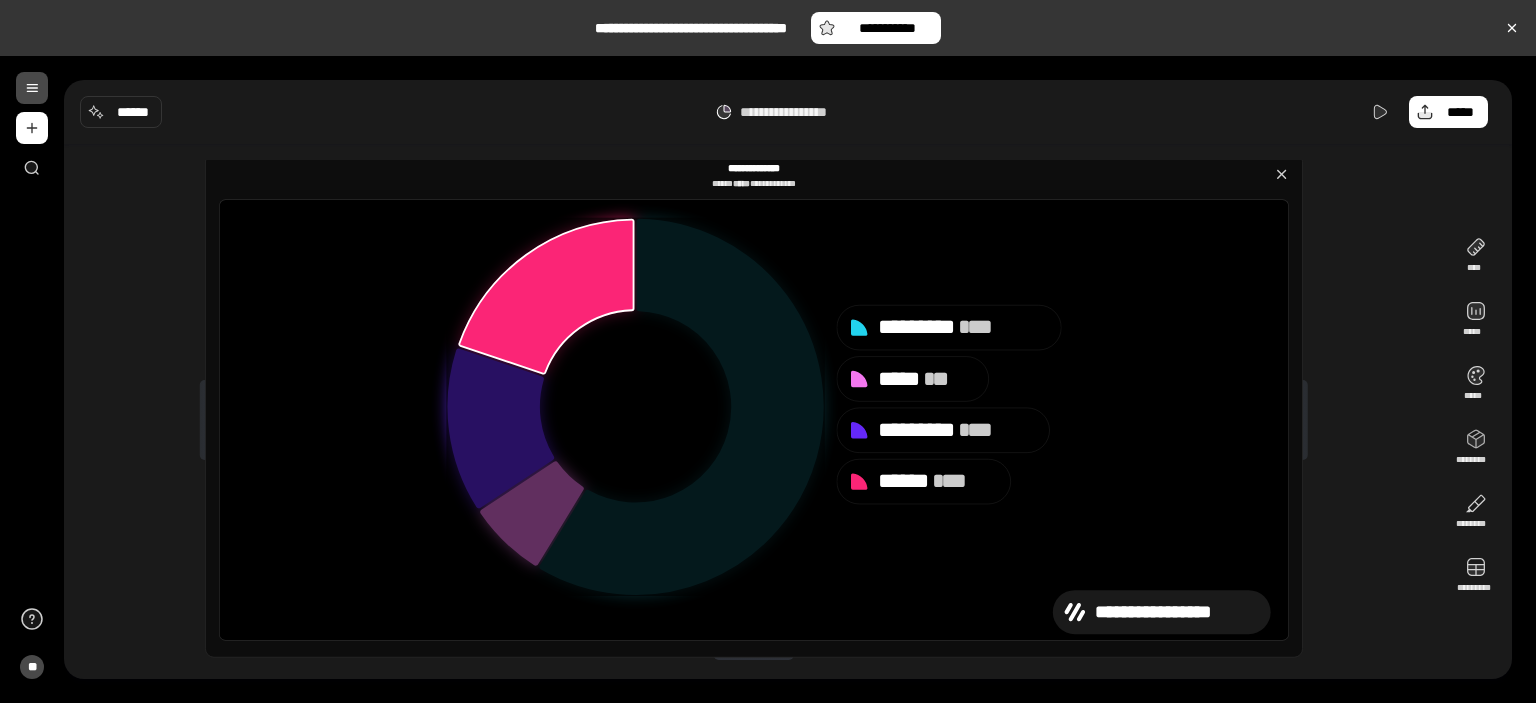 click 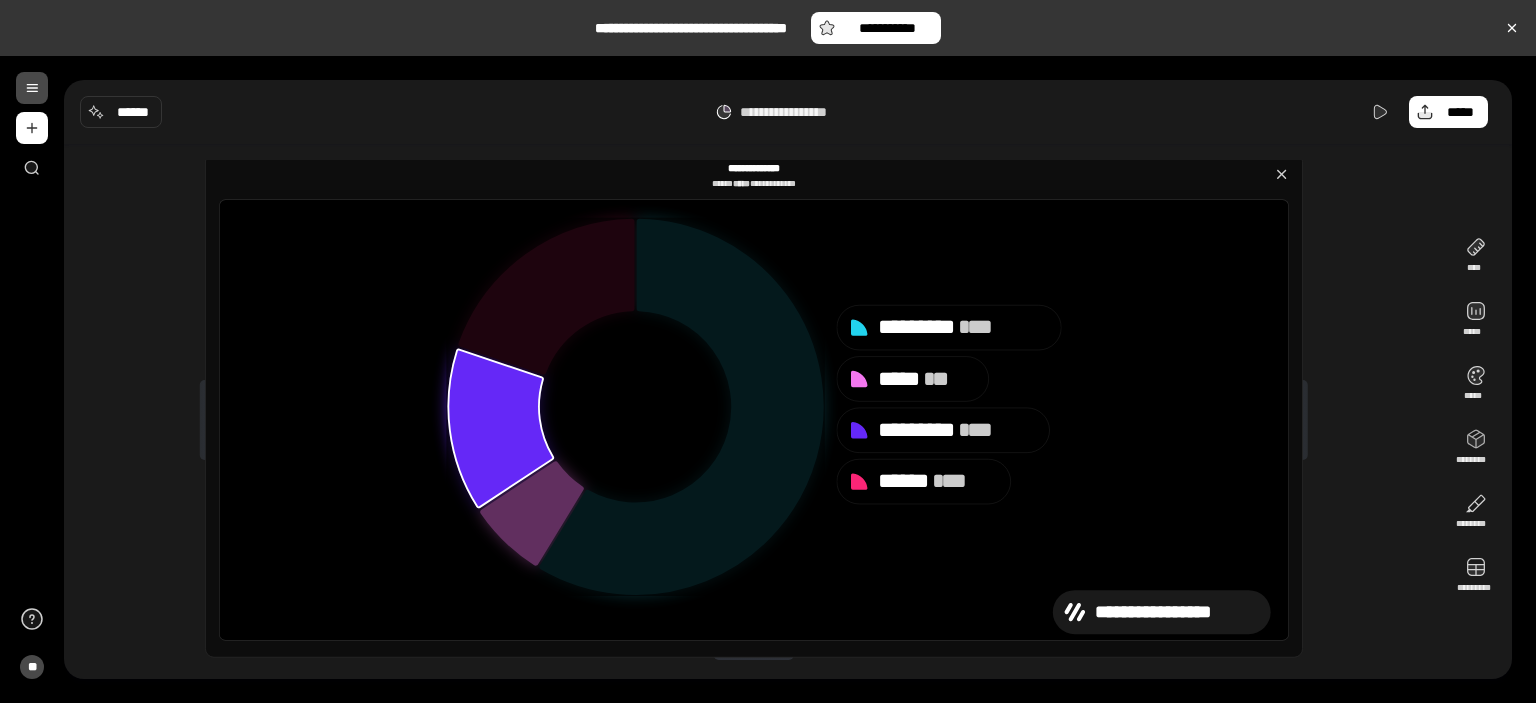 click 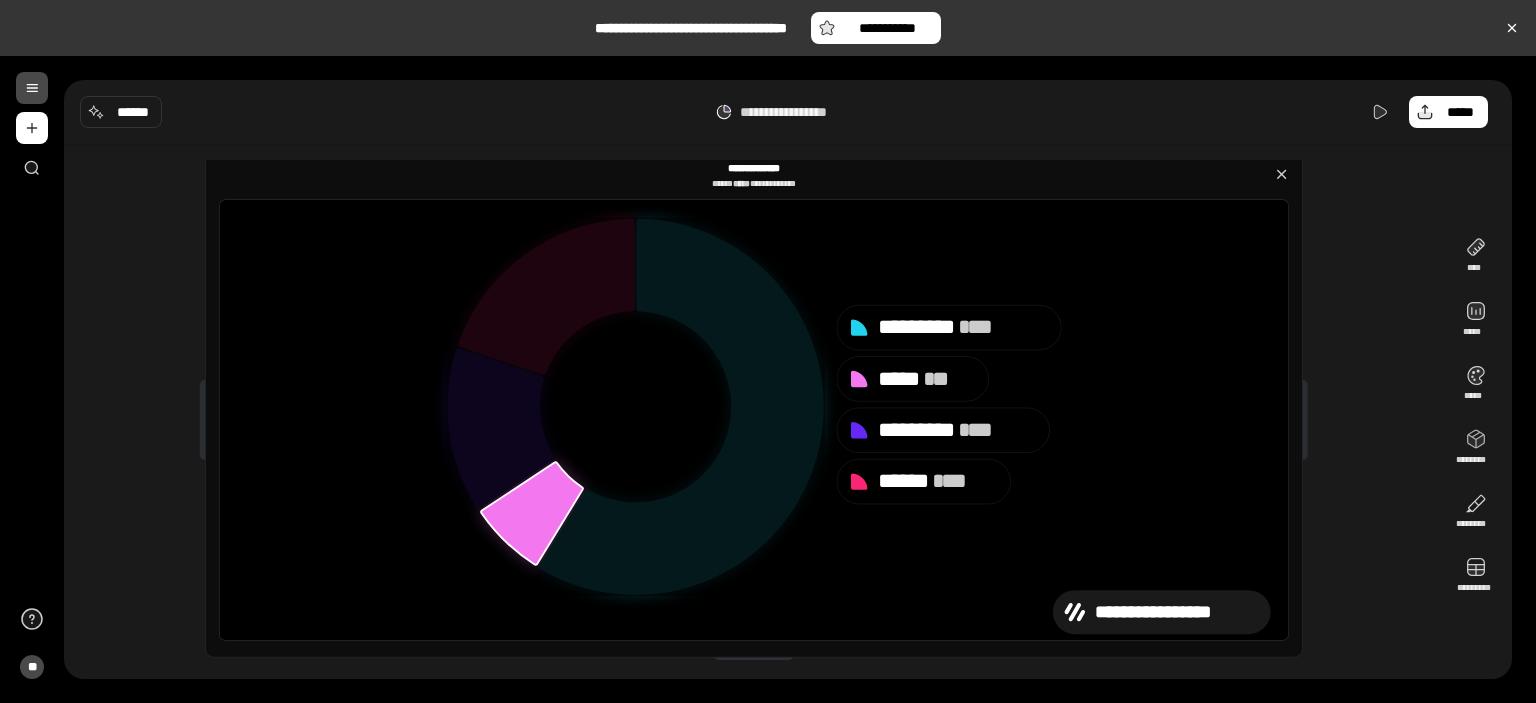 click 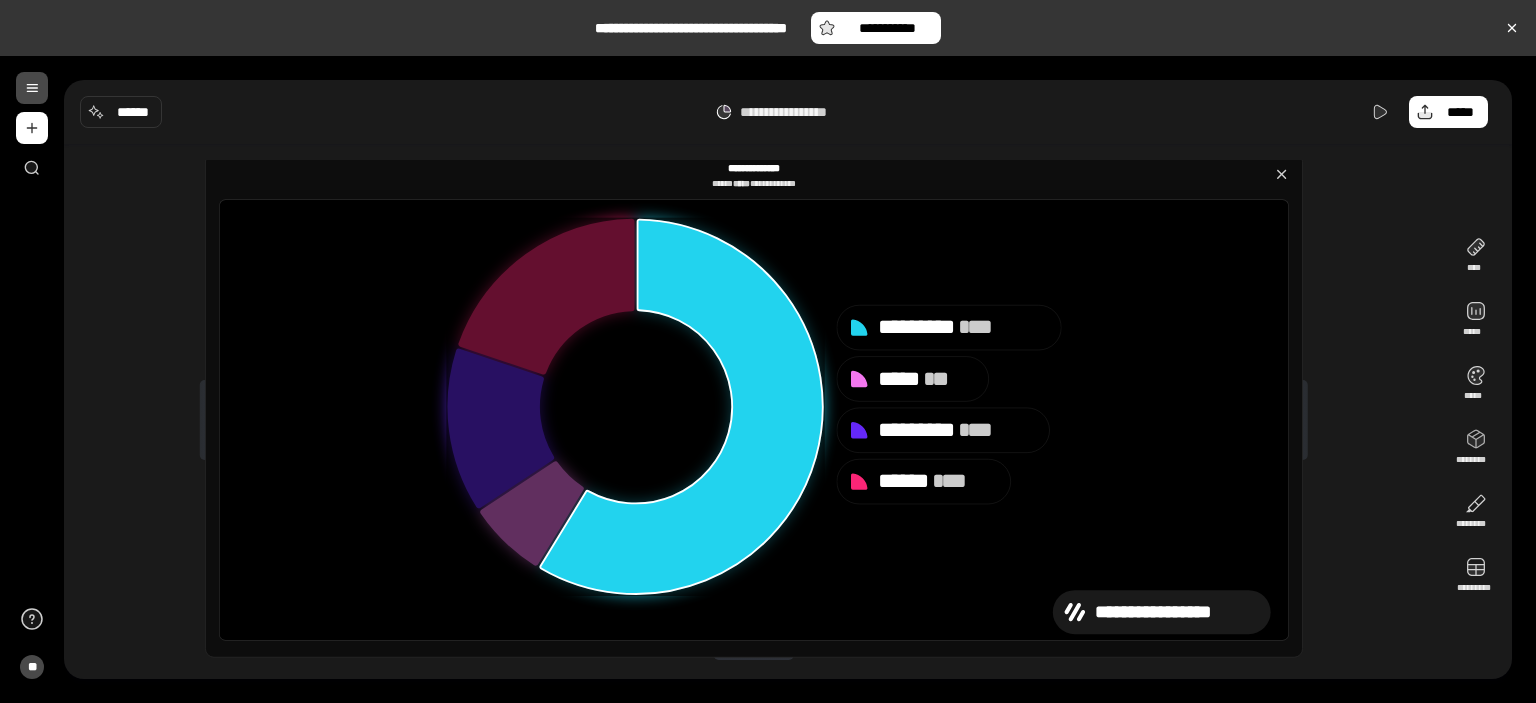 click 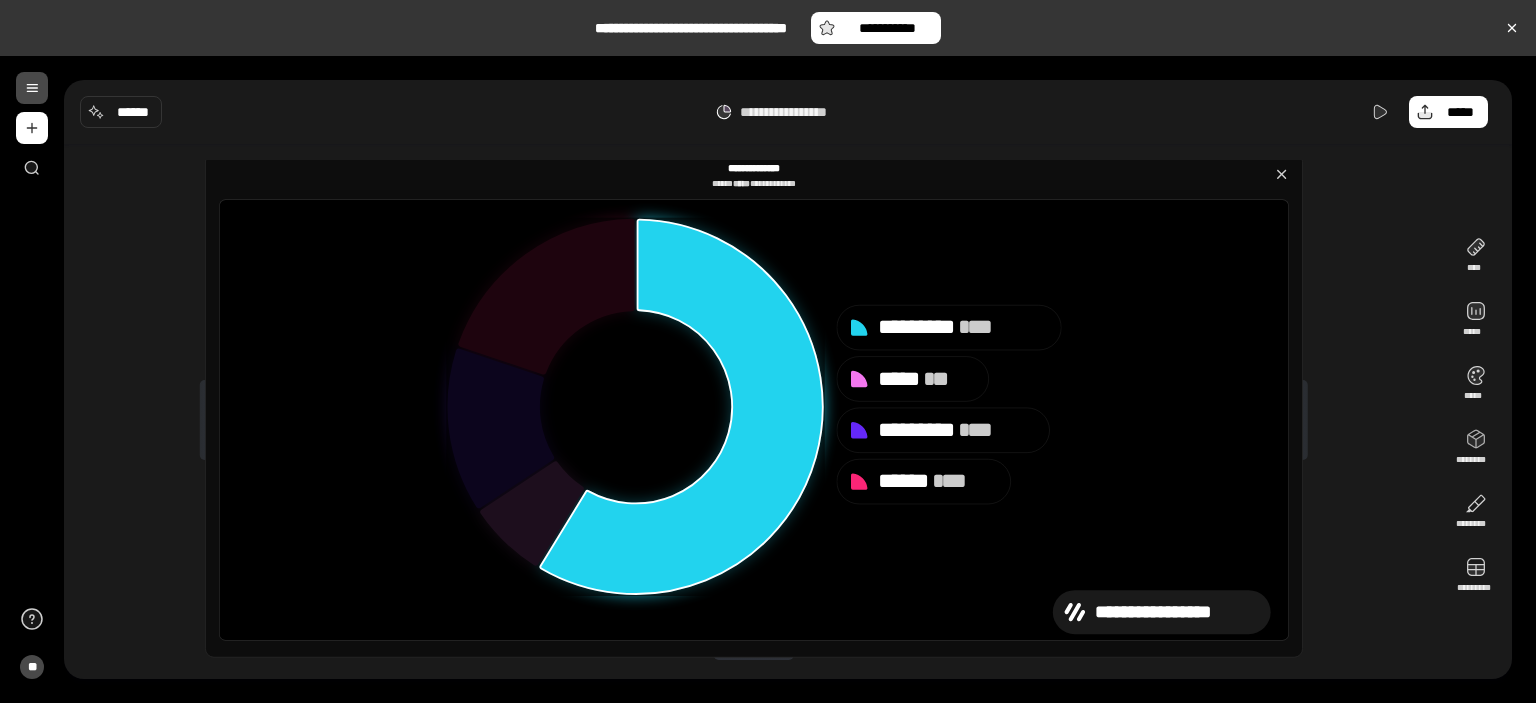 click 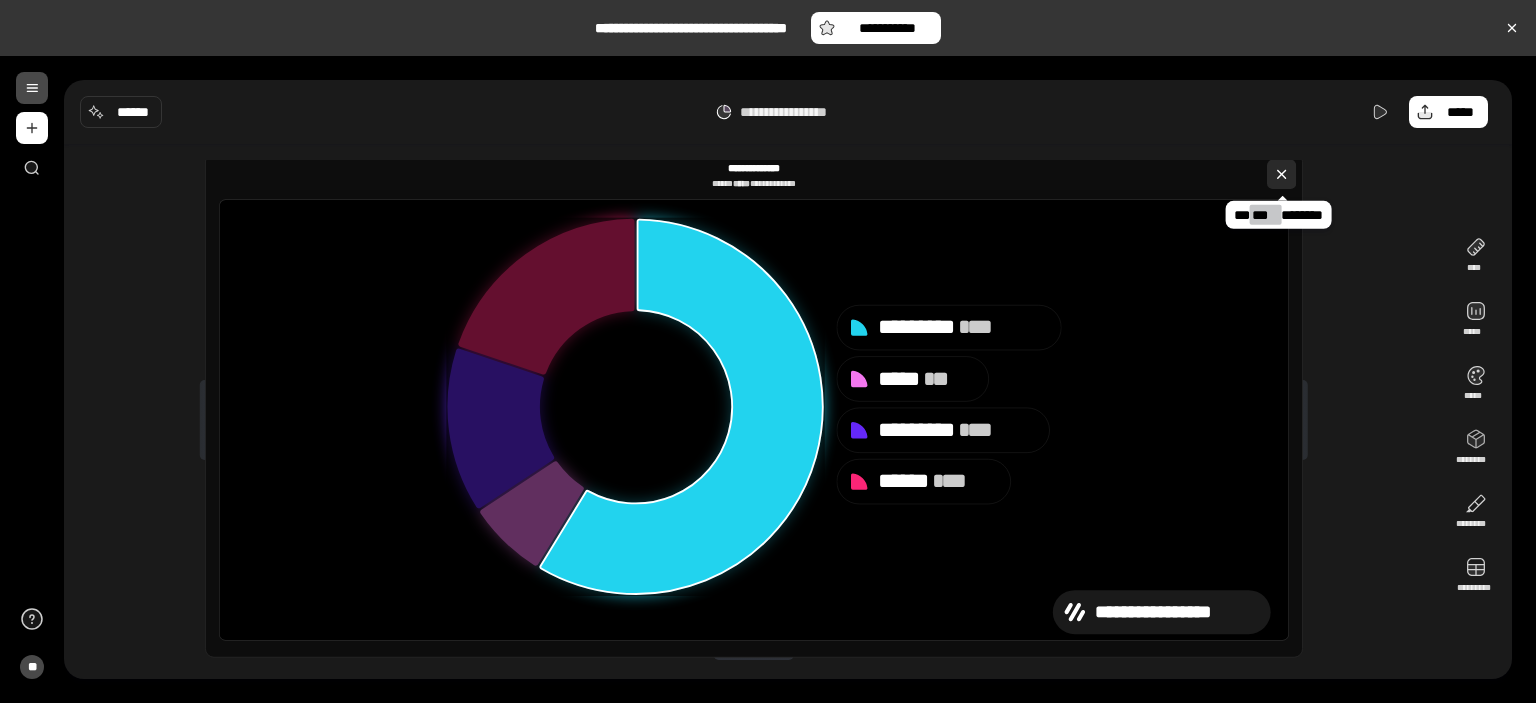 click at bounding box center (1281, 173) 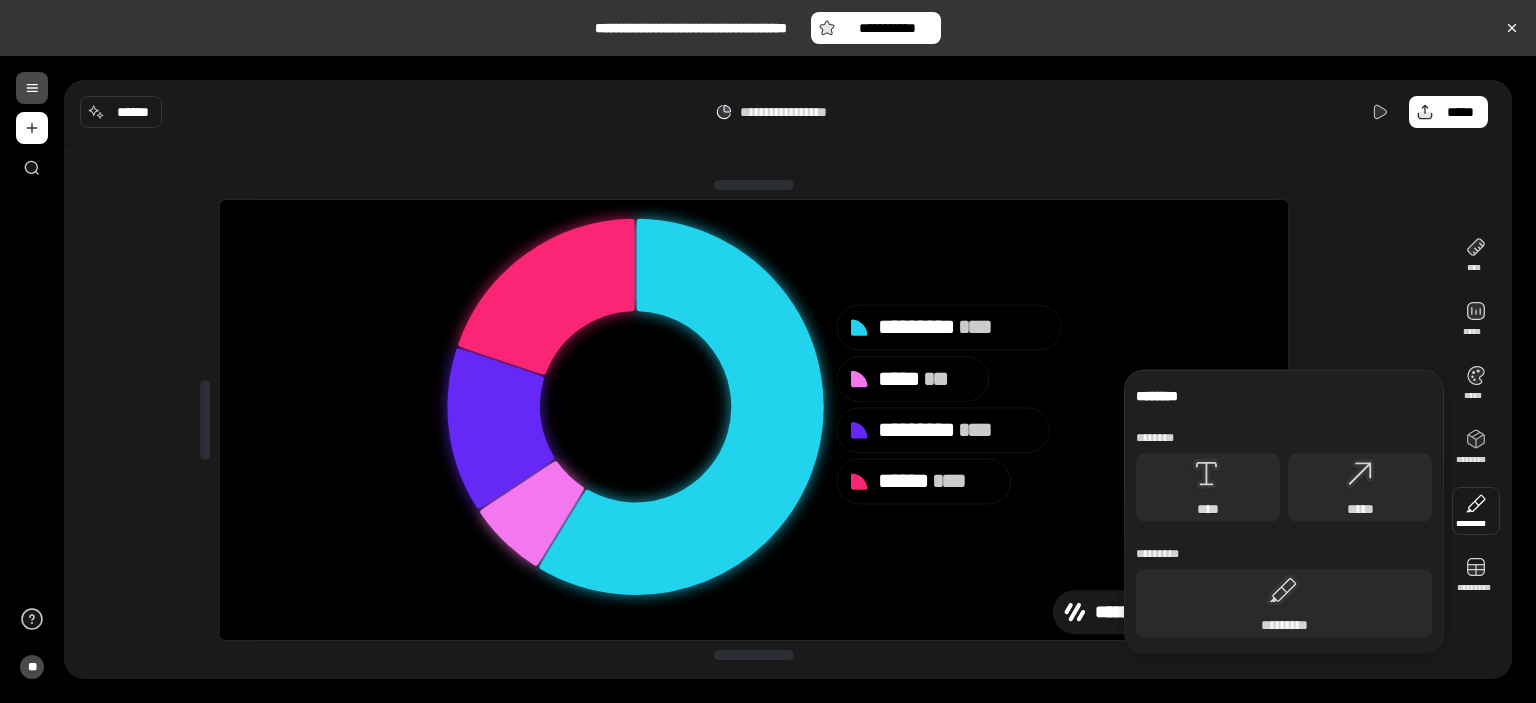 click at bounding box center (1476, 511) 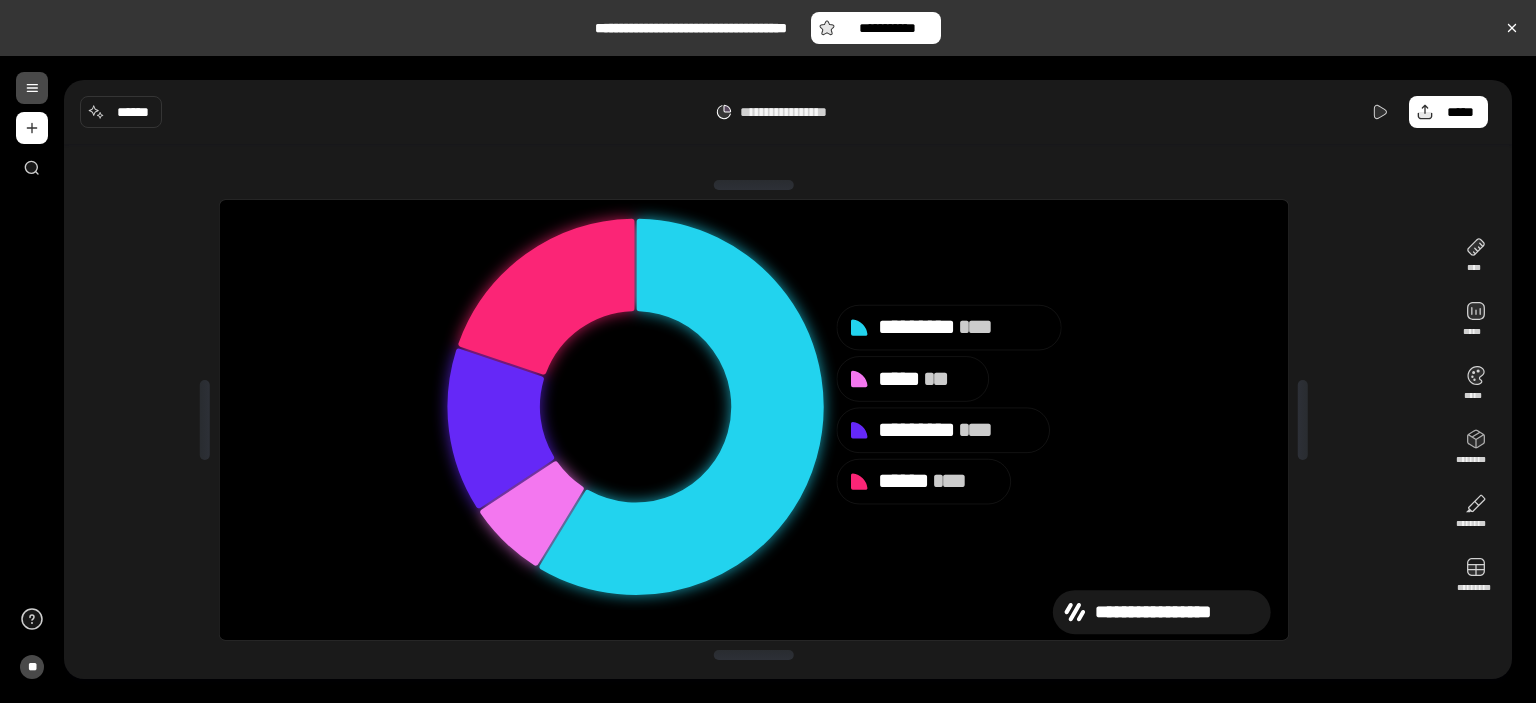 click on "**********" at bounding box center (800, 112) 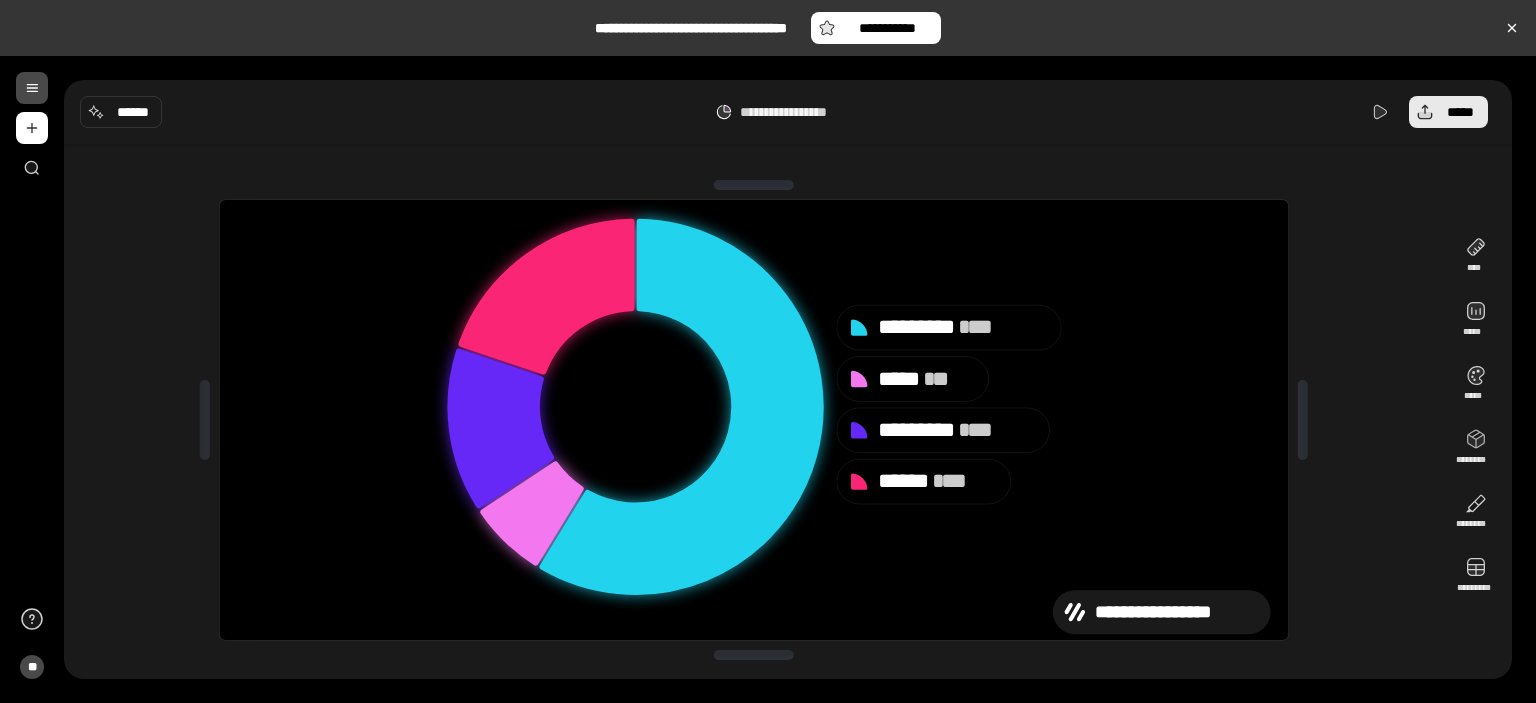 click on "*****" at bounding box center (1448, 112) 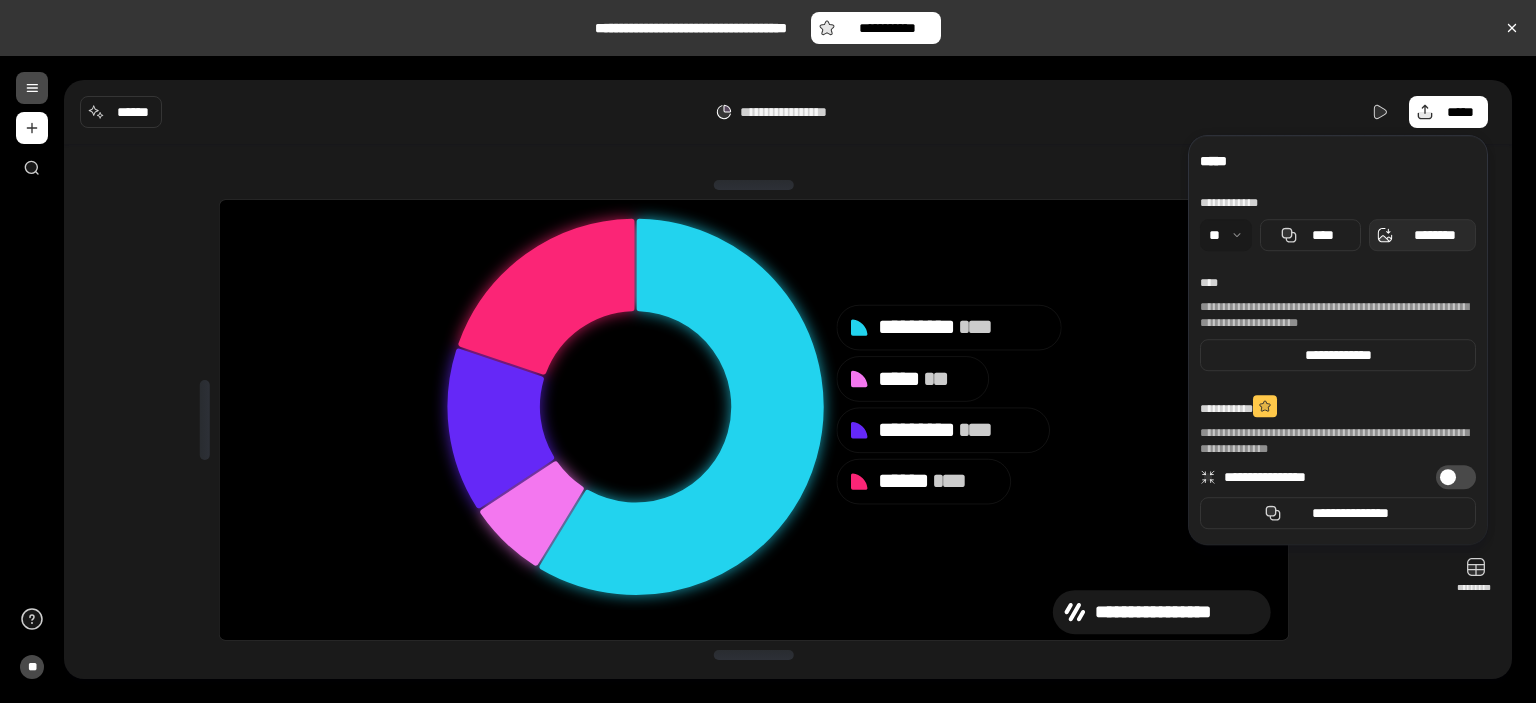 click on "********" at bounding box center [1422, 235] 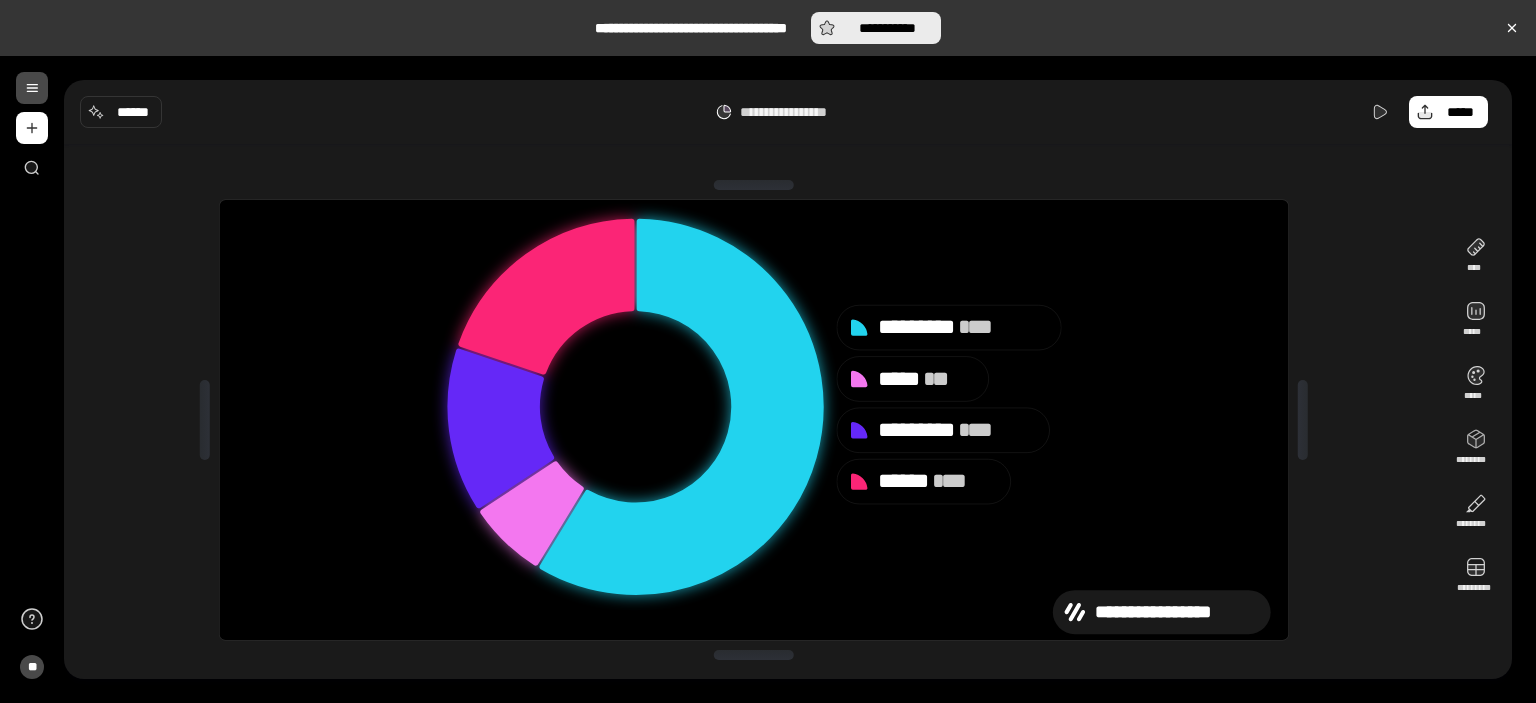 click on "**********" at bounding box center (876, 28) 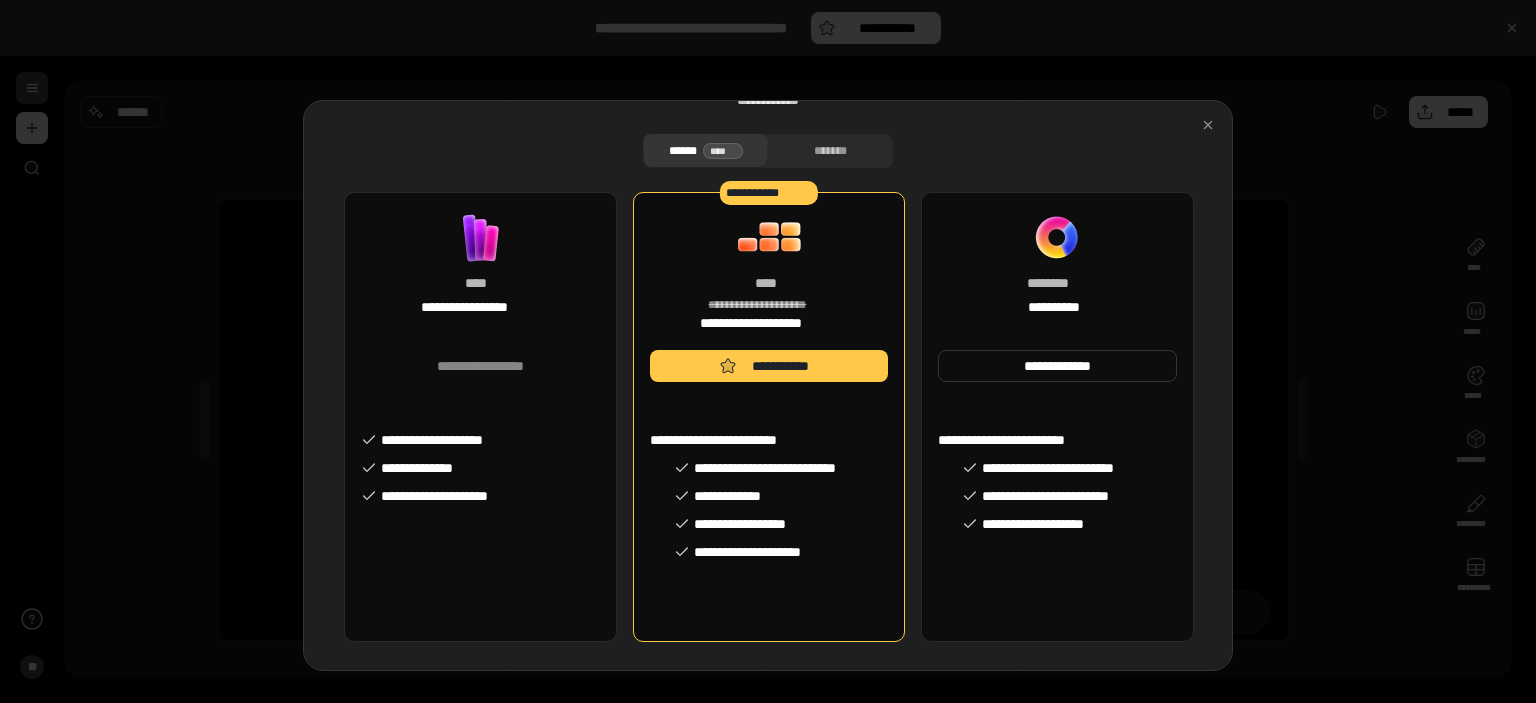 scroll, scrollTop: 122, scrollLeft: 0, axis: vertical 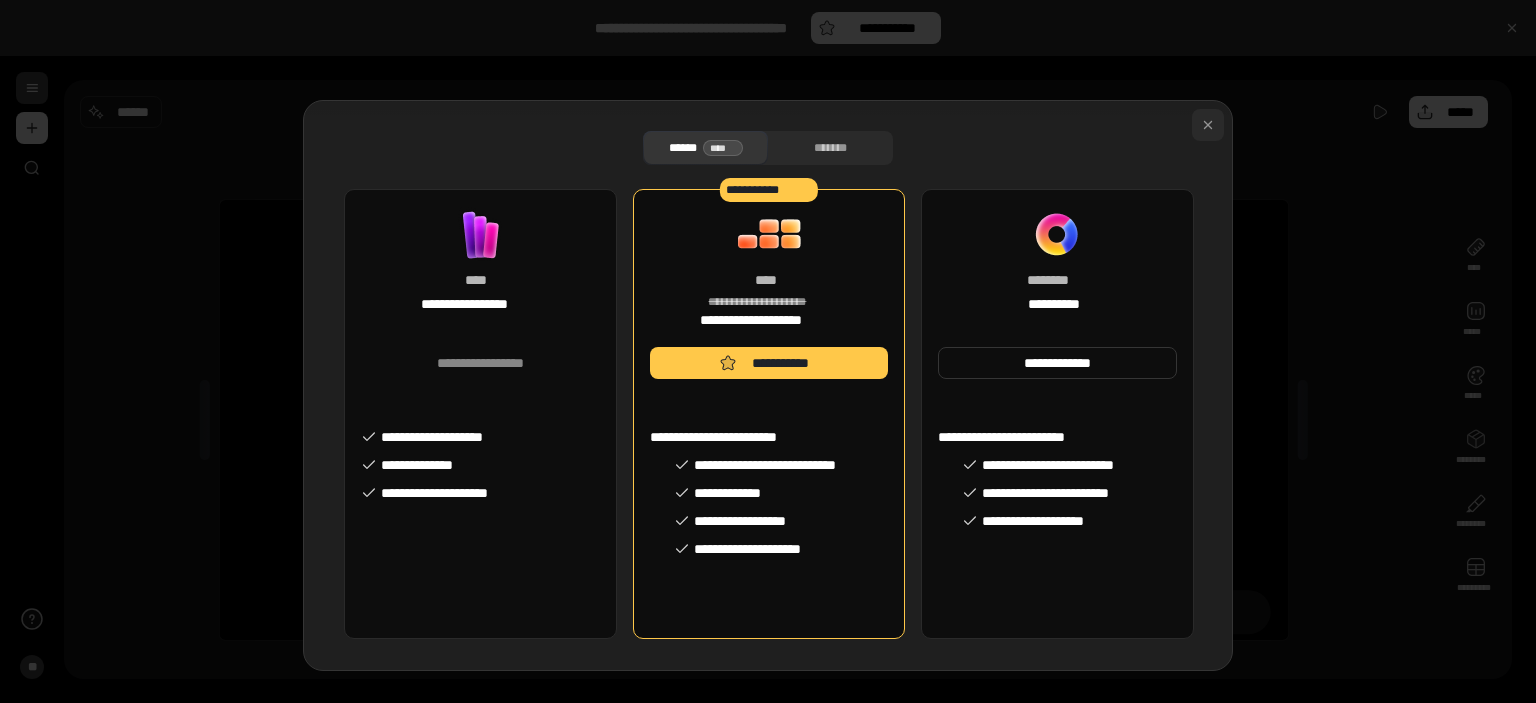 click at bounding box center (1208, 125) 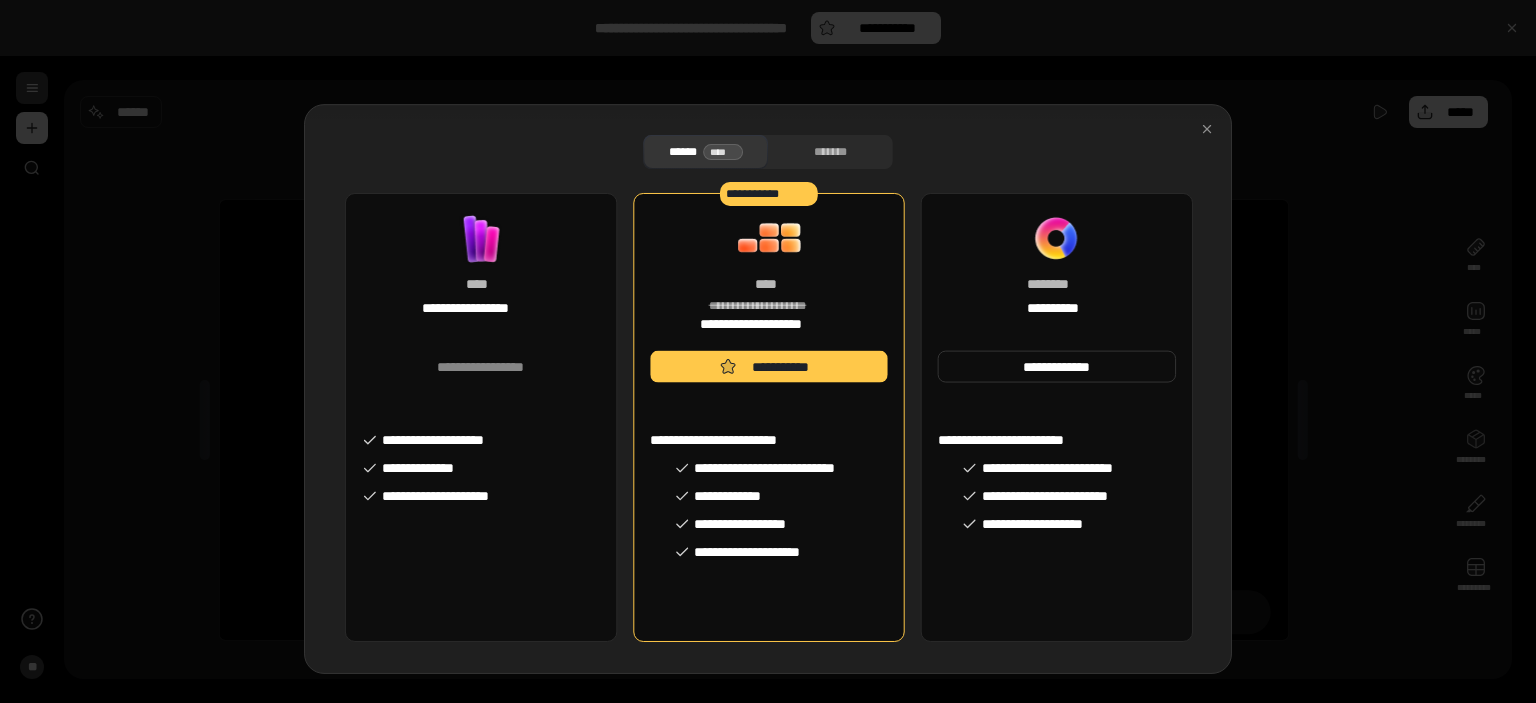 scroll, scrollTop: 122, scrollLeft: 0, axis: vertical 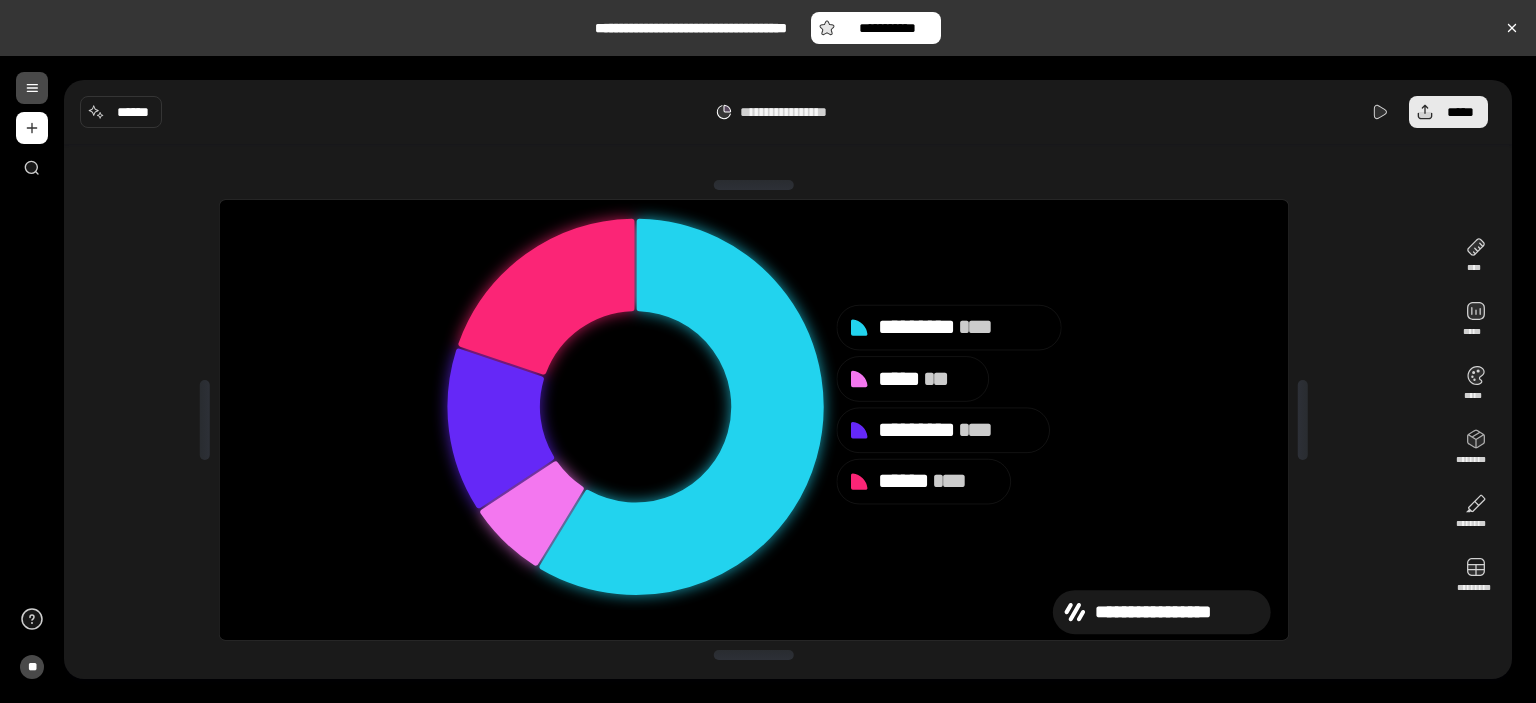 click on "*****" at bounding box center [1448, 112] 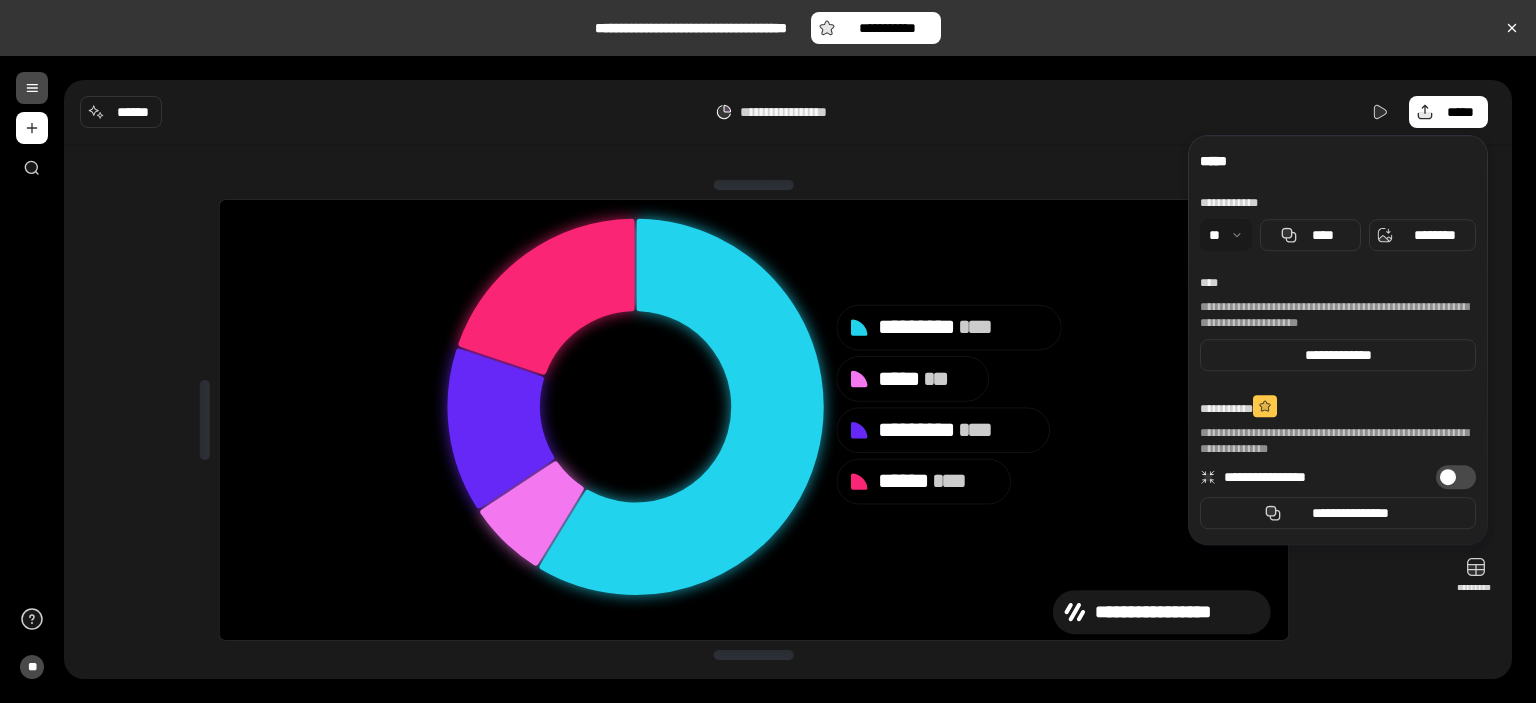 click on "**********" at bounding box center (754, 420) 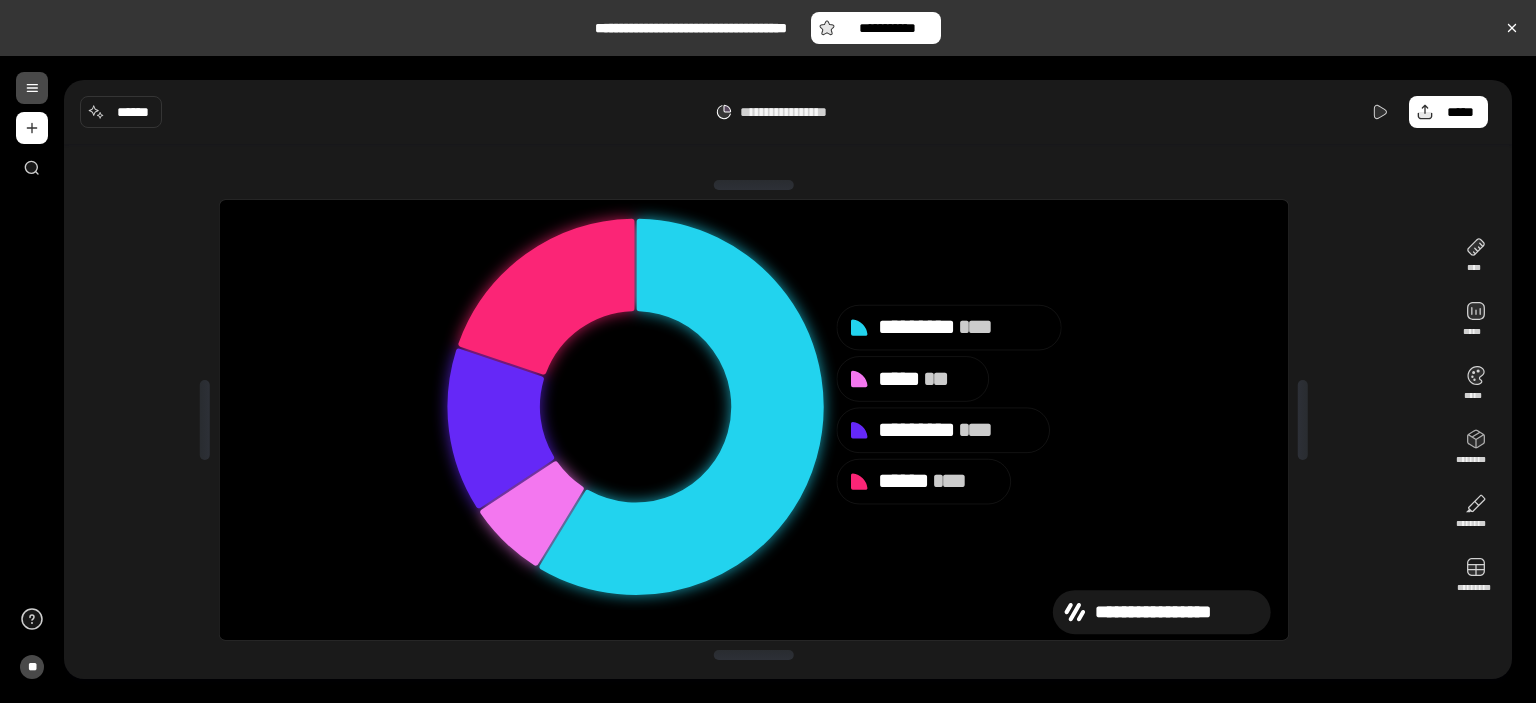 click on "**********" at bounding box center [788, 112] 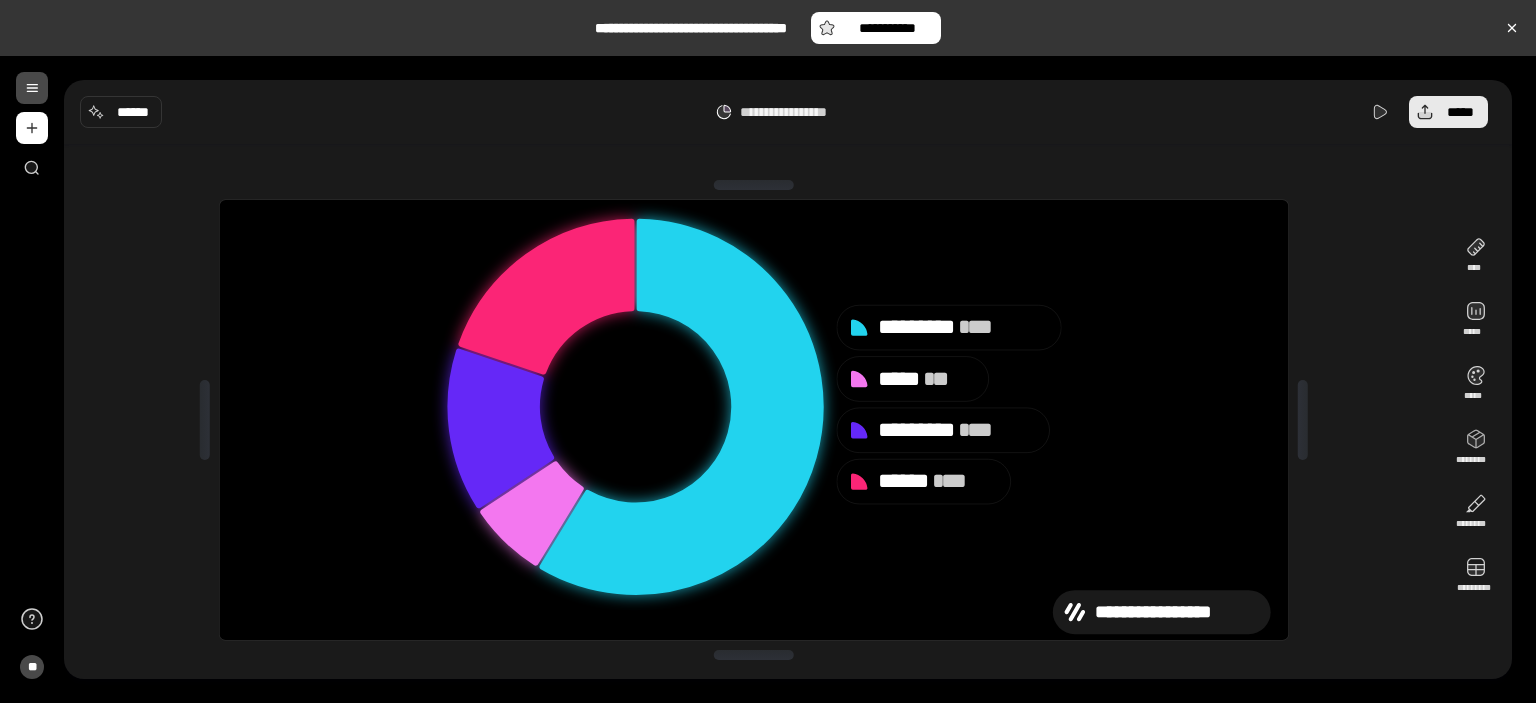 click on "*****" at bounding box center (1448, 112) 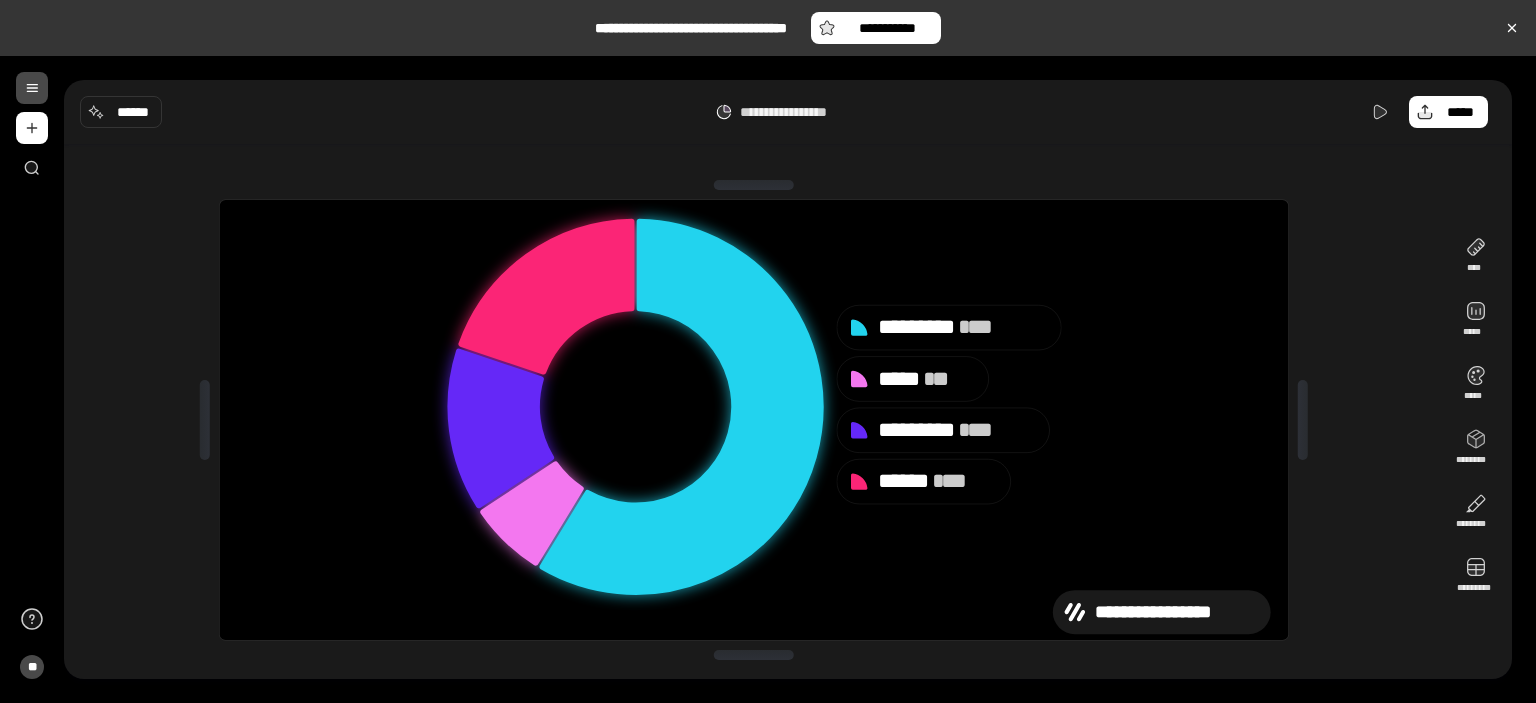 click on "**********" at bounding box center (754, 420) 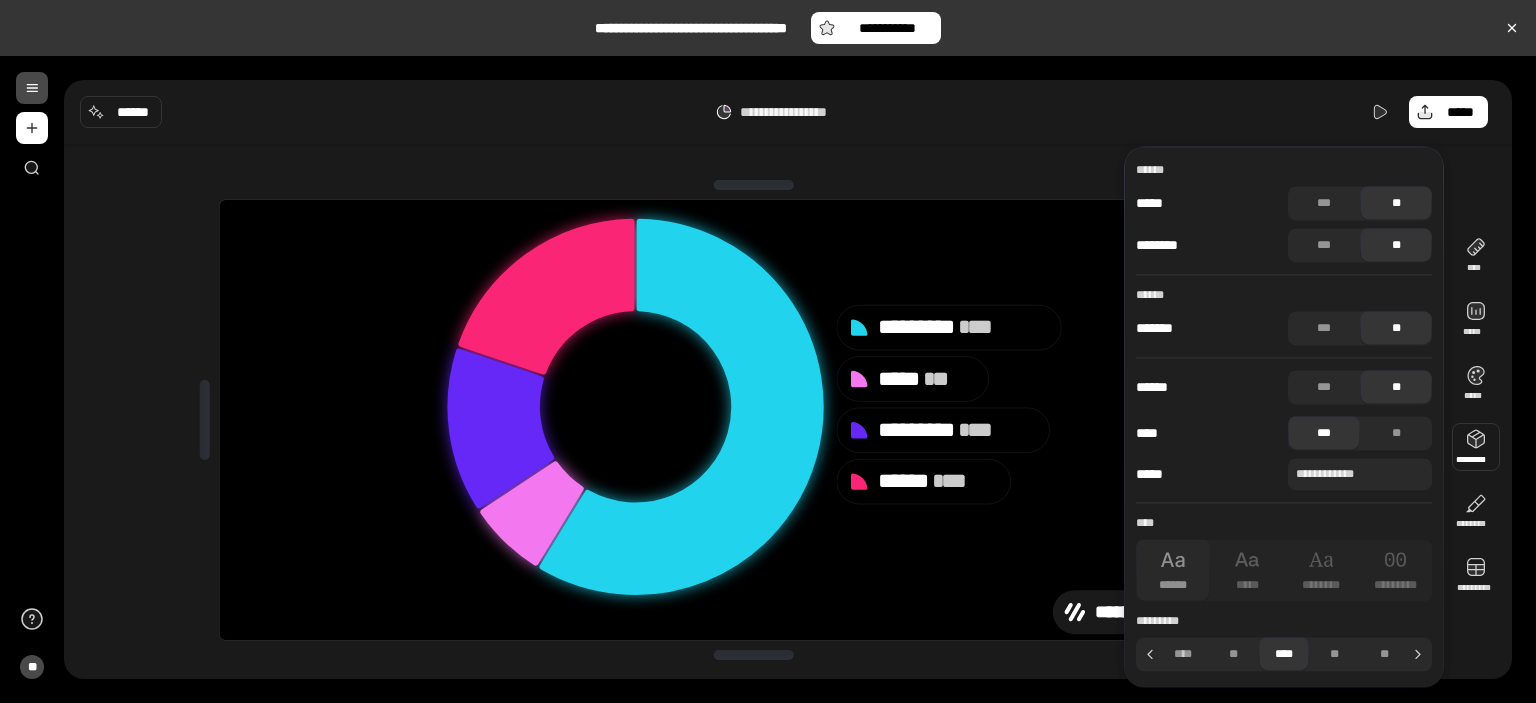 click at bounding box center (32, 88) 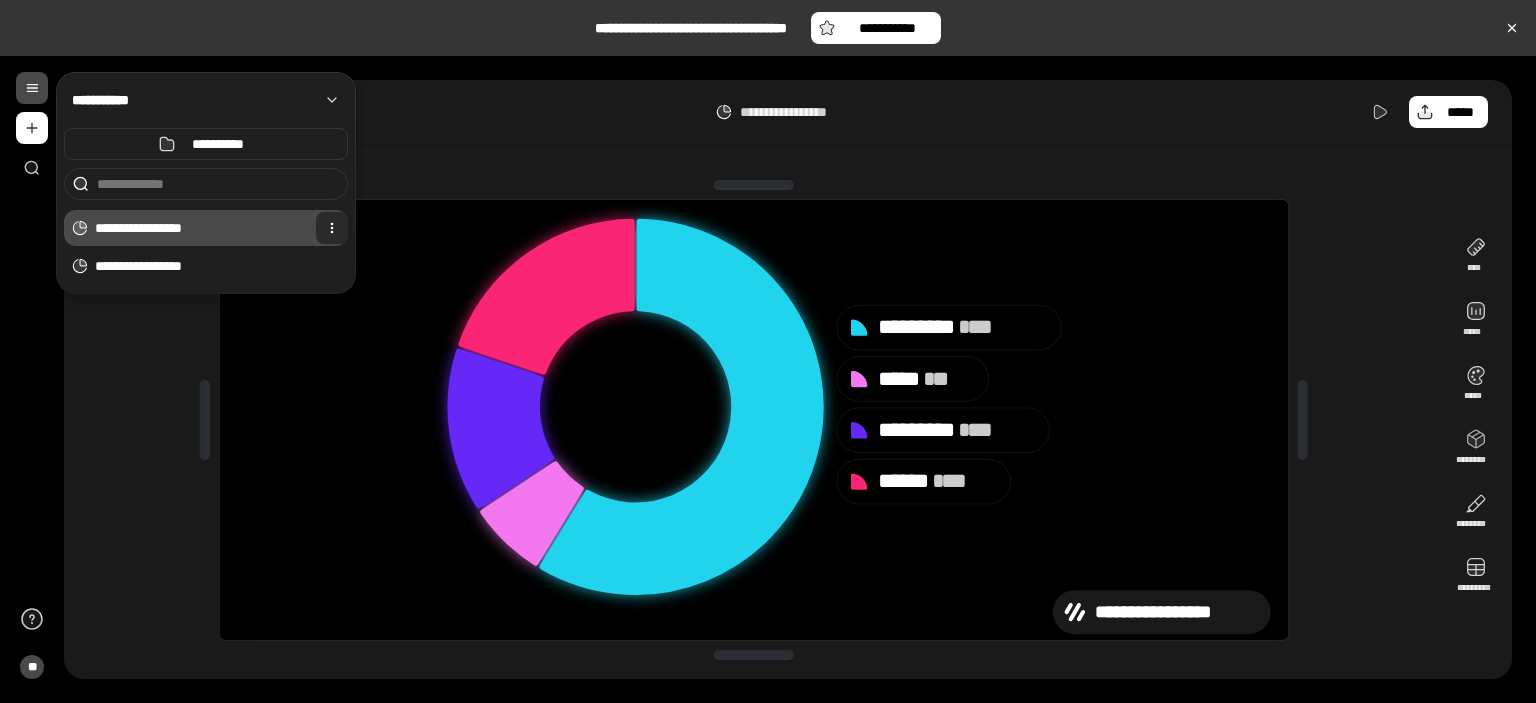 click at bounding box center (332, 228) 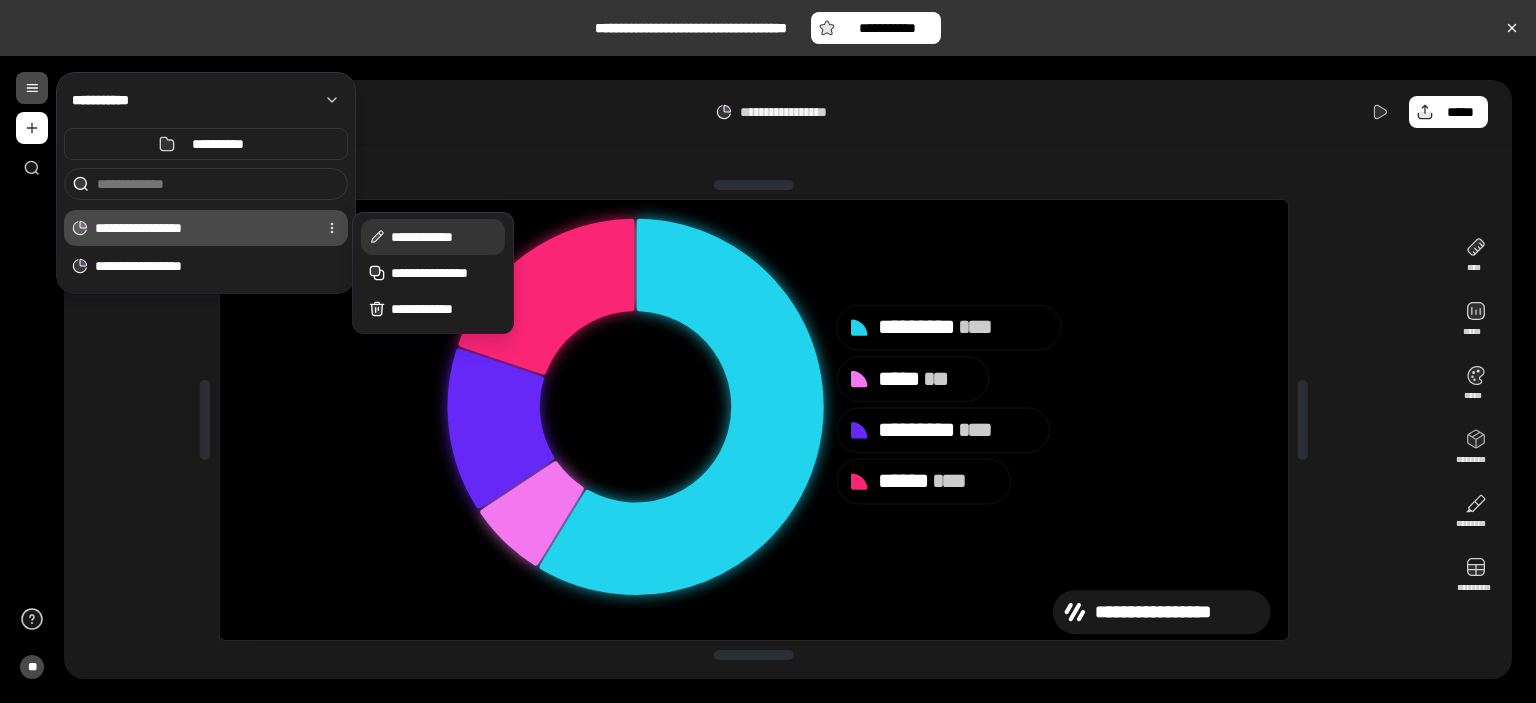 click on "**********" at bounding box center (444, 237) 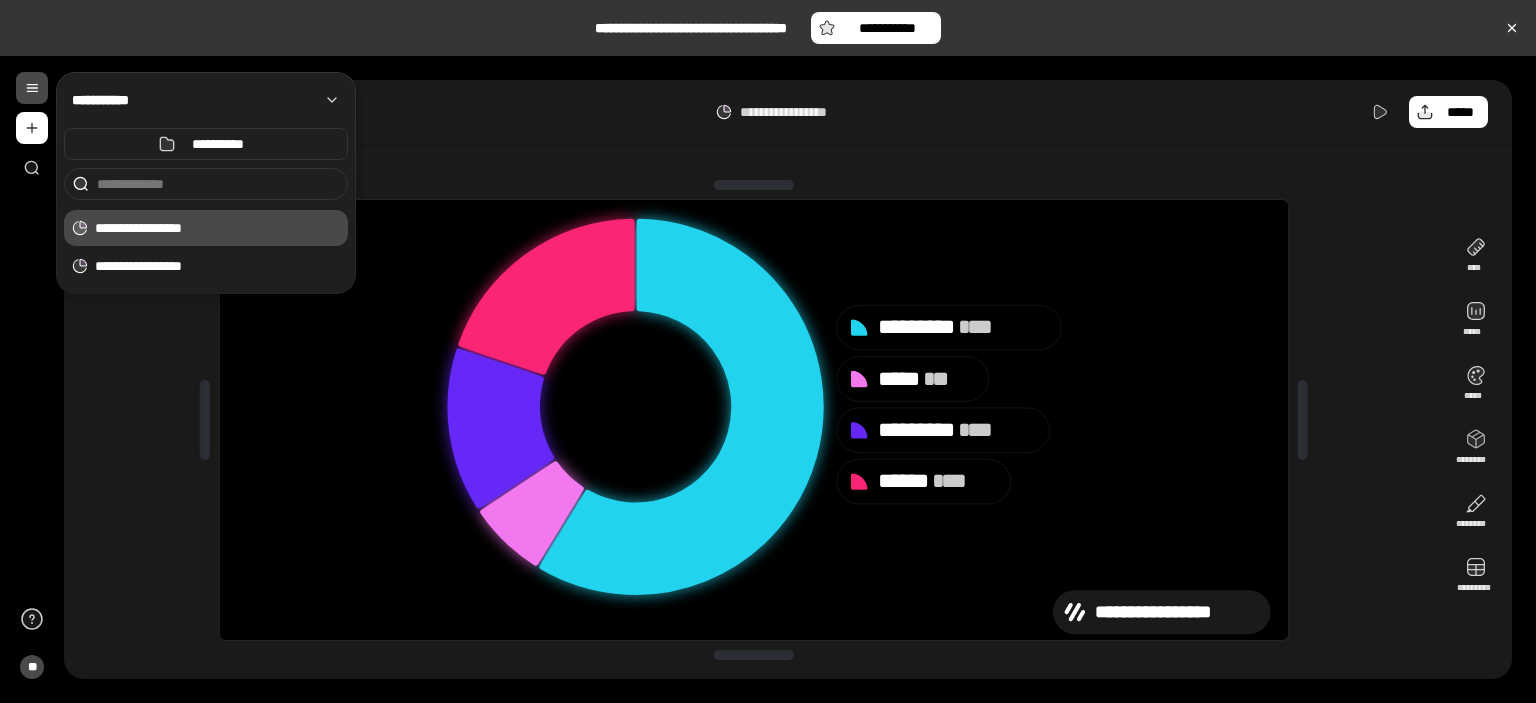 click on "**********" at bounding box center (221, 228) 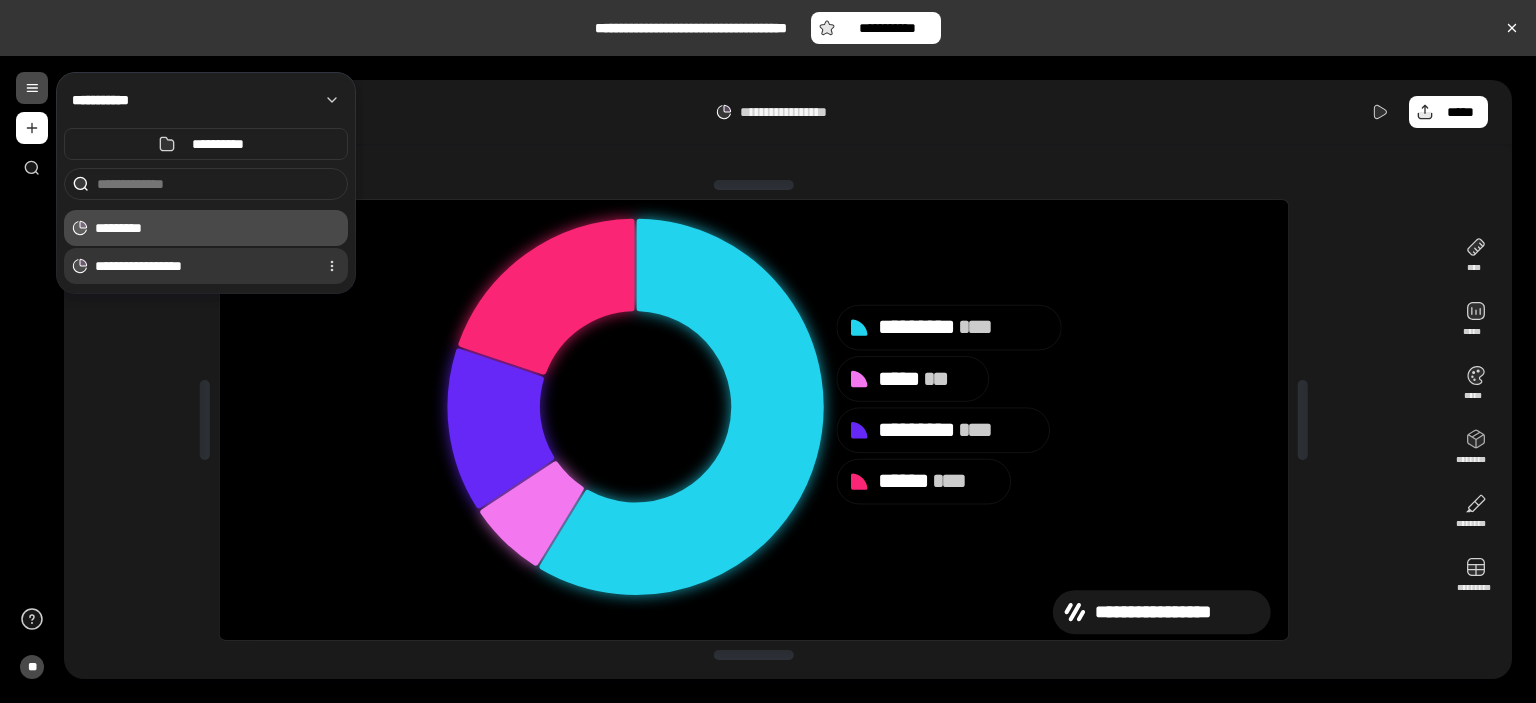 type on "*********" 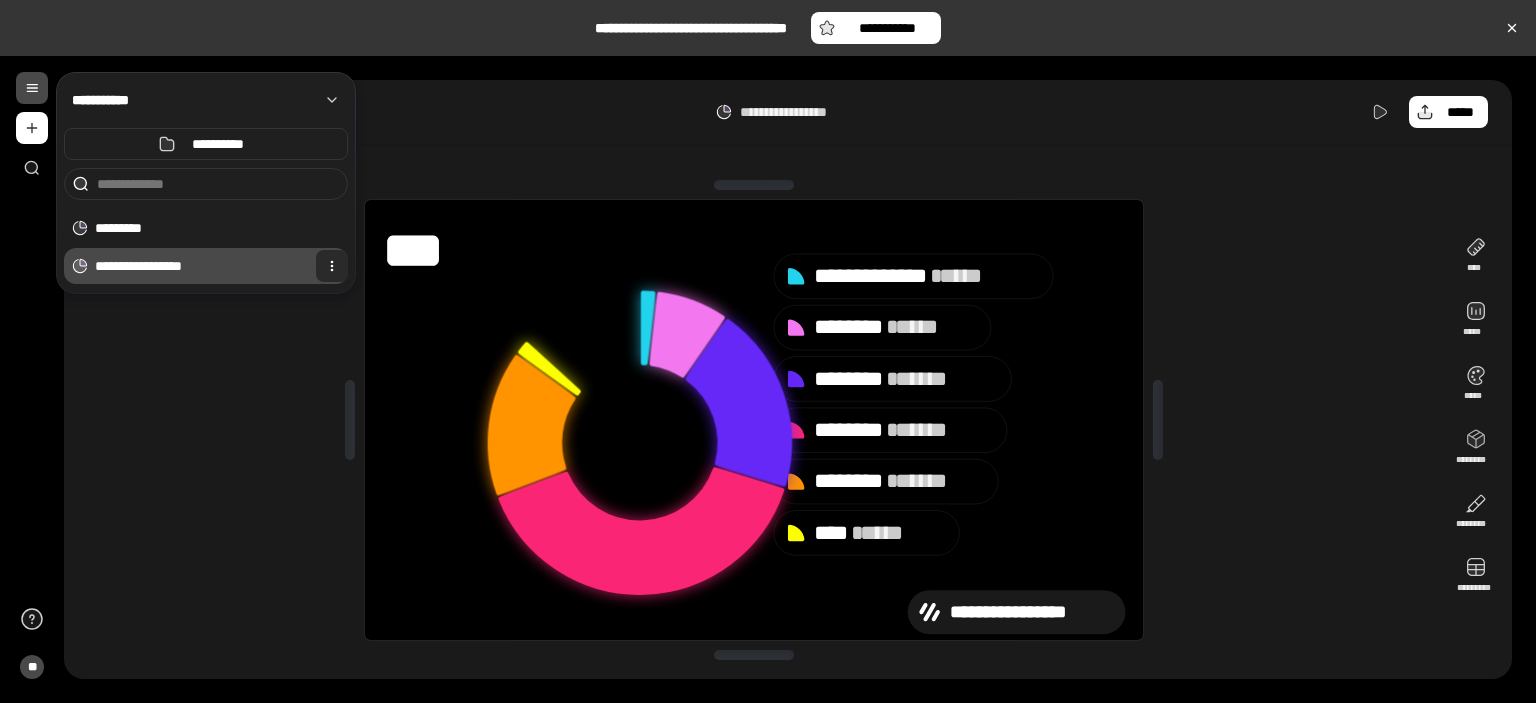 click at bounding box center [332, 266] 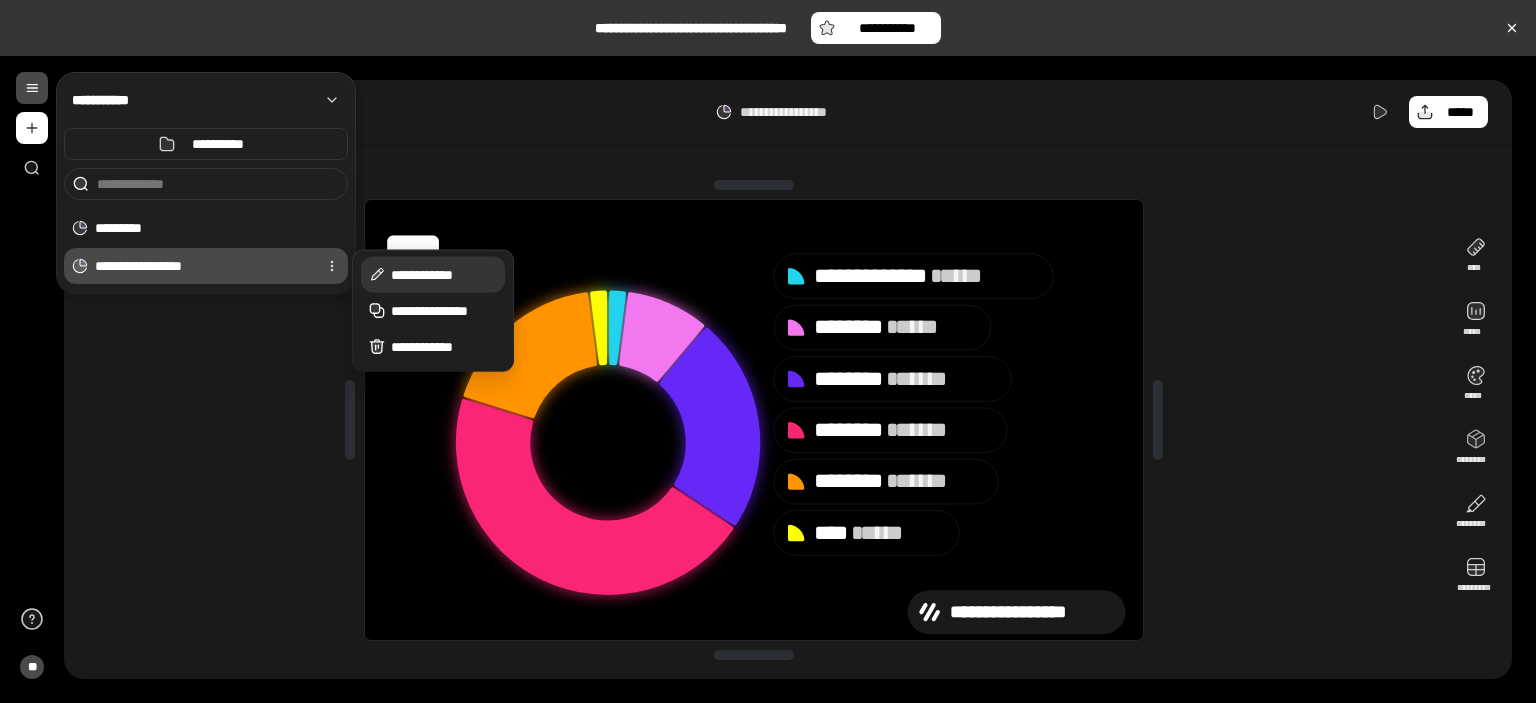 click on "**********" at bounding box center (444, 275) 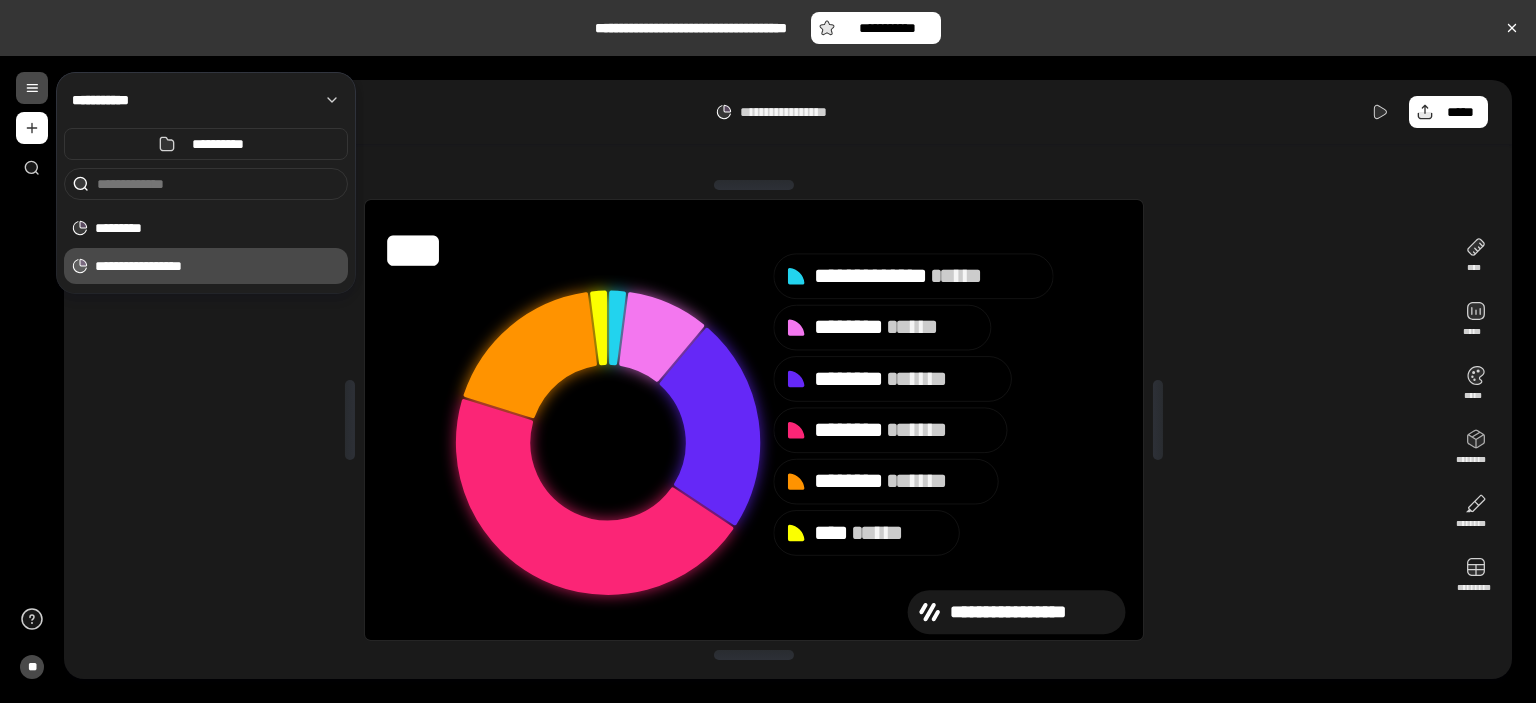 click on "**********" at bounding box center (221, 266) 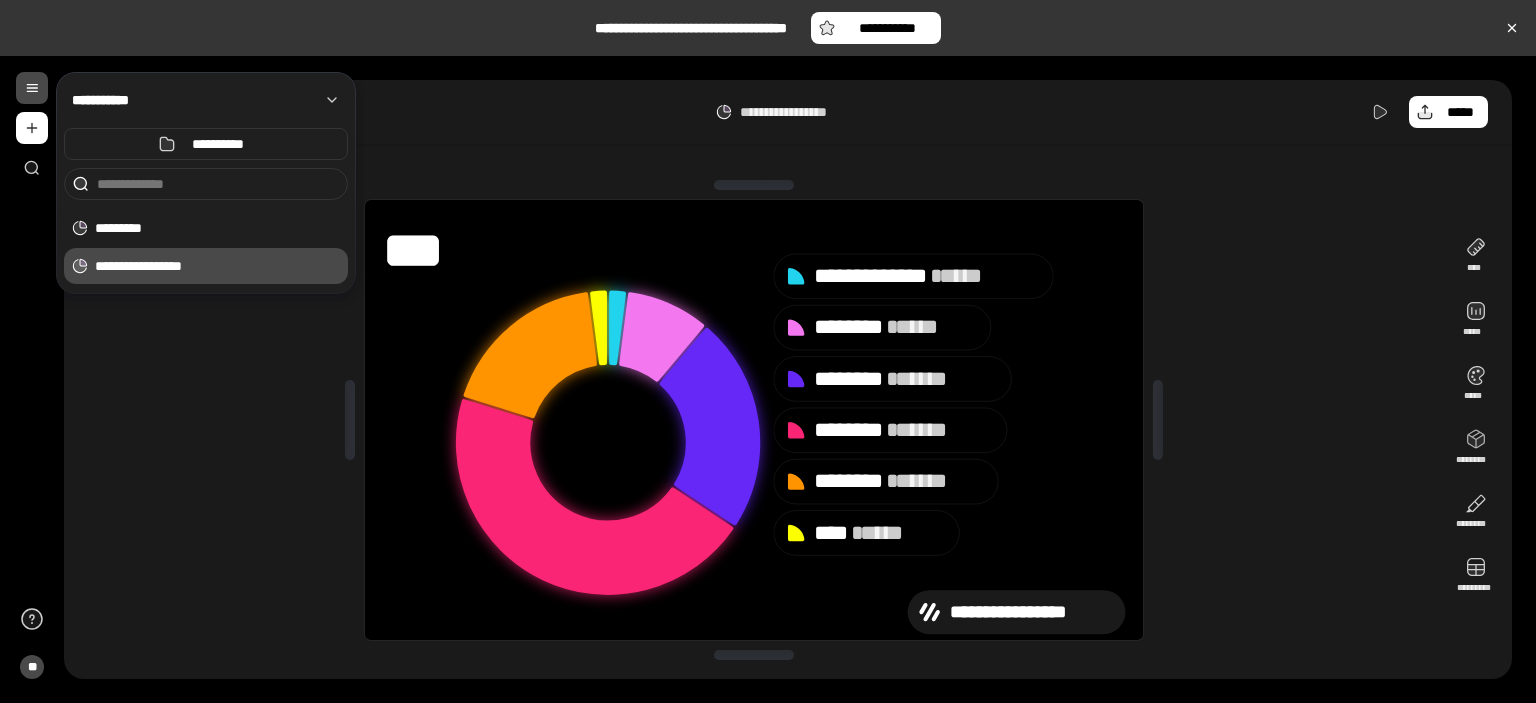 click on "**********" at bounding box center (221, 266) 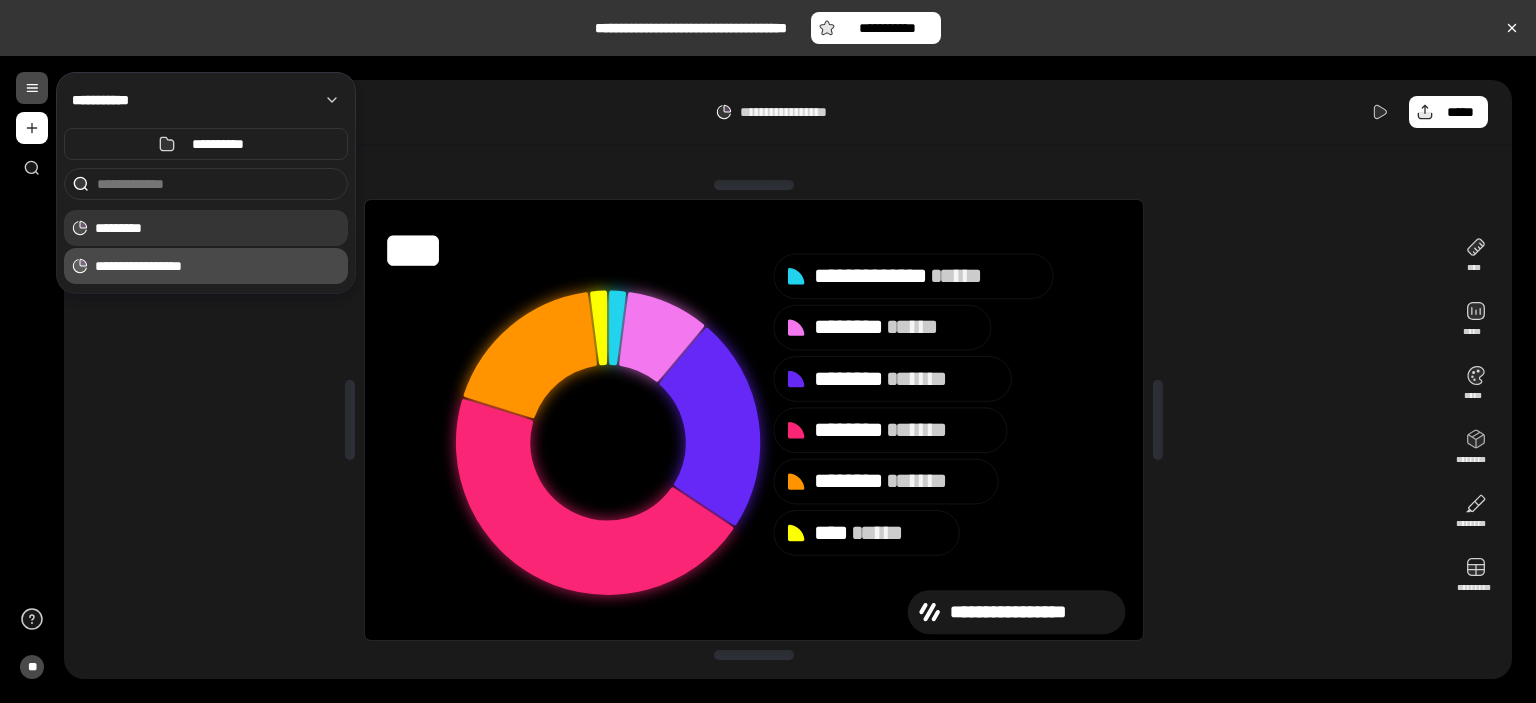 click on "*********" at bounding box center [221, 228] 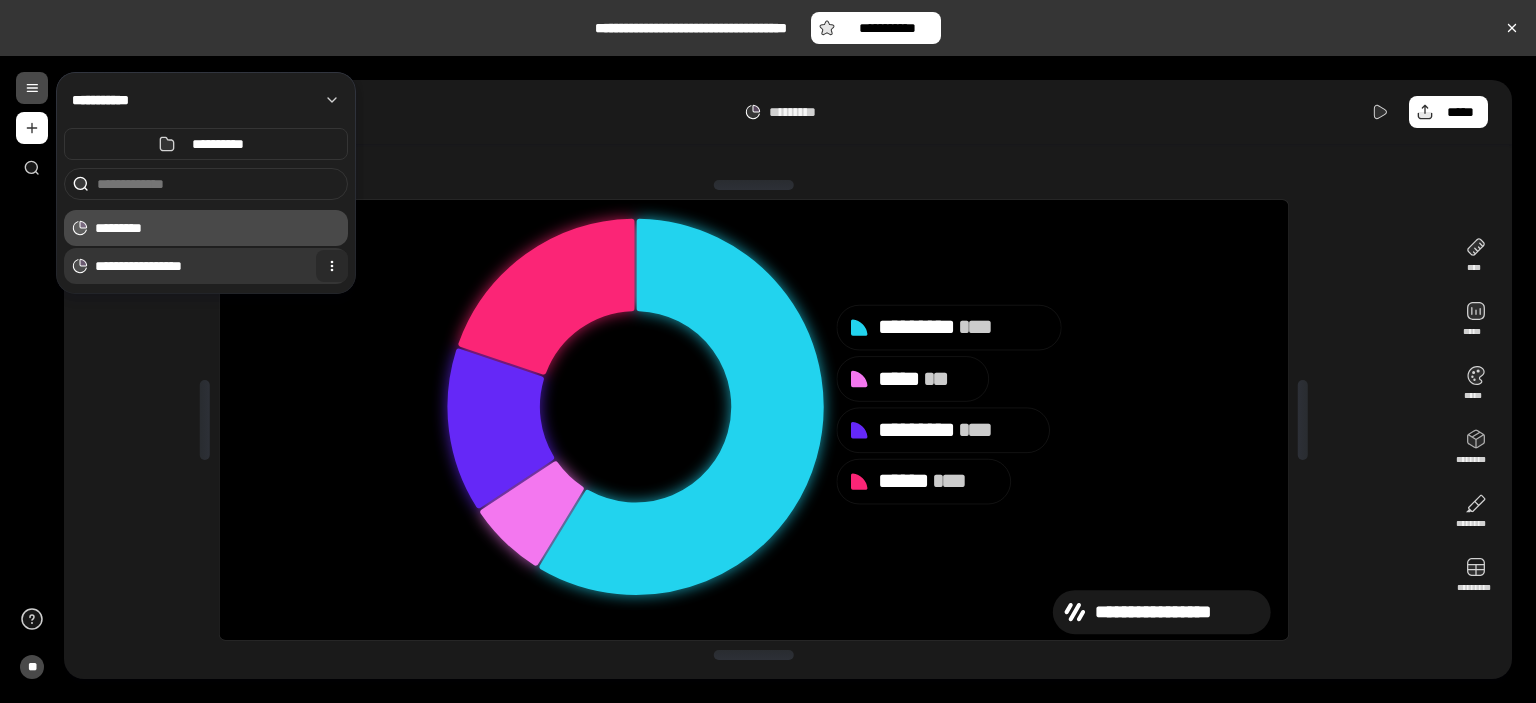 click at bounding box center [332, 266] 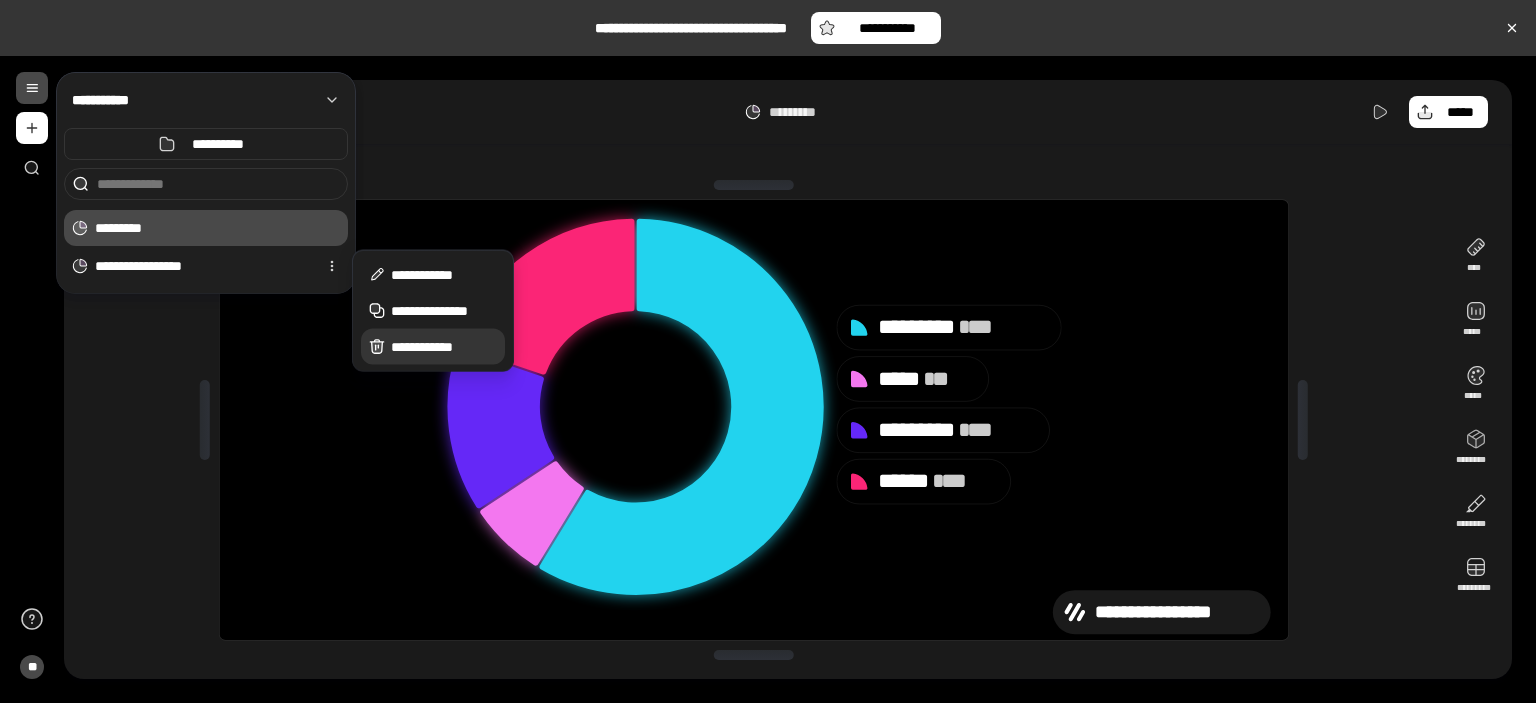 click on "**********" at bounding box center [444, 347] 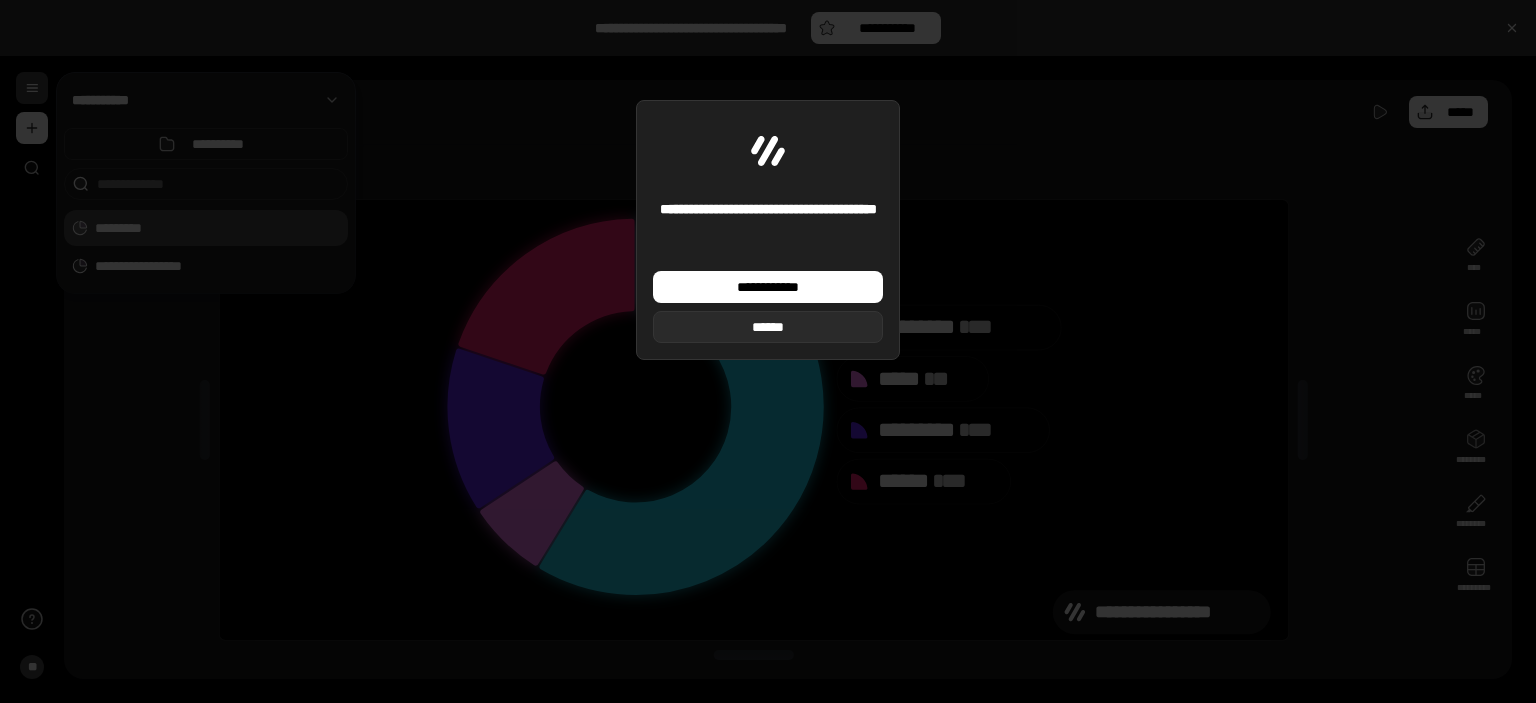 click on "******" at bounding box center [768, 327] 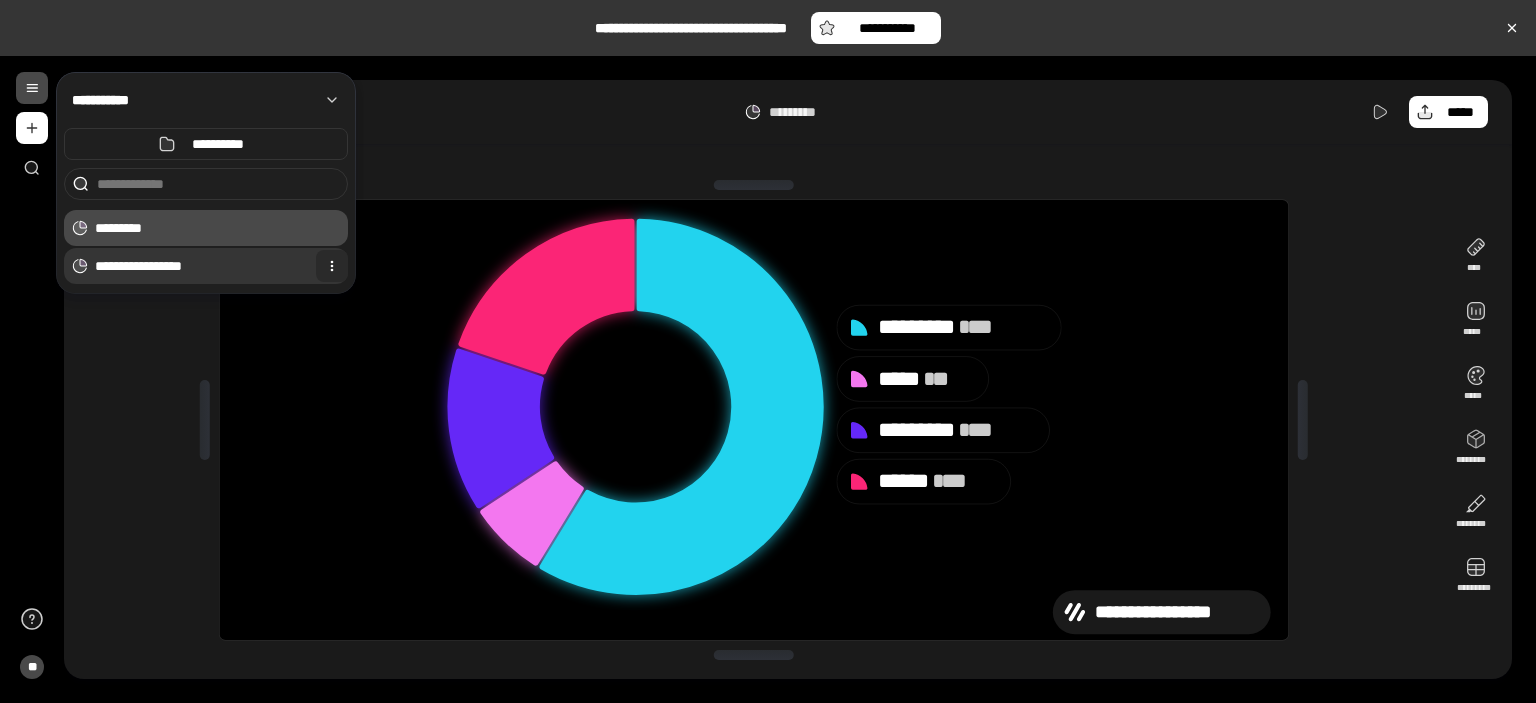 click at bounding box center [332, 266] 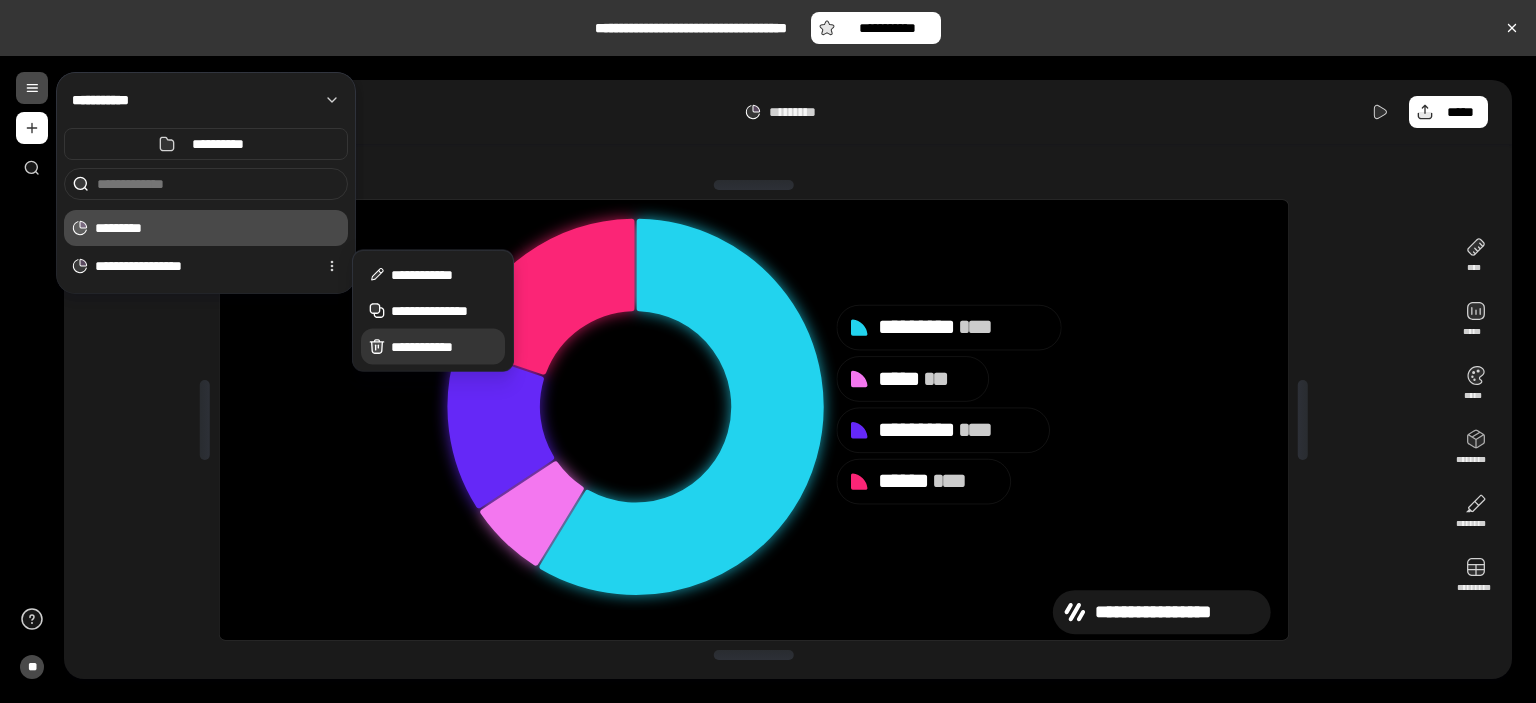 click on "**********" at bounding box center [433, 347] 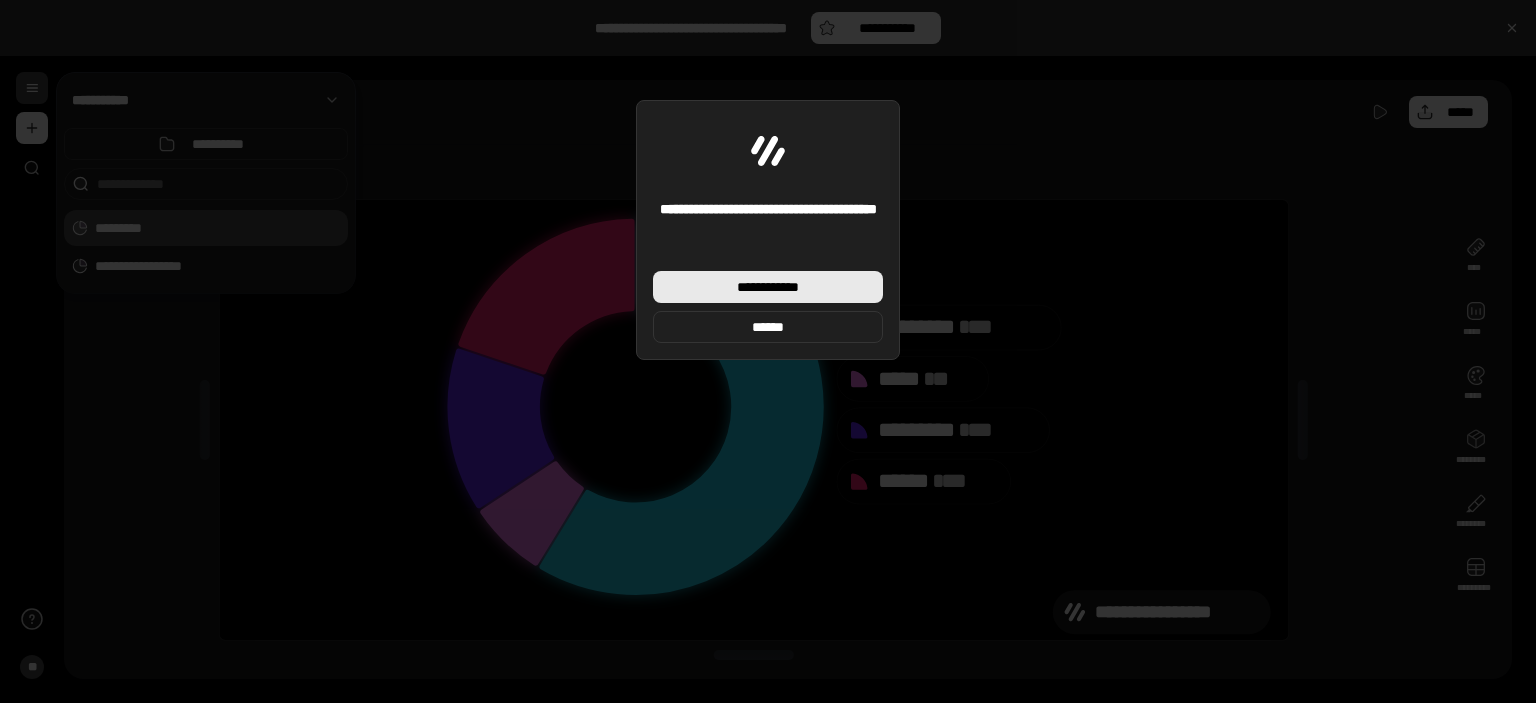 click on "**********" at bounding box center (768, 287) 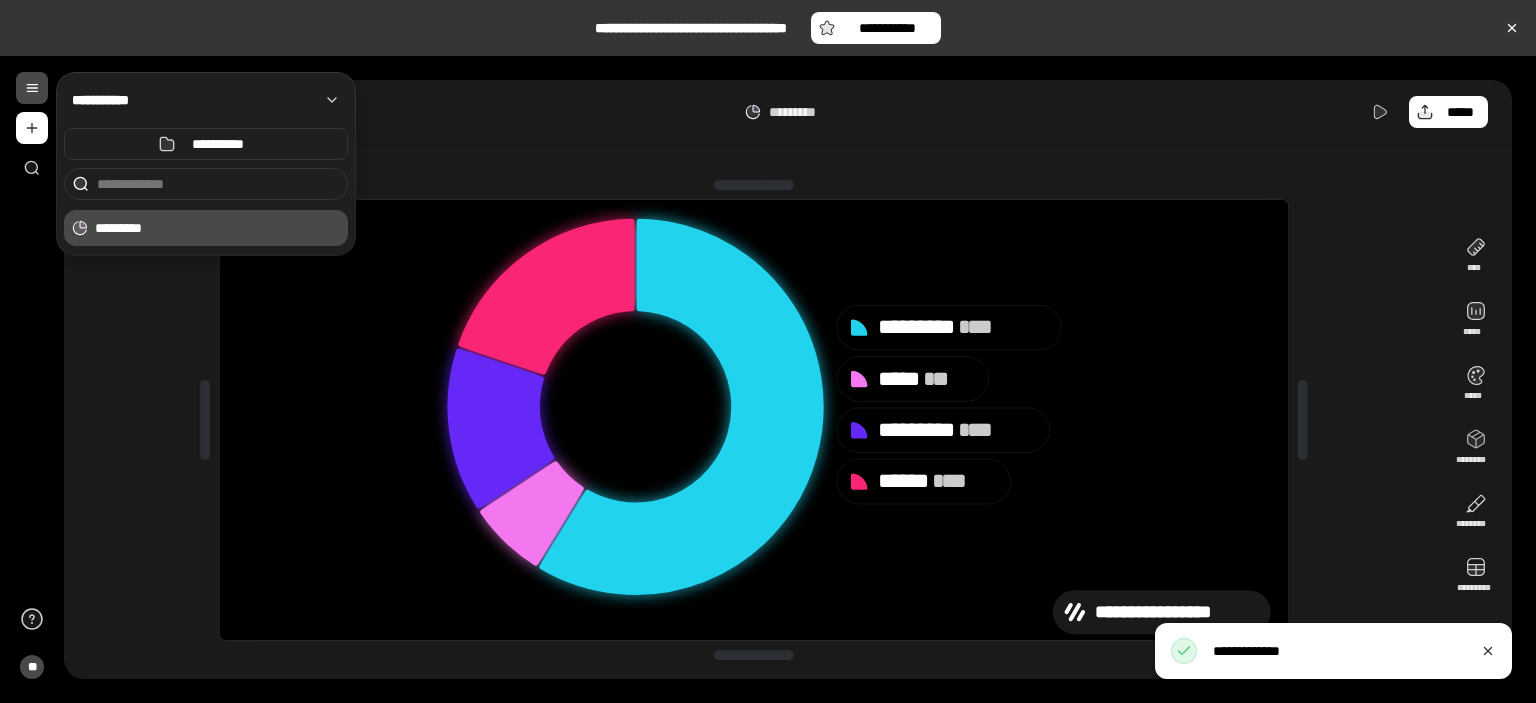 click on "********* *****" at bounding box center (788, 112) 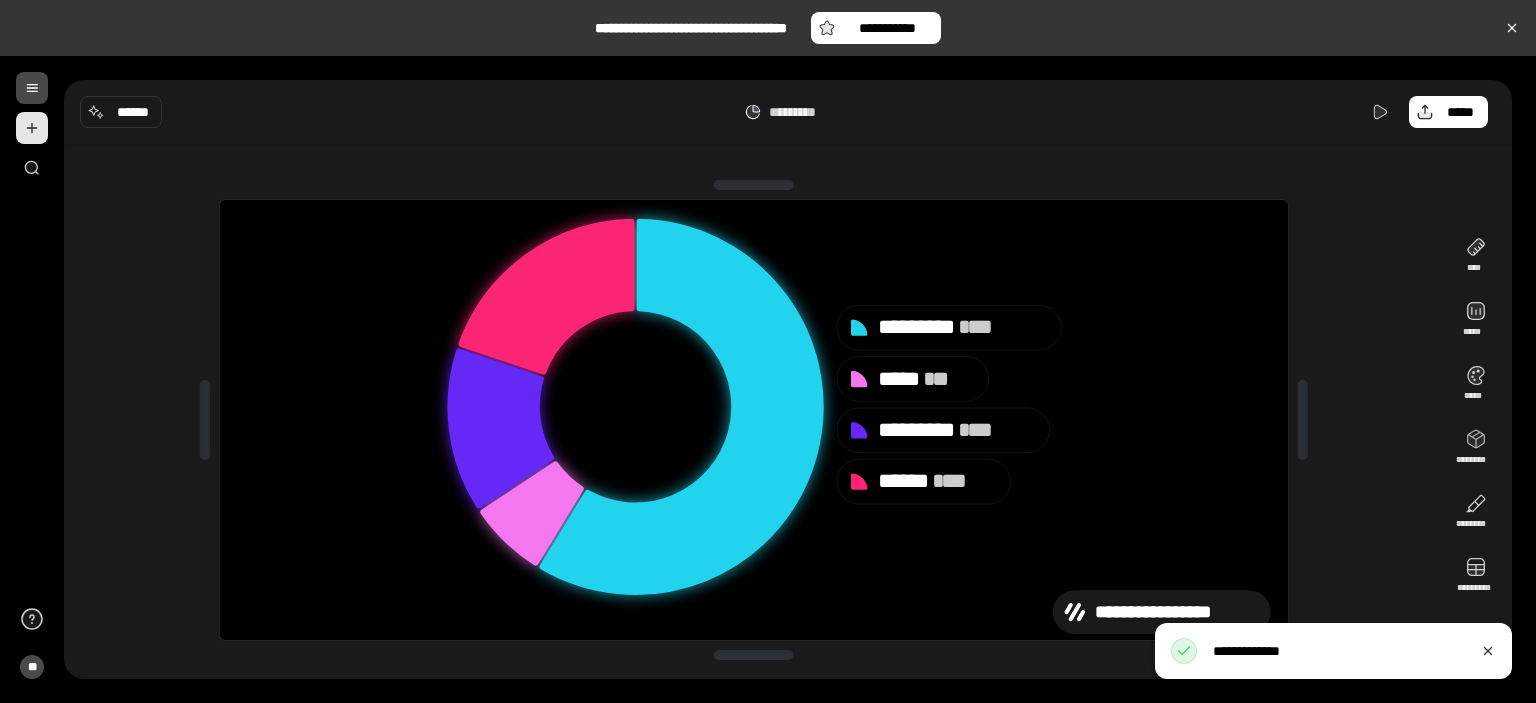 click at bounding box center [32, 128] 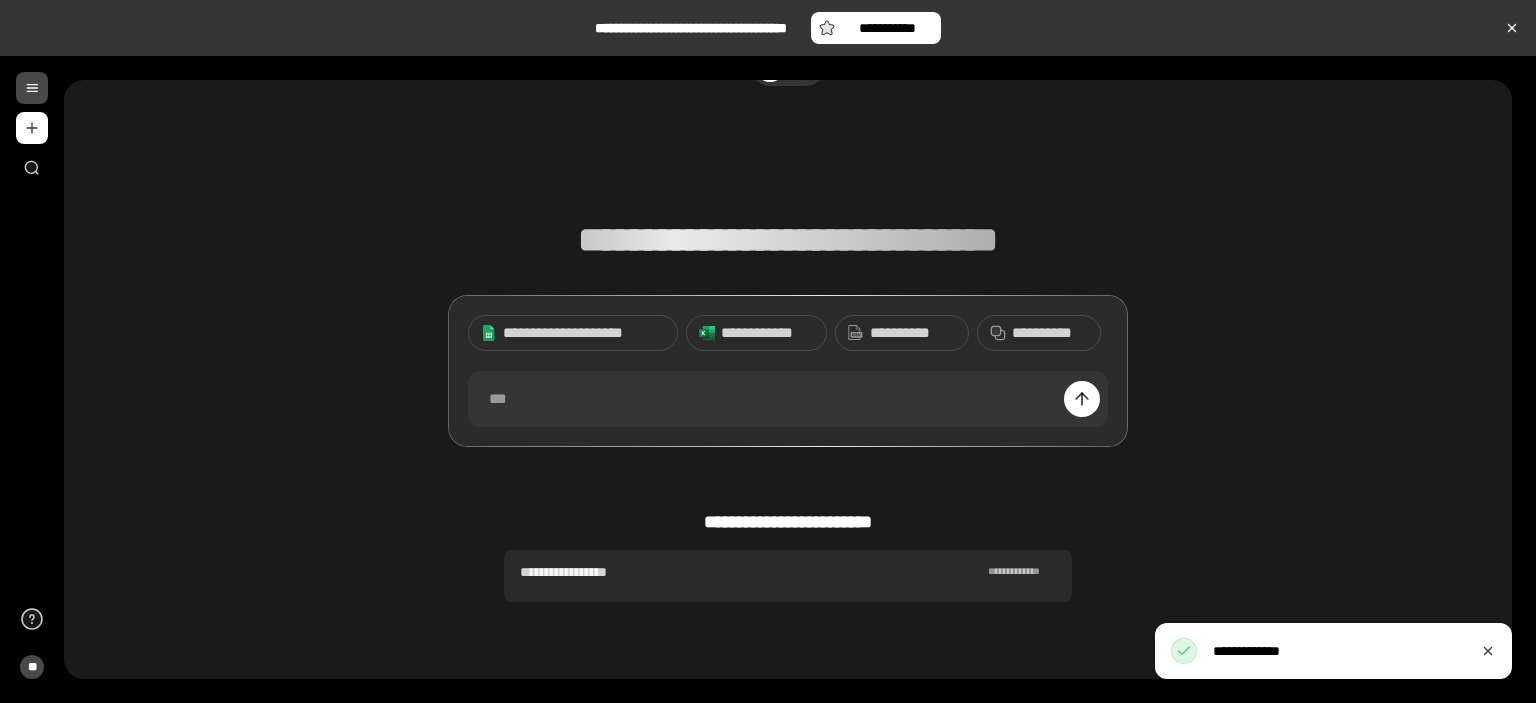scroll, scrollTop: 101, scrollLeft: 0, axis: vertical 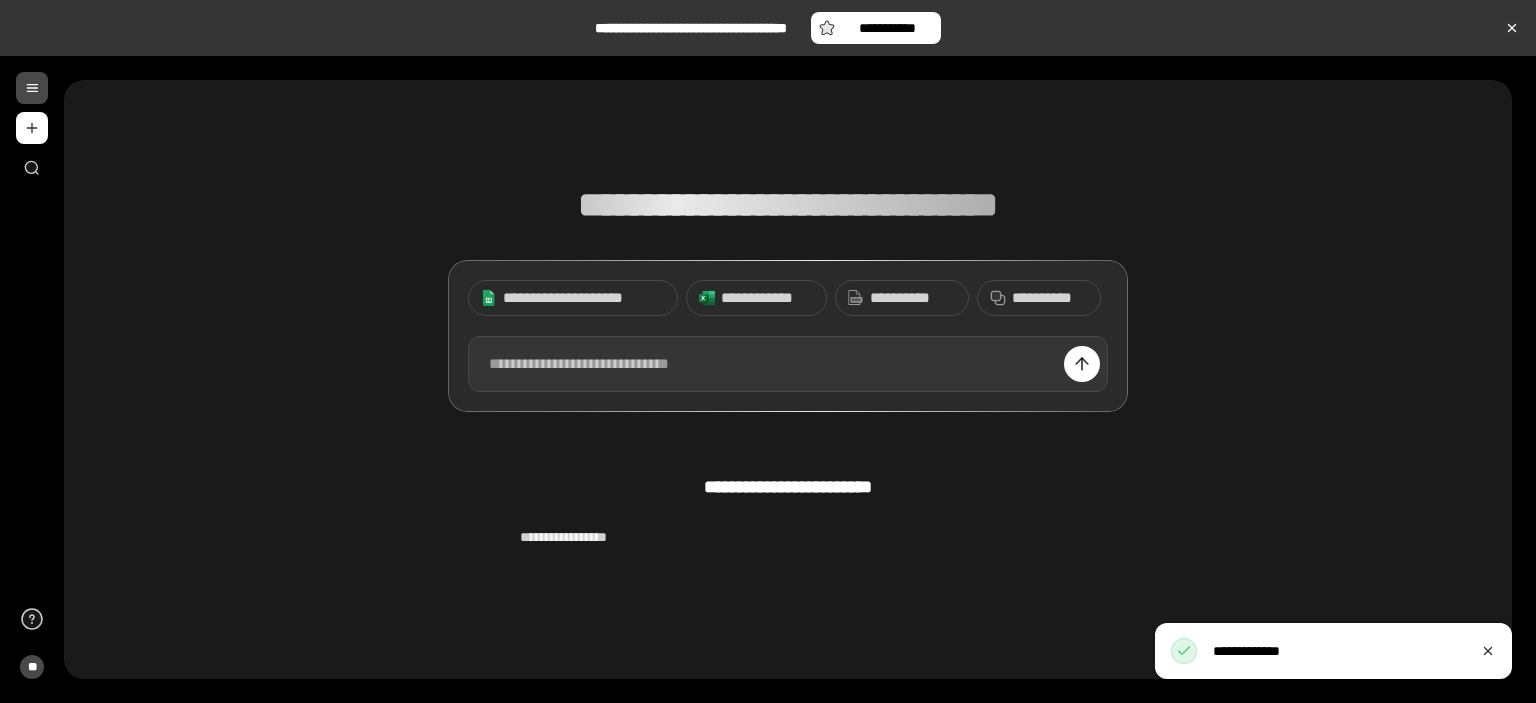click at bounding box center (788, 364) 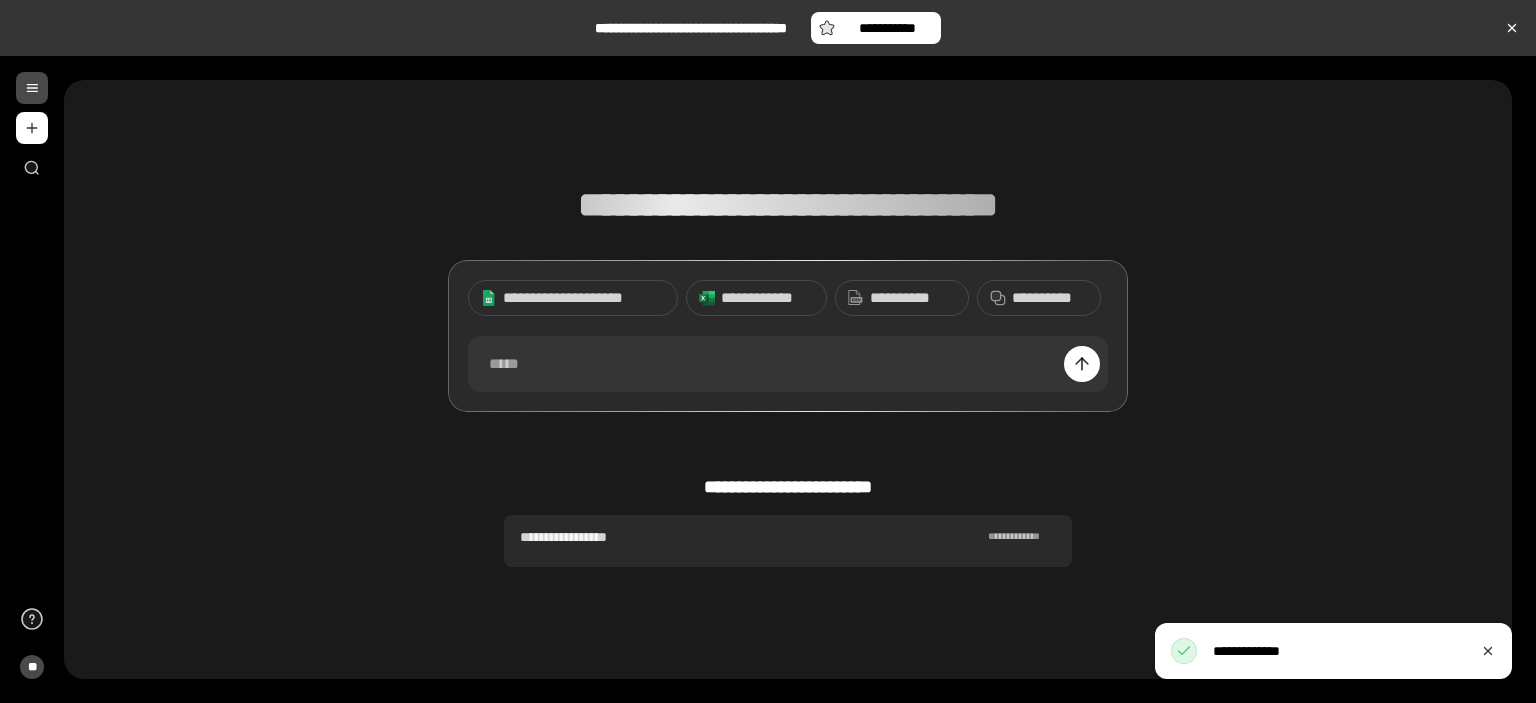 click on "**********" at bounding box center [788, 541] 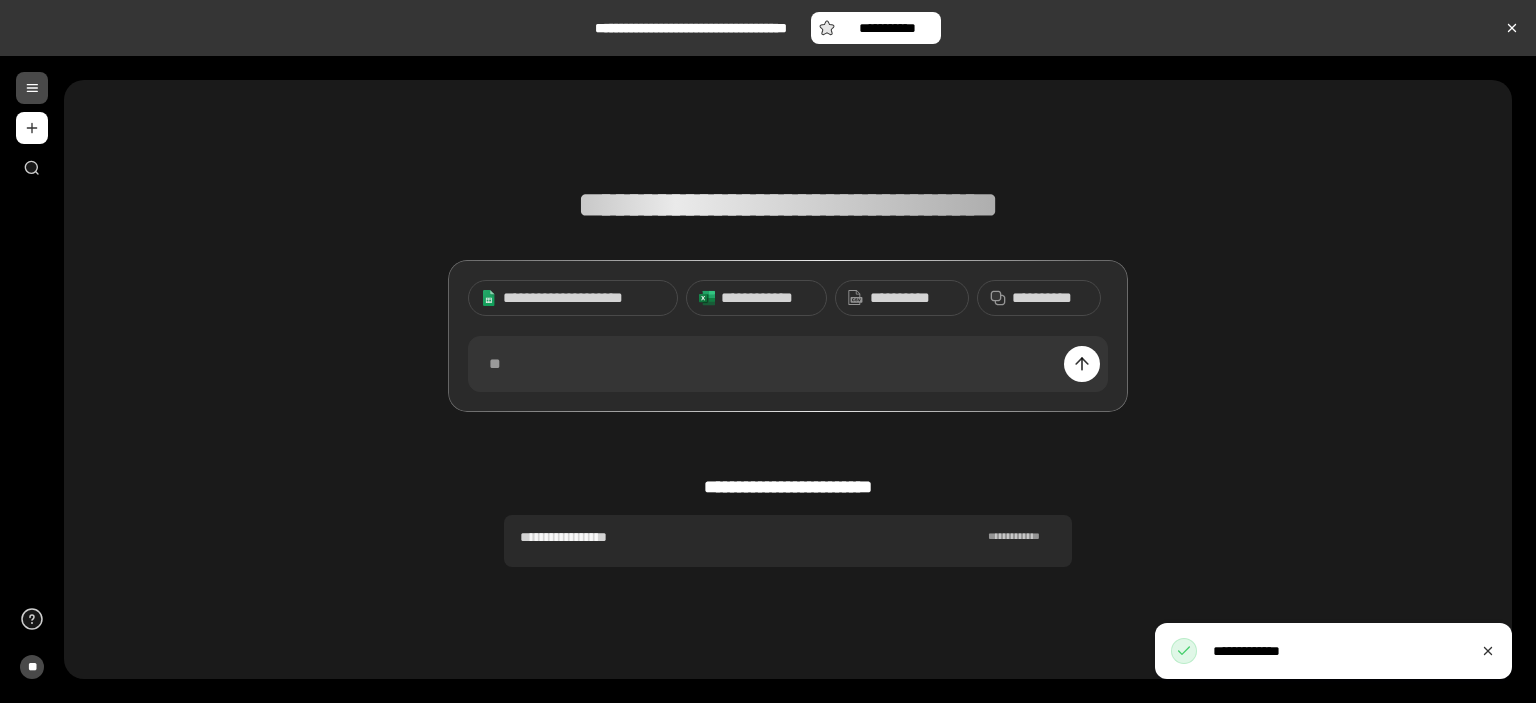 scroll, scrollTop: 0, scrollLeft: 0, axis: both 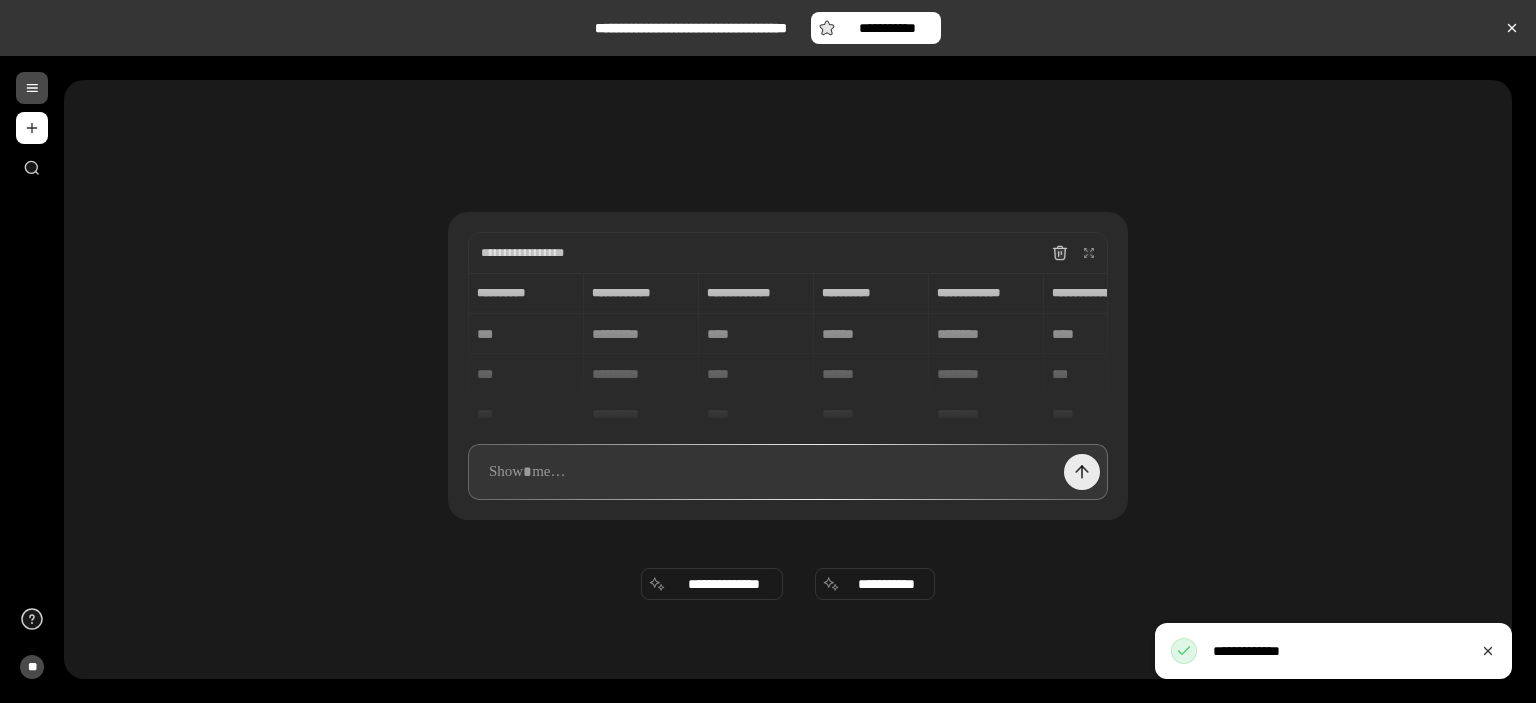 click at bounding box center (1082, 472) 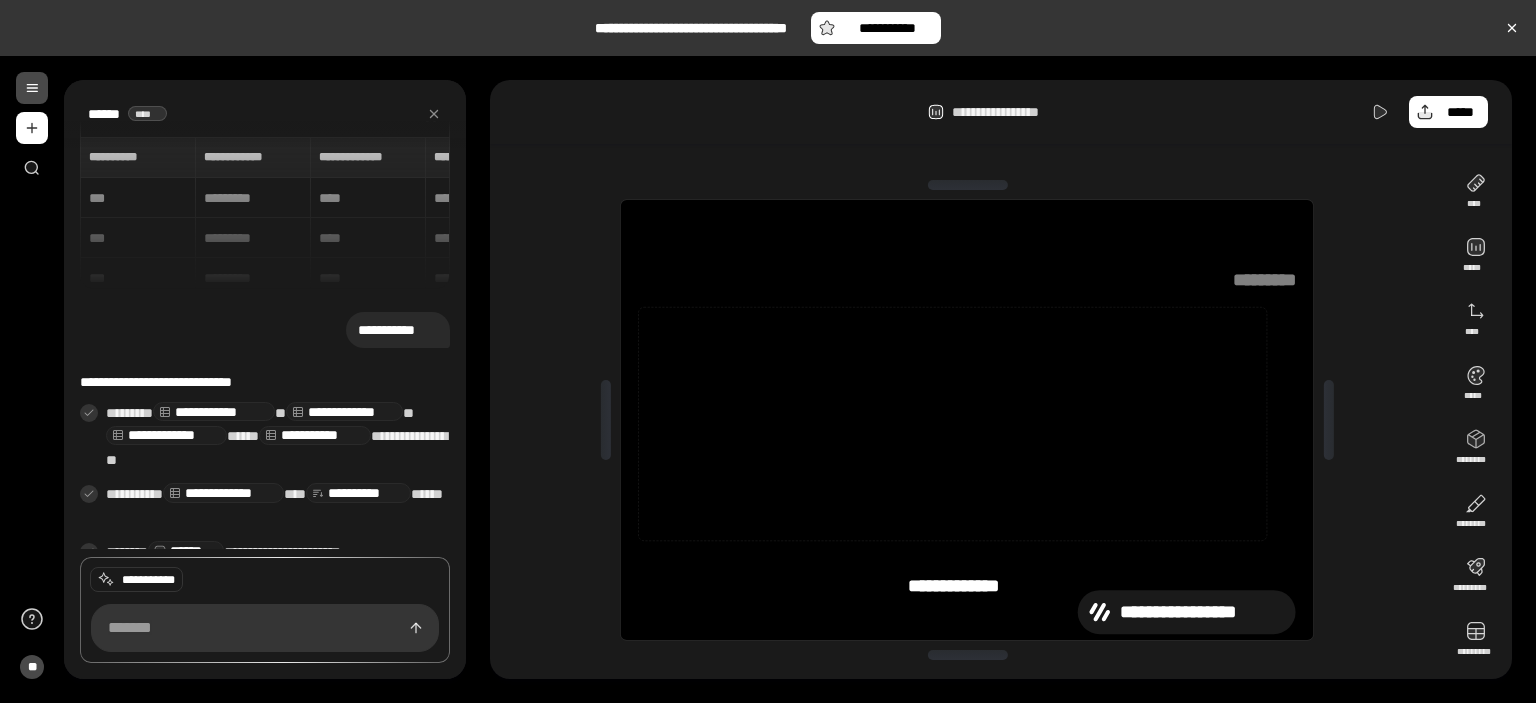 scroll, scrollTop: 21, scrollLeft: 0, axis: vertical 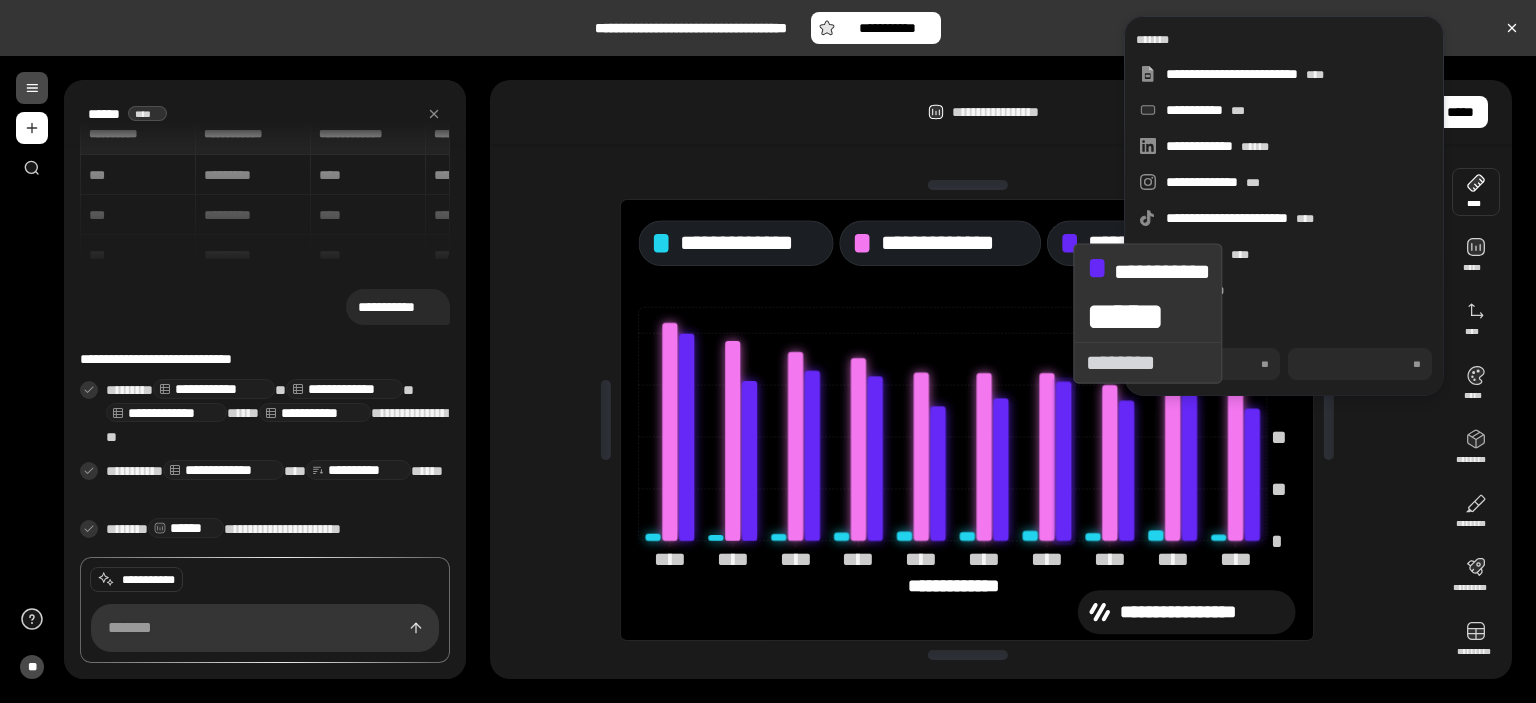 click on "**********" at bounding box center [788, 380] 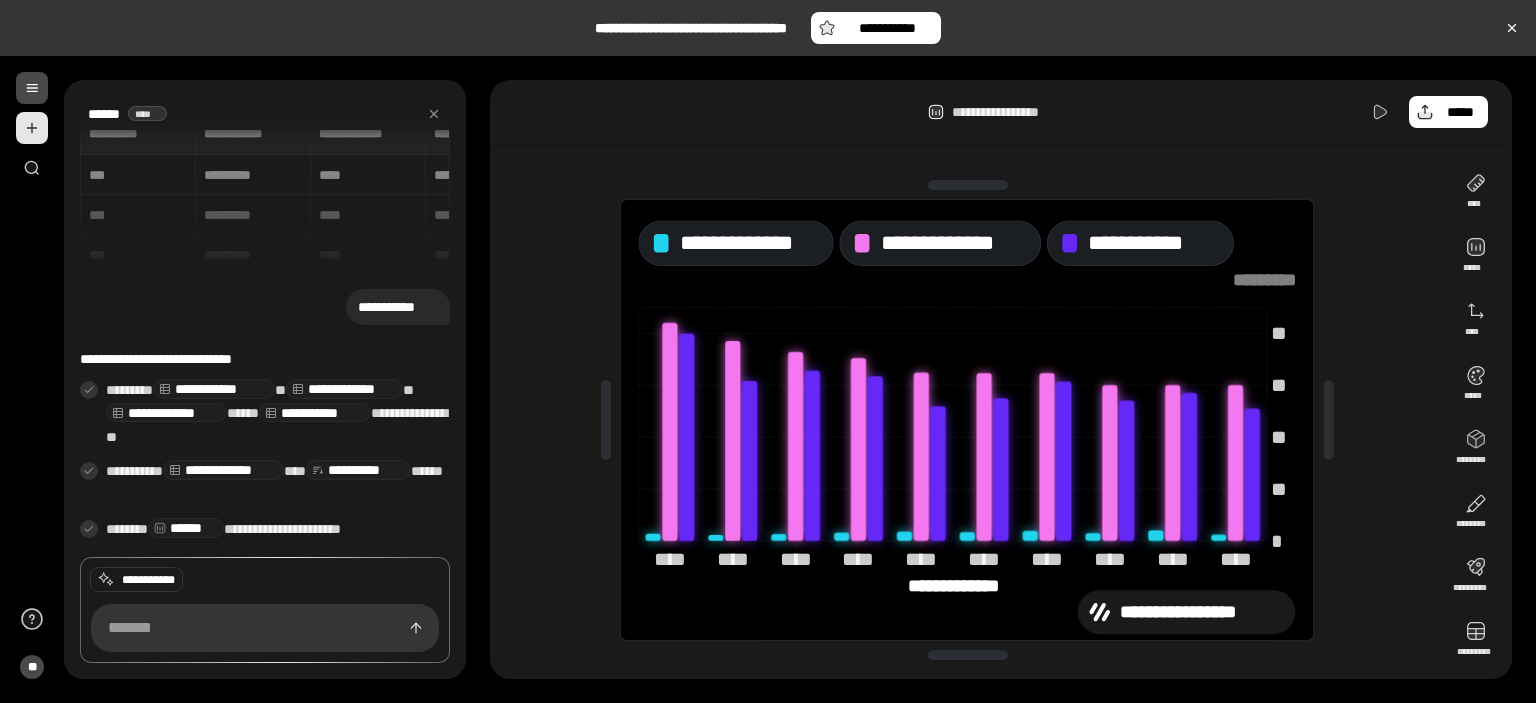 click at bounding box center [32, 128] 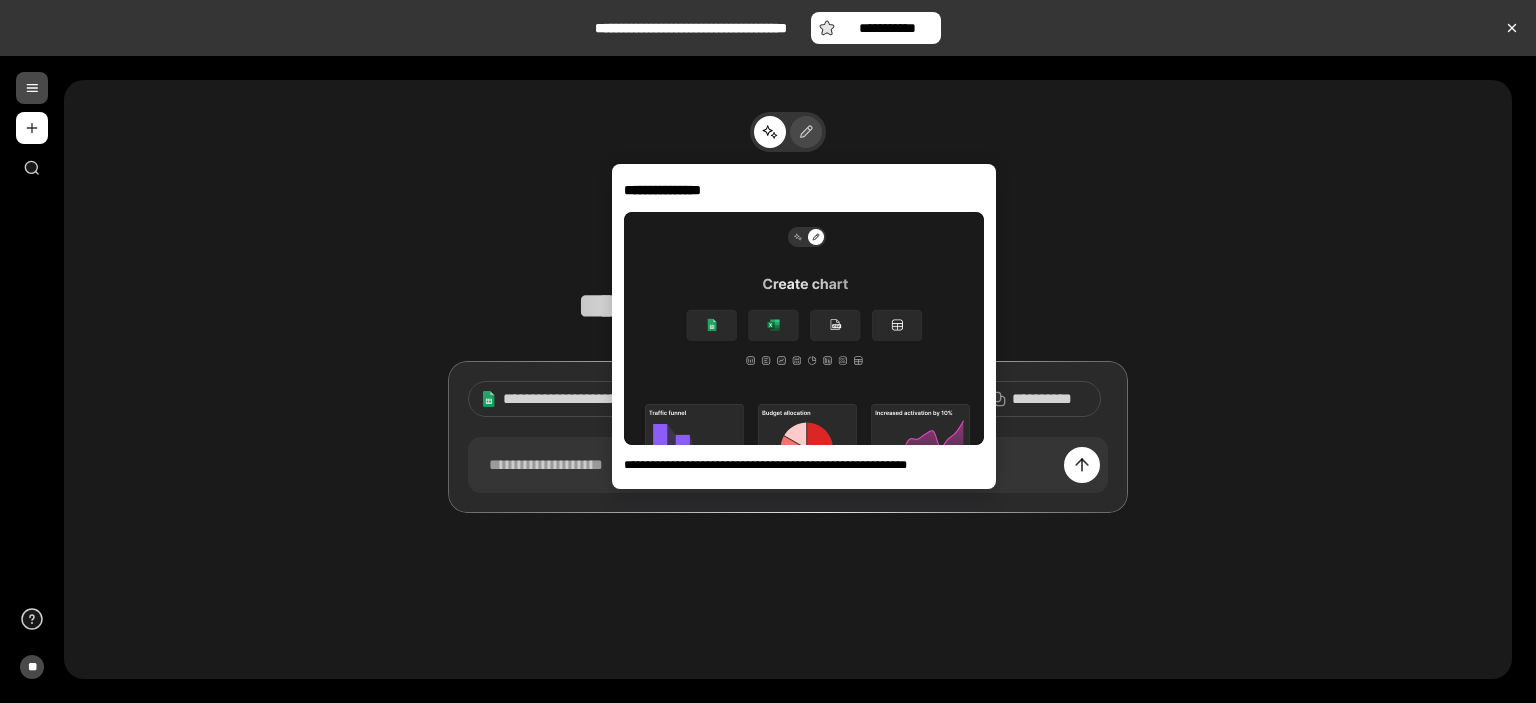 click at bounding box center (806, 132) 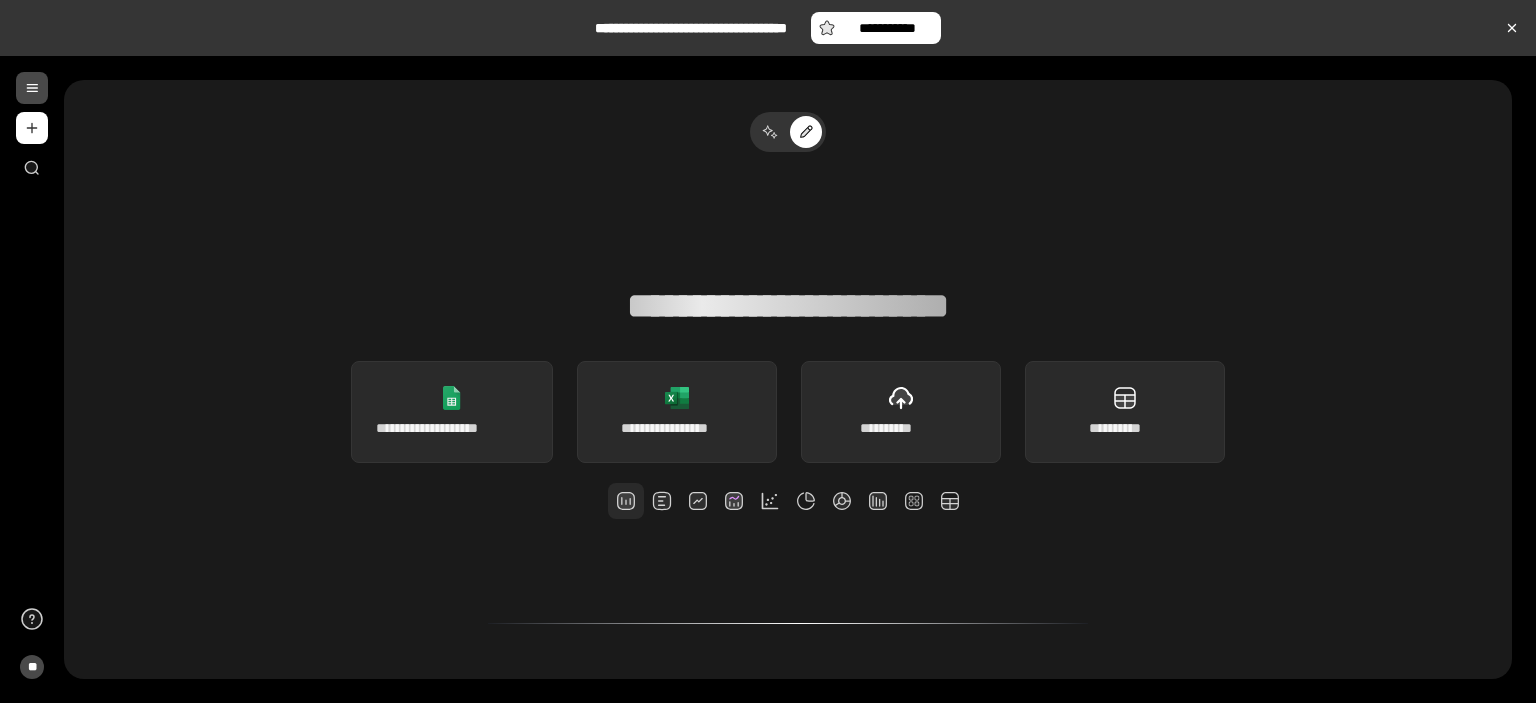 click at bounding box center [626, 501] 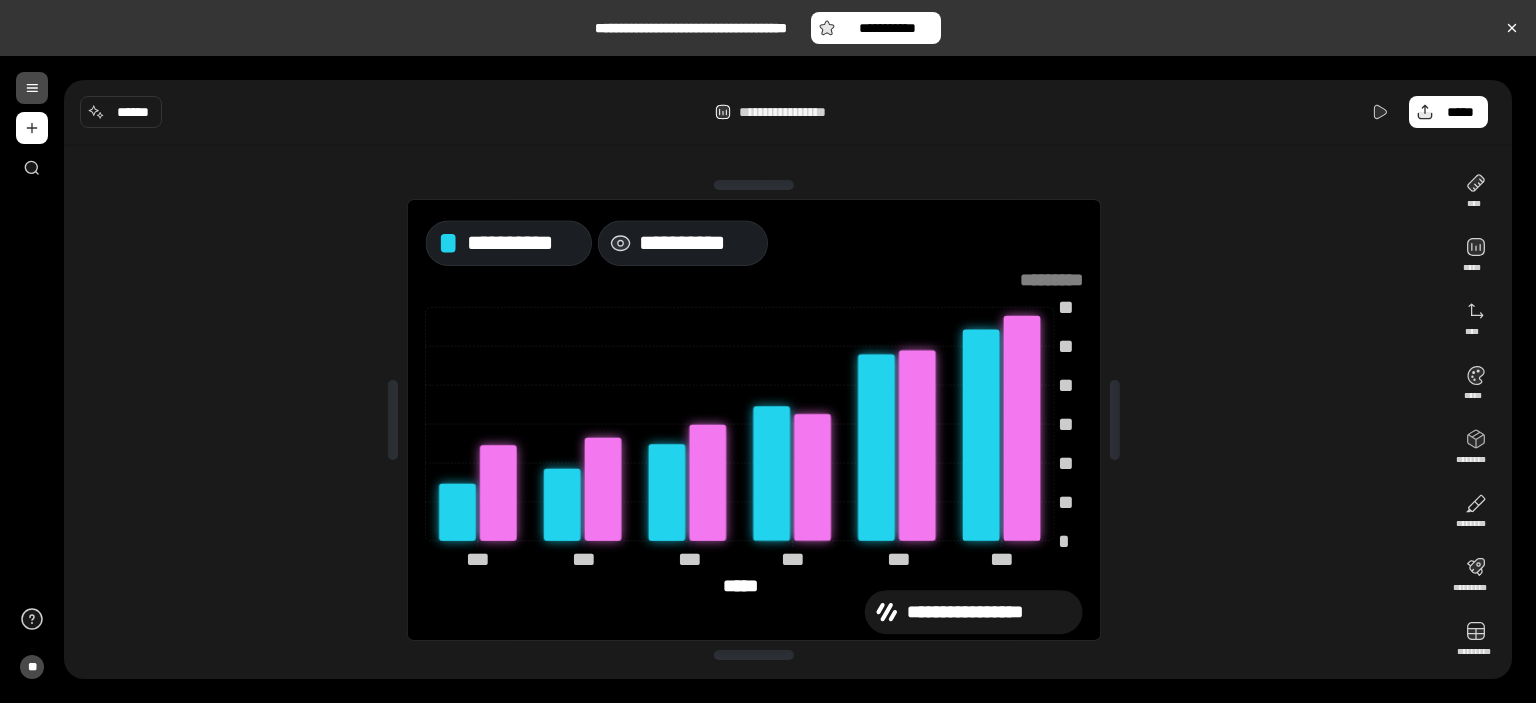 click 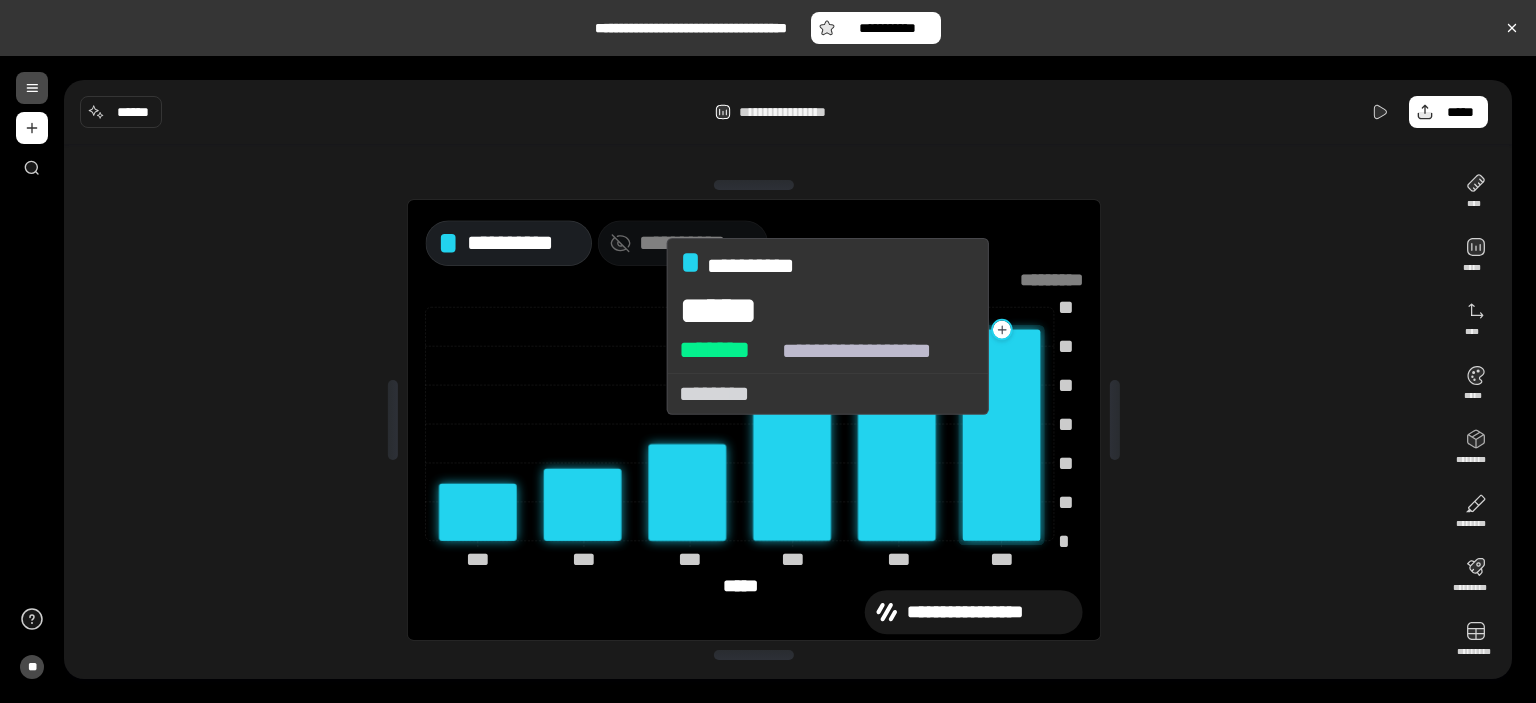 click 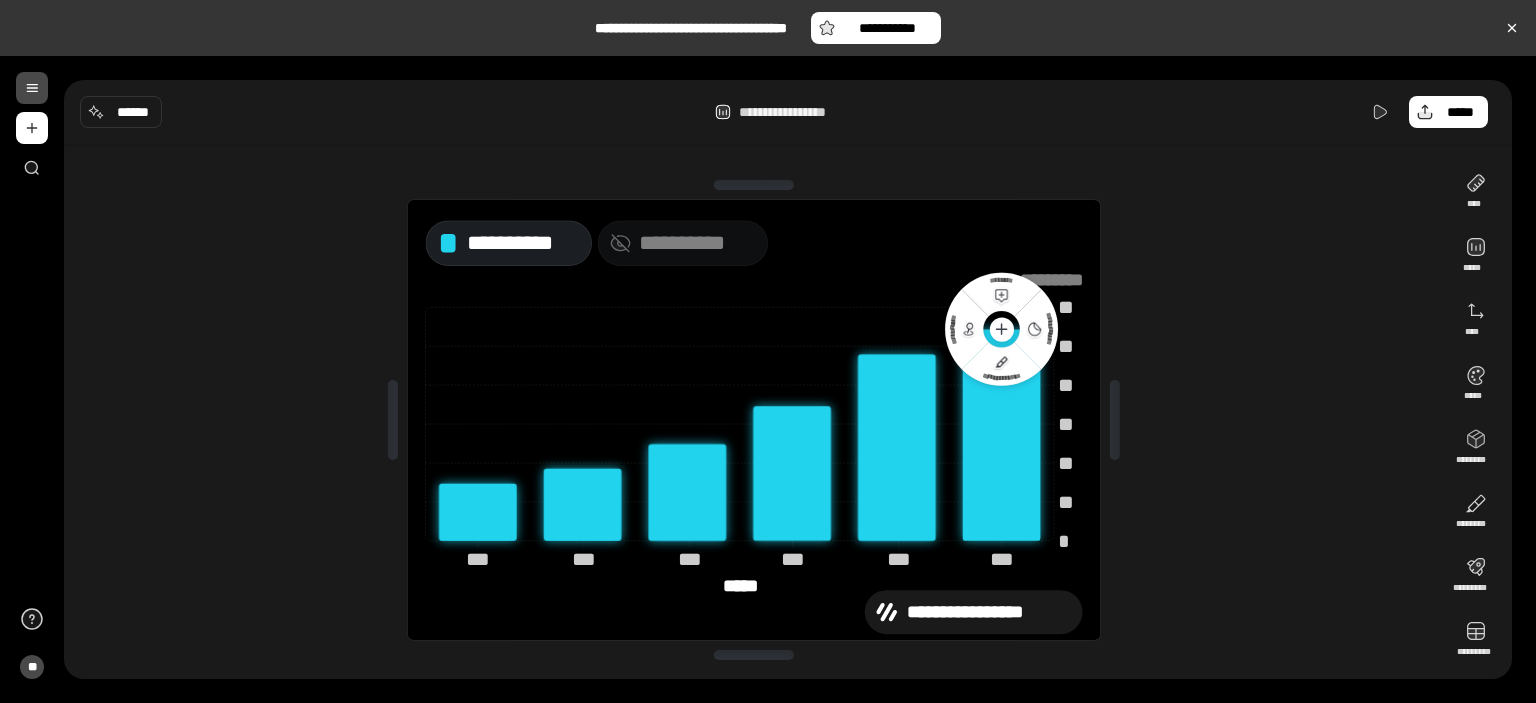 click on "**********" at bounding box center [754, 420] 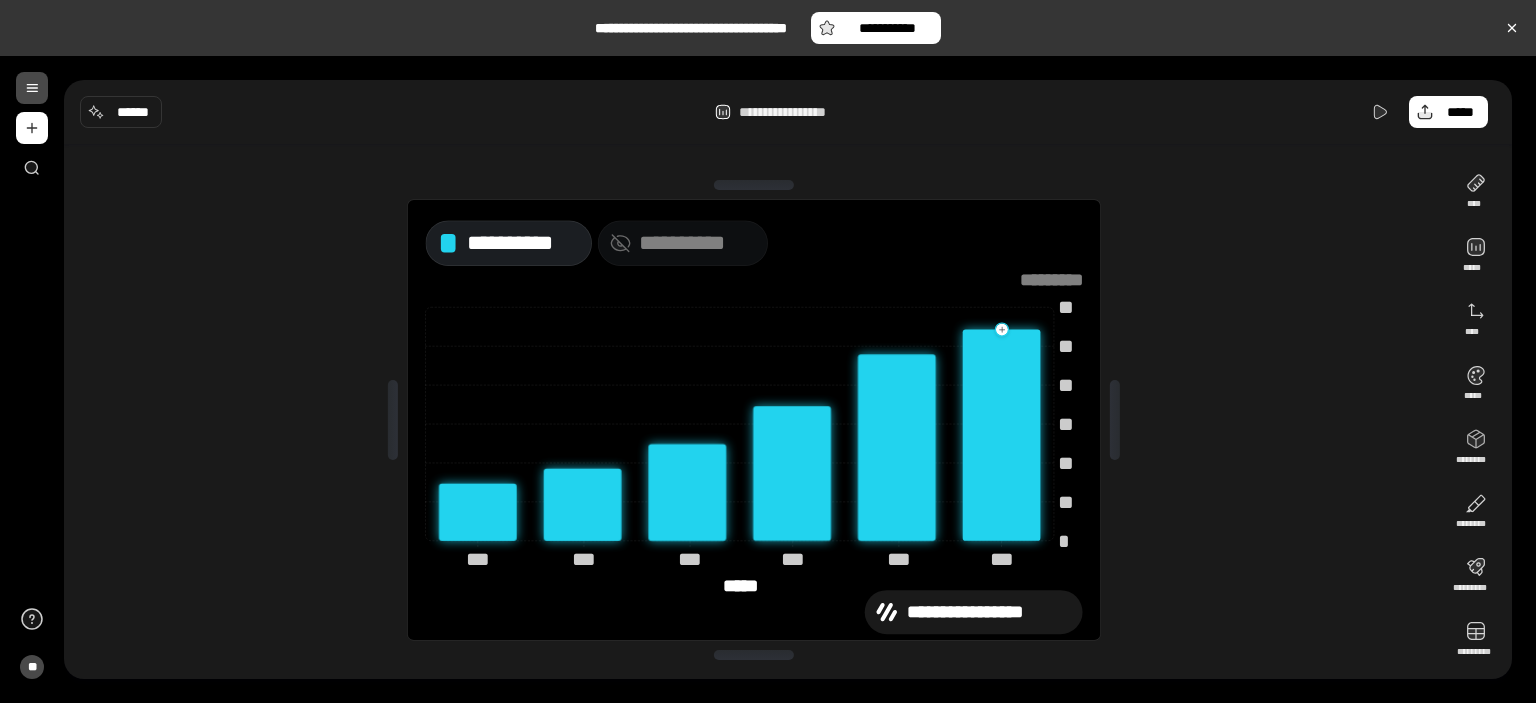 click at bounding box center (32, 88) 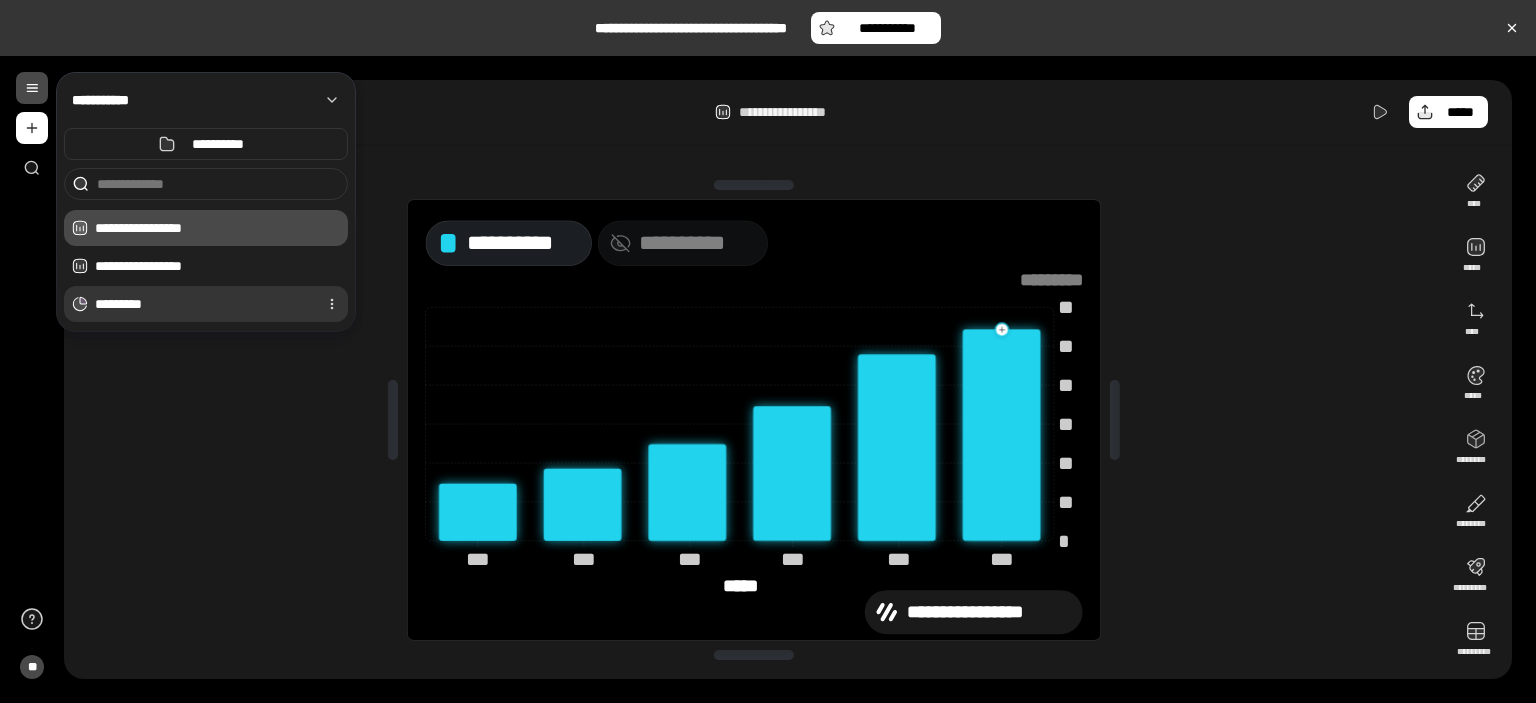 click on "*********" at bounding box center (202, 304) 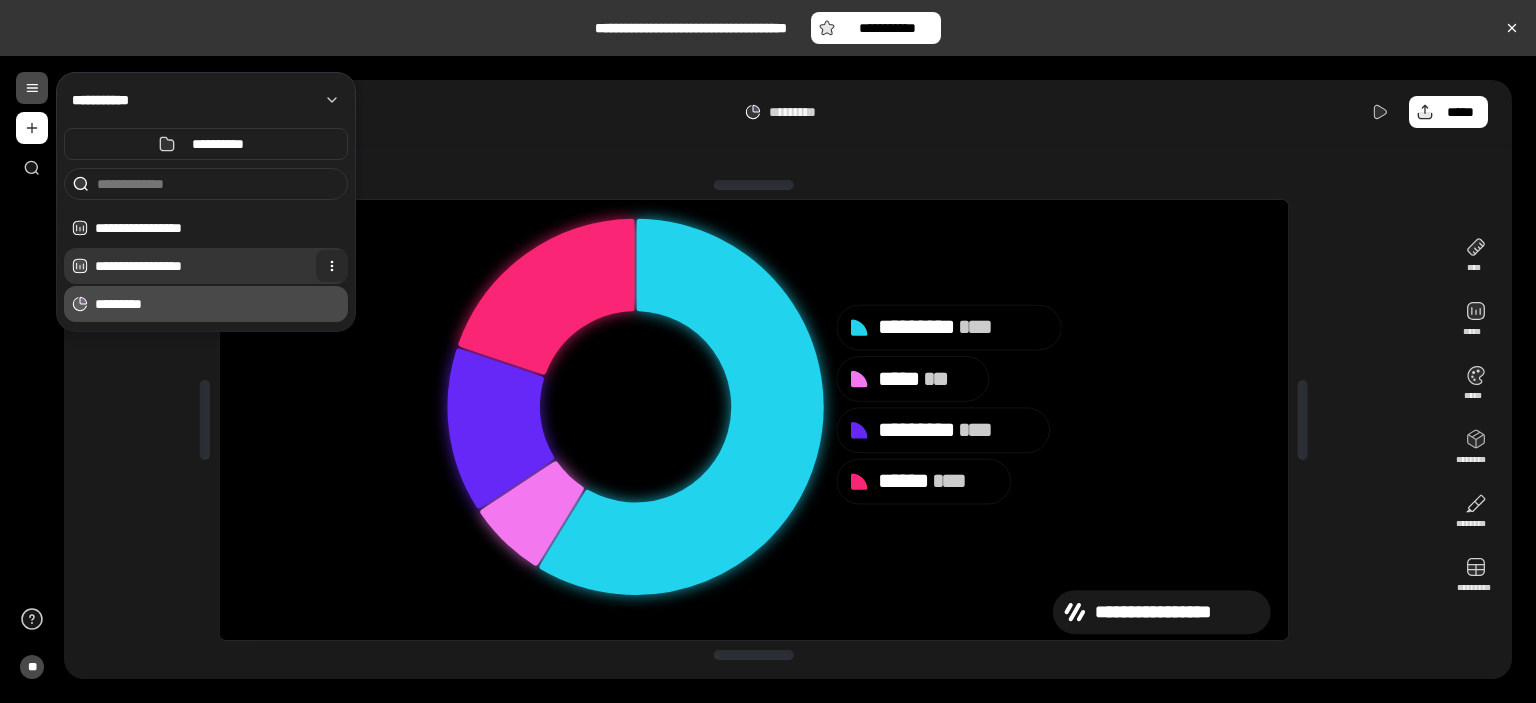 click at bounding box center [332, 266] 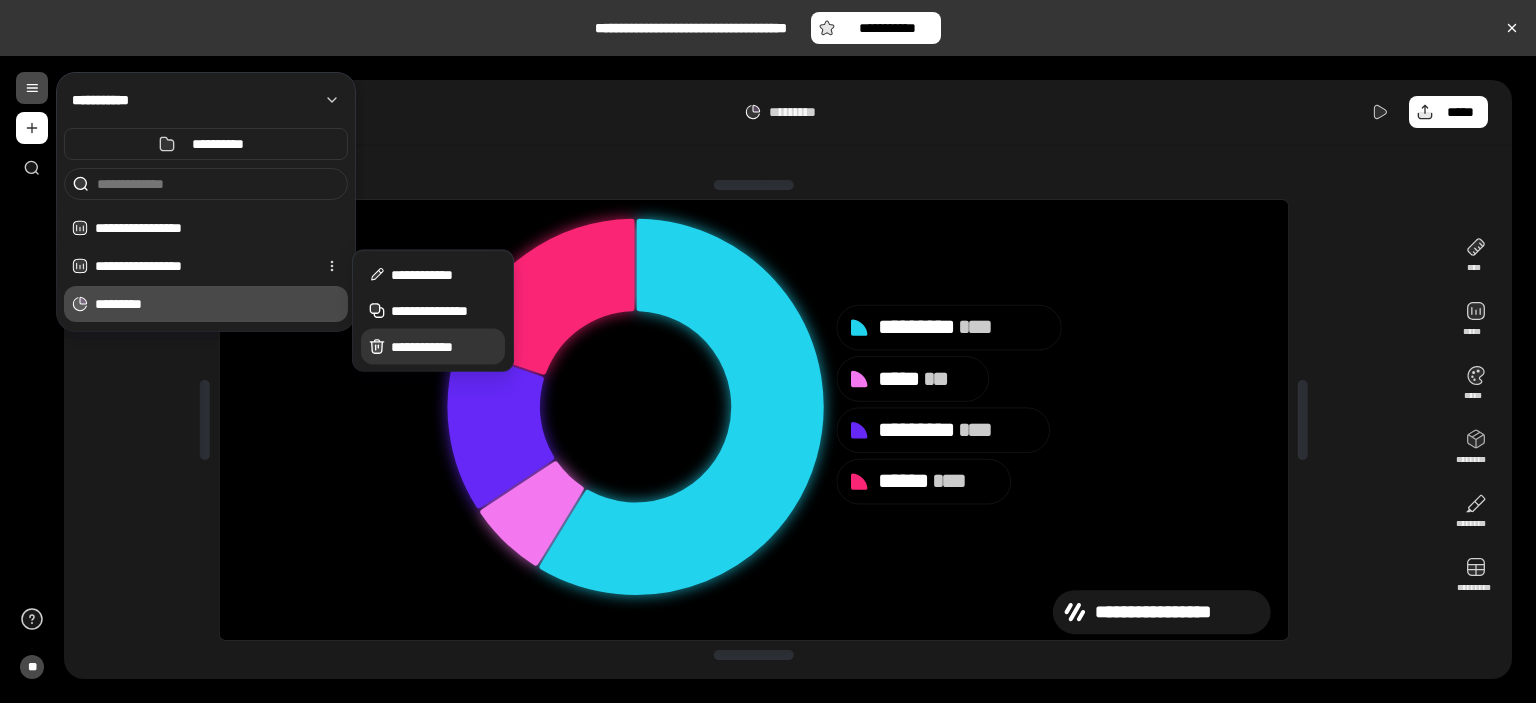 click on "**********" at bounding box center [433, 347] 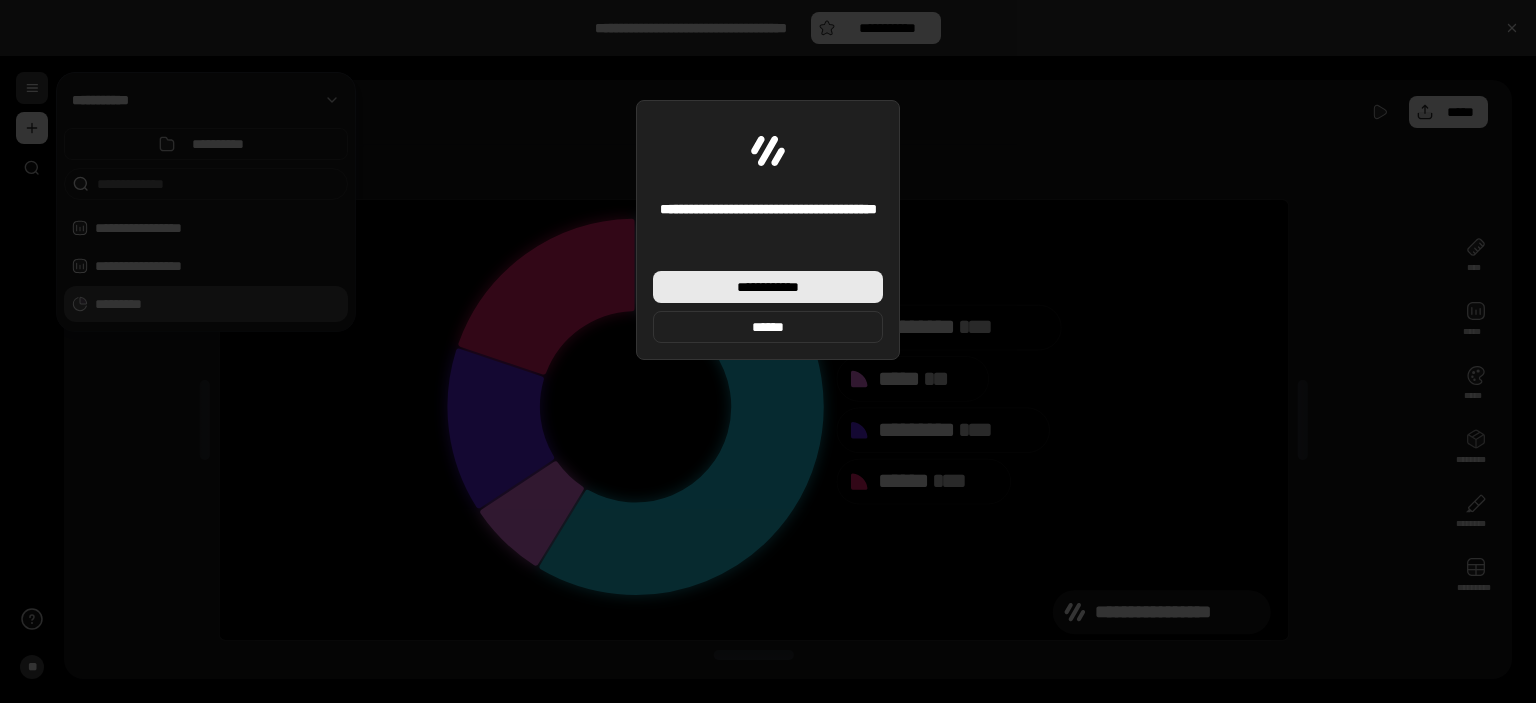 click on "**********" at bounding box center [768, 287] 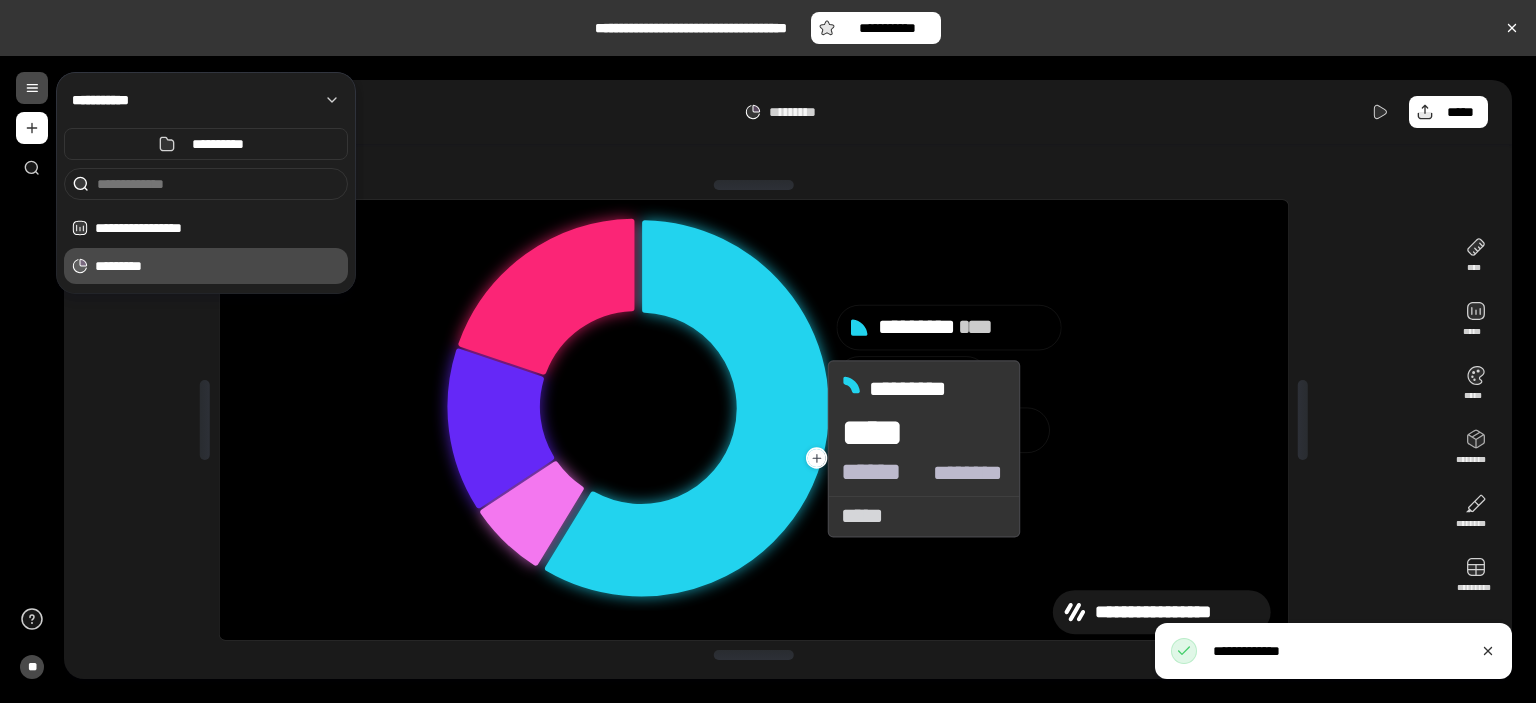click 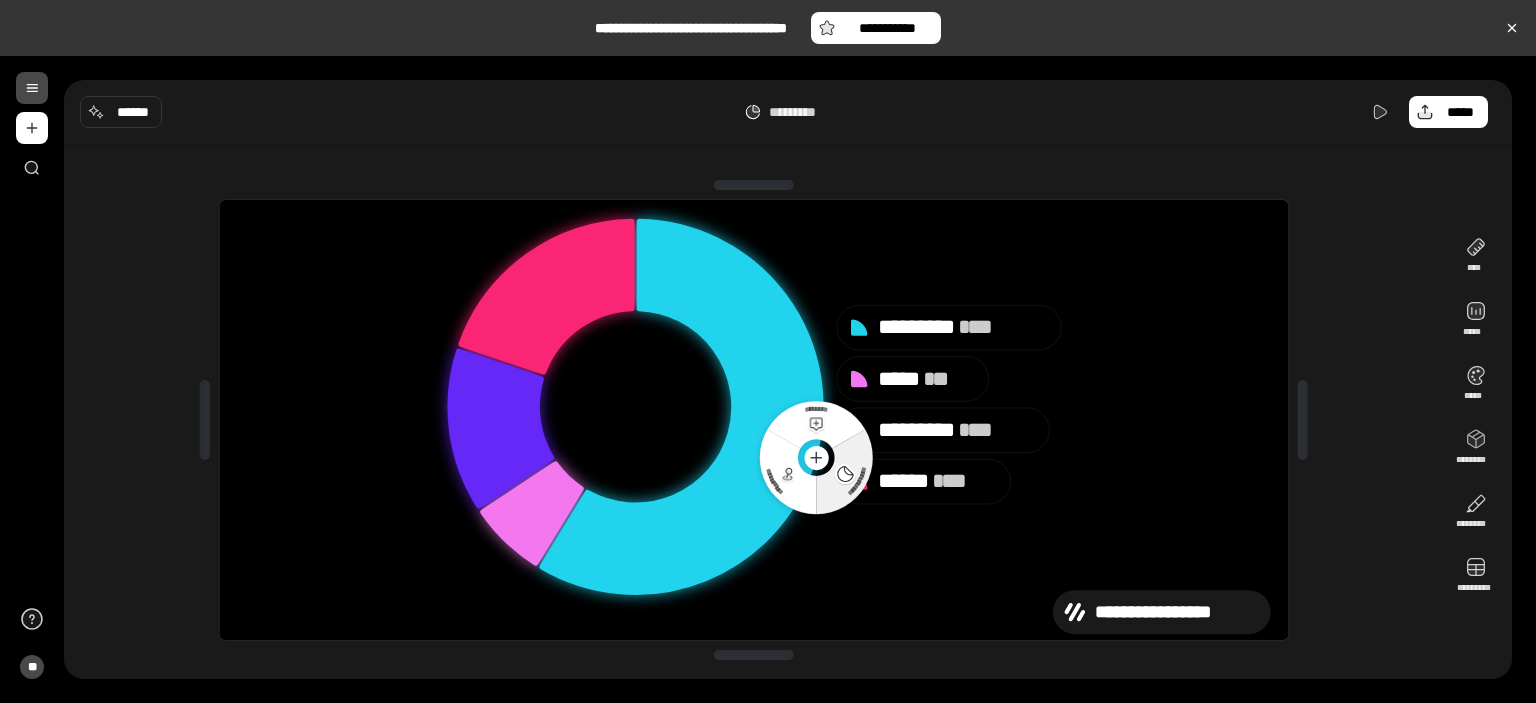 click 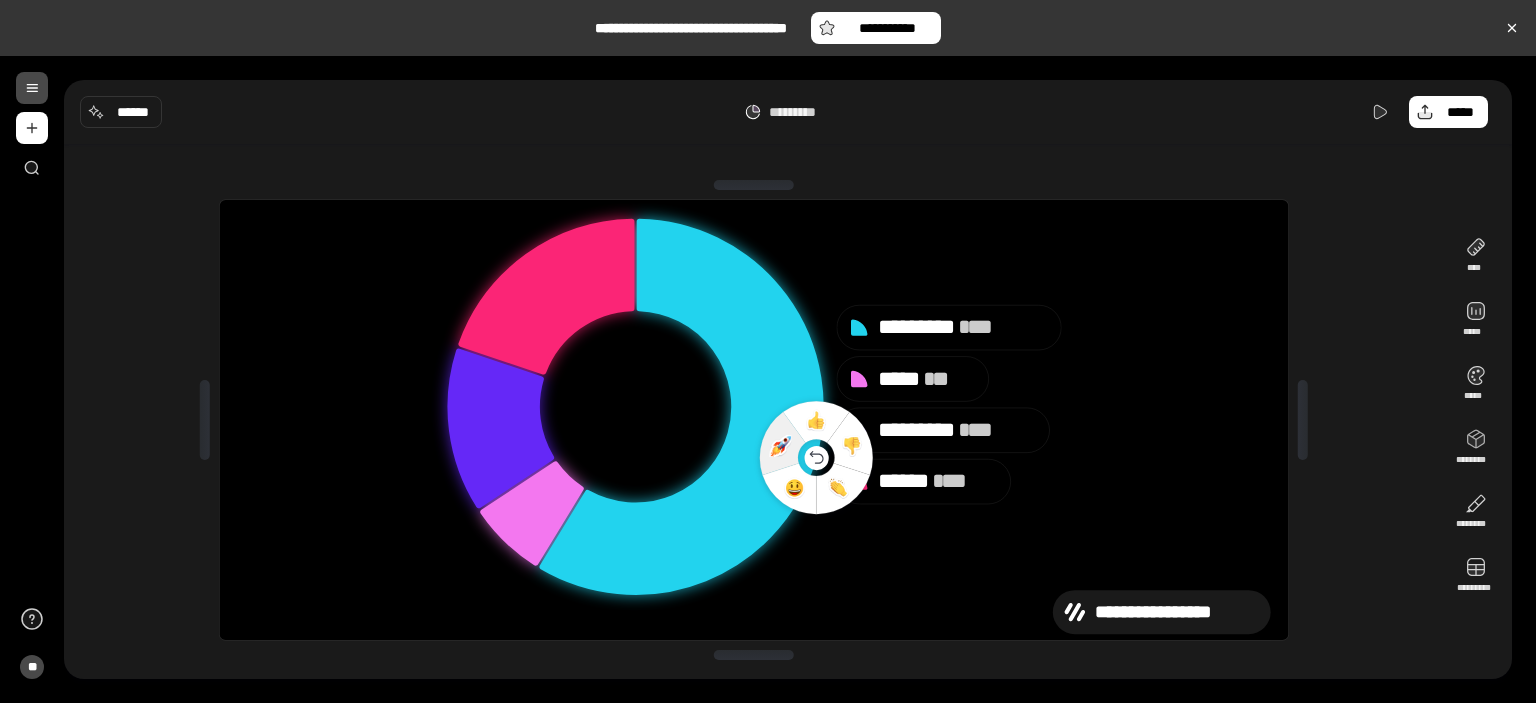 click 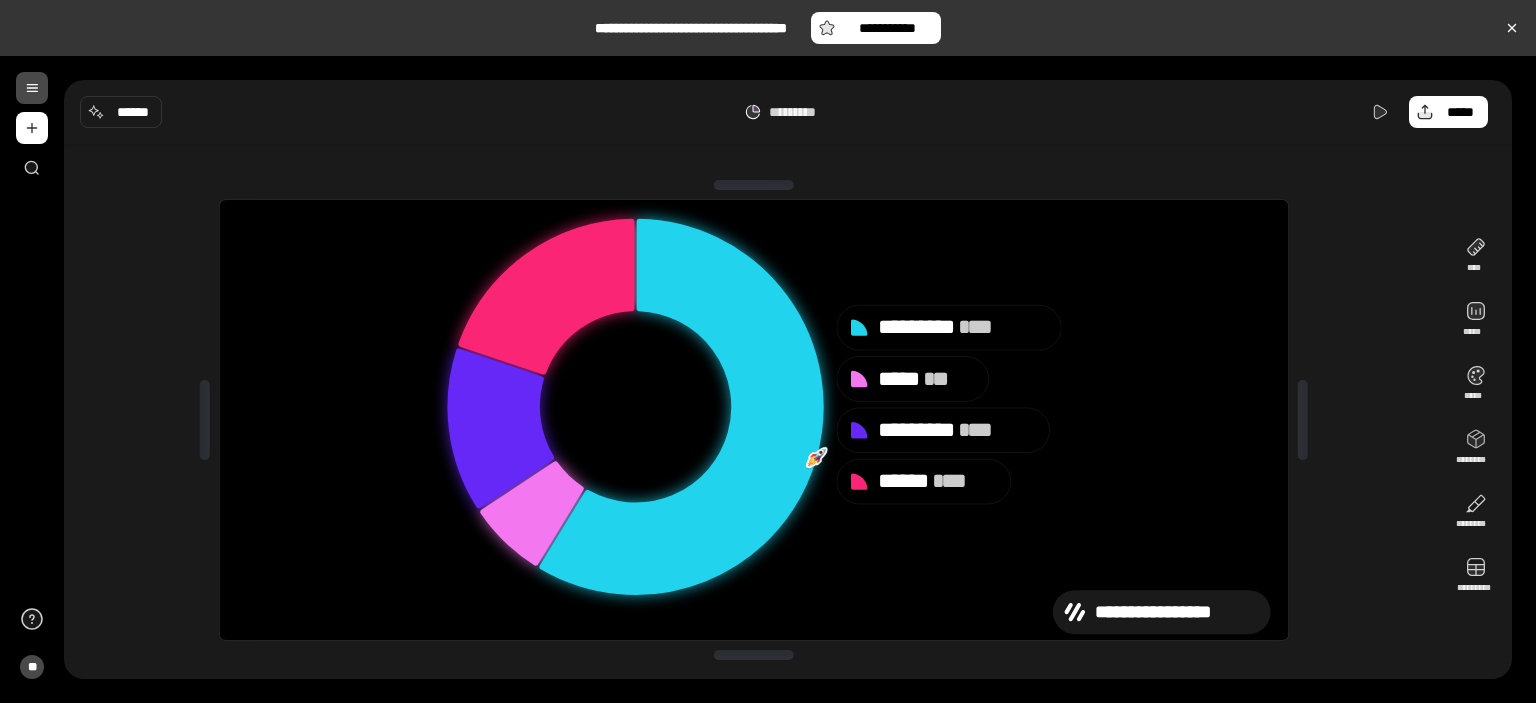 click at bounding box center (816, 457) 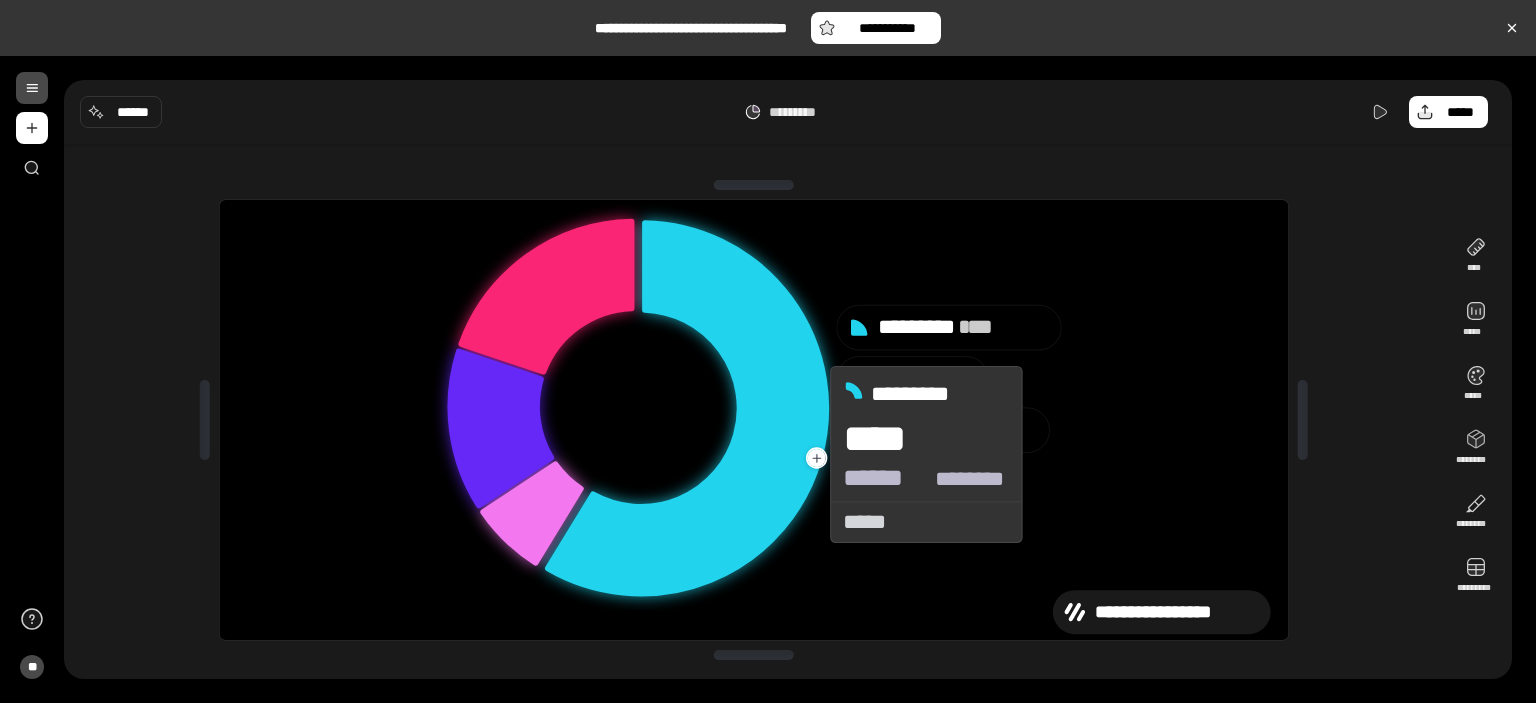 click 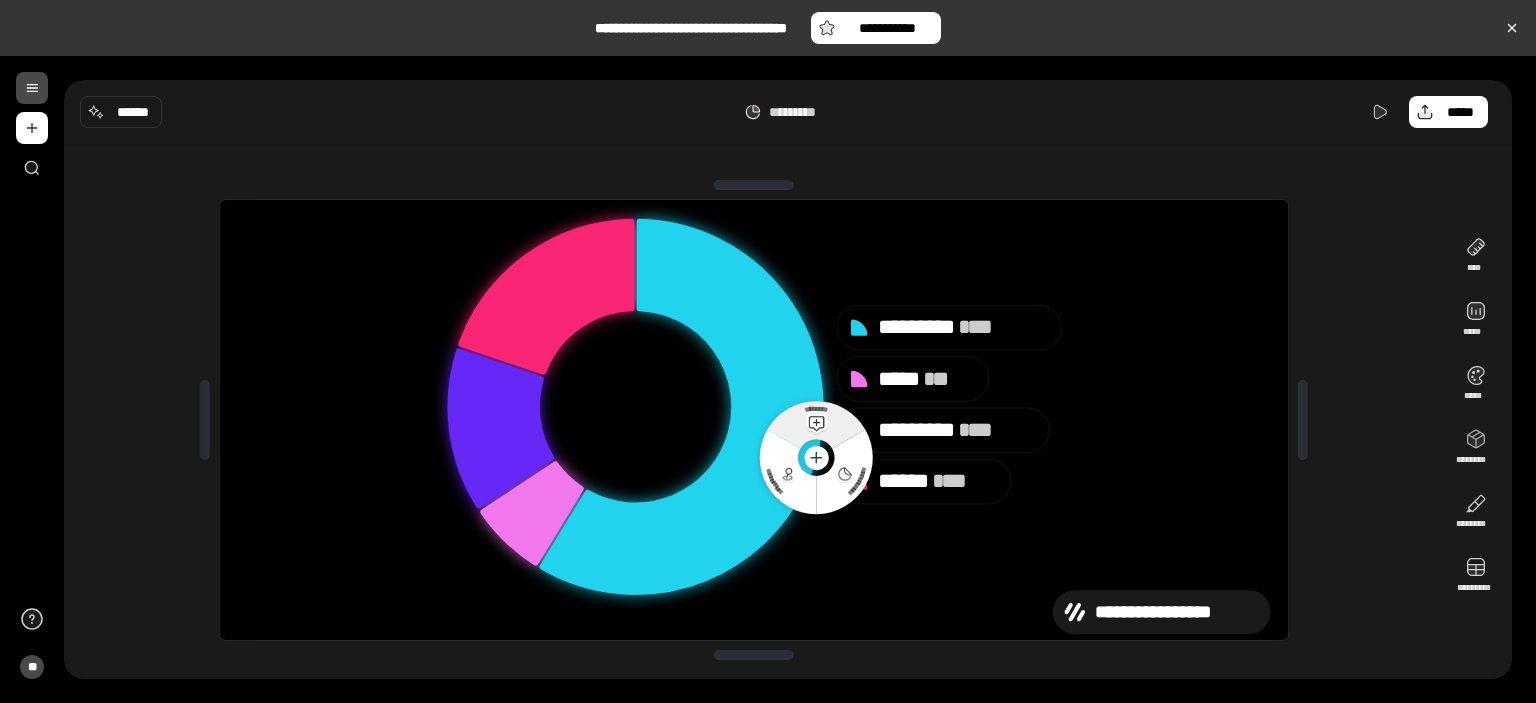 click 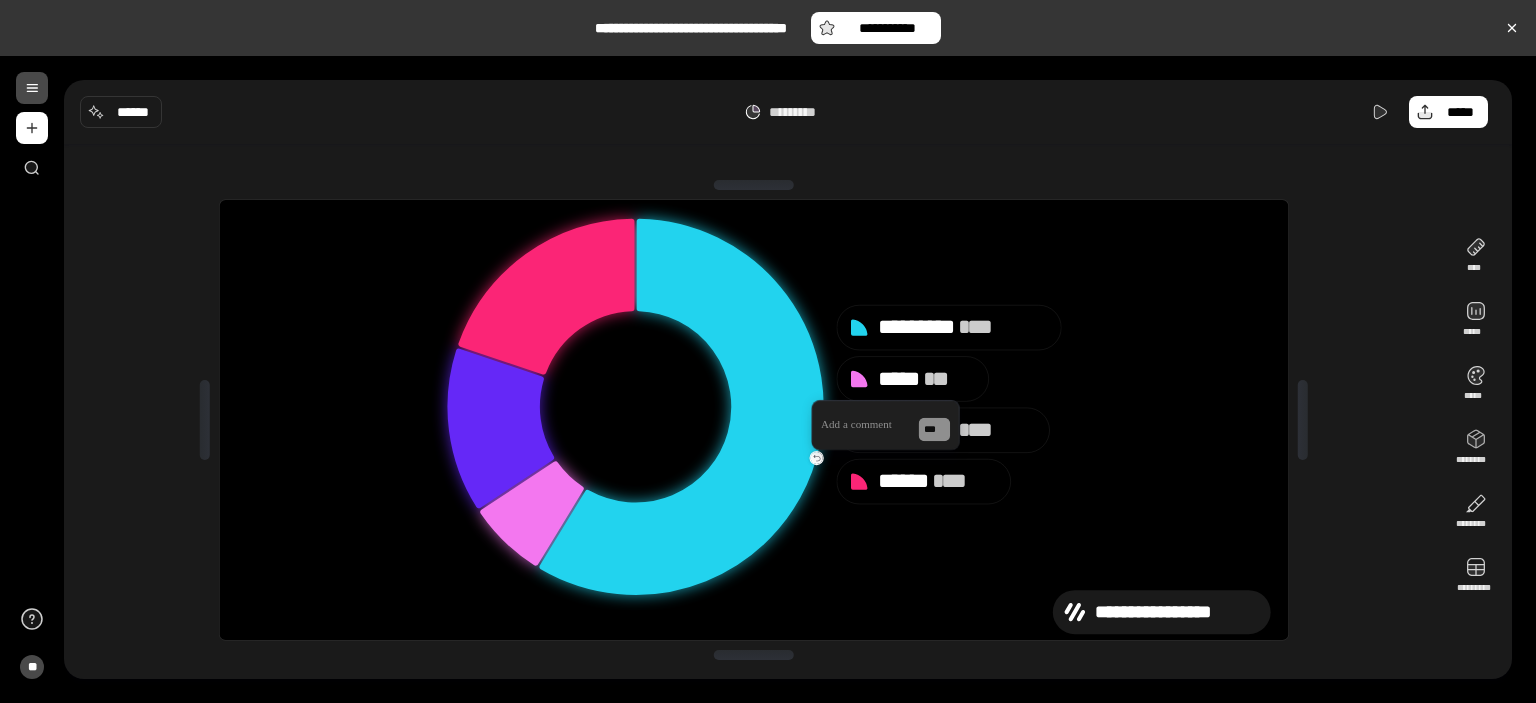 click 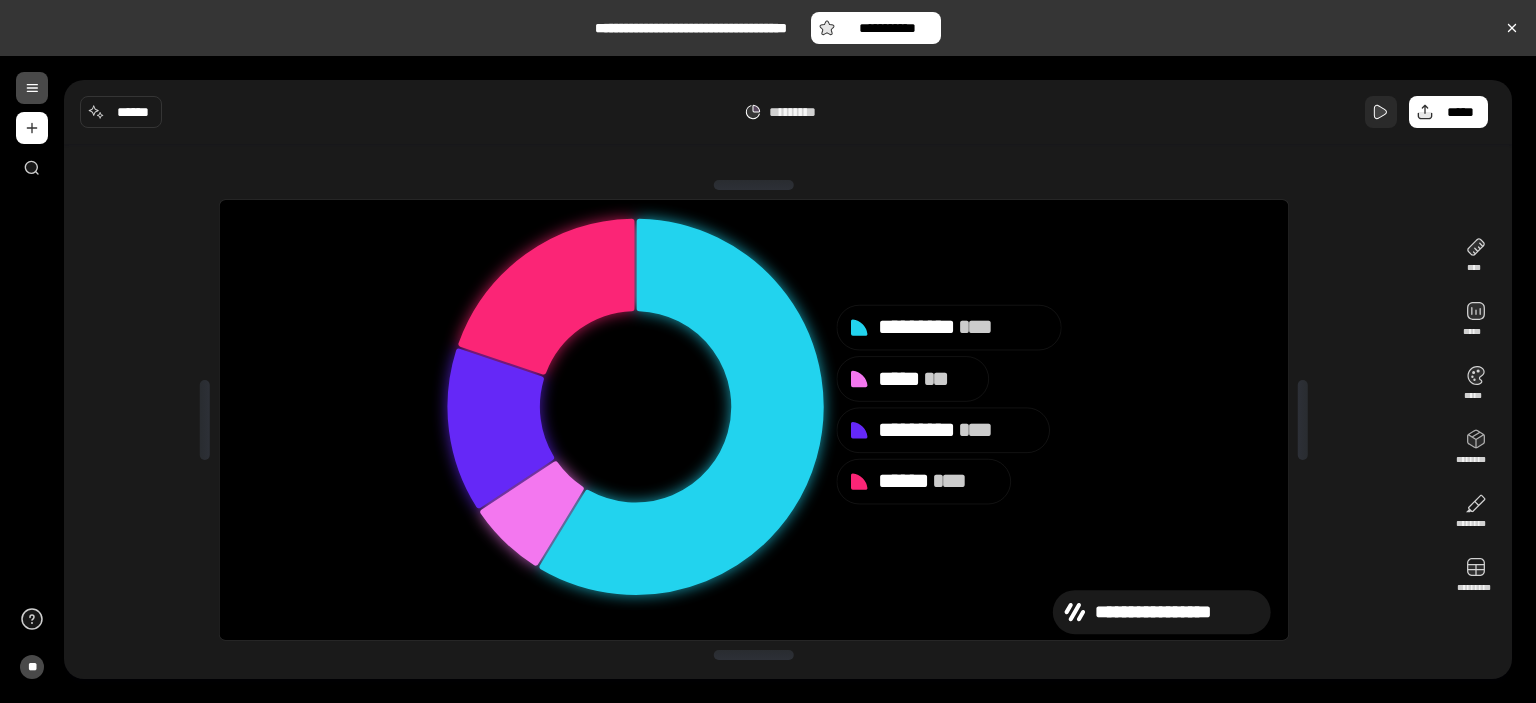 click at bounding box center [1381, 112] 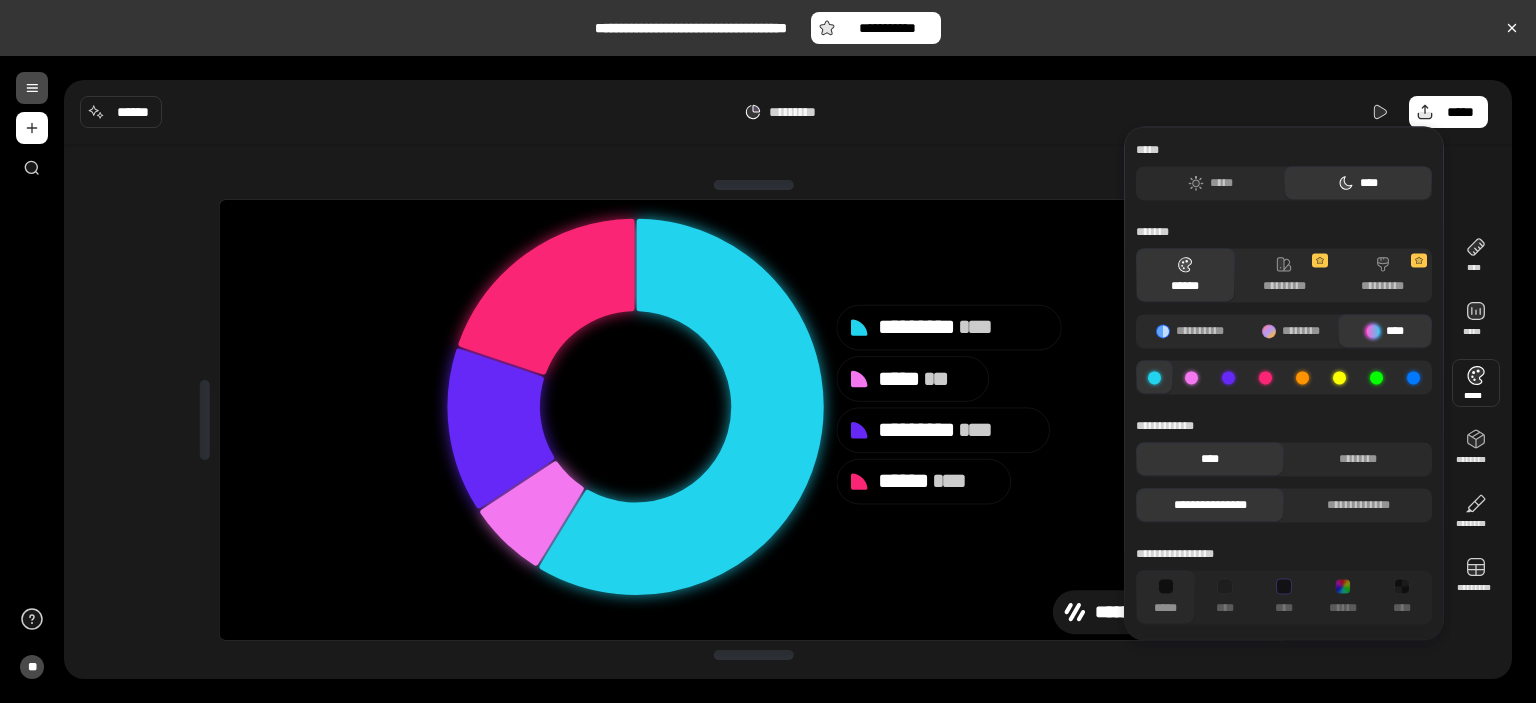 click on "********* *****" at bounding box center [788, 112] 